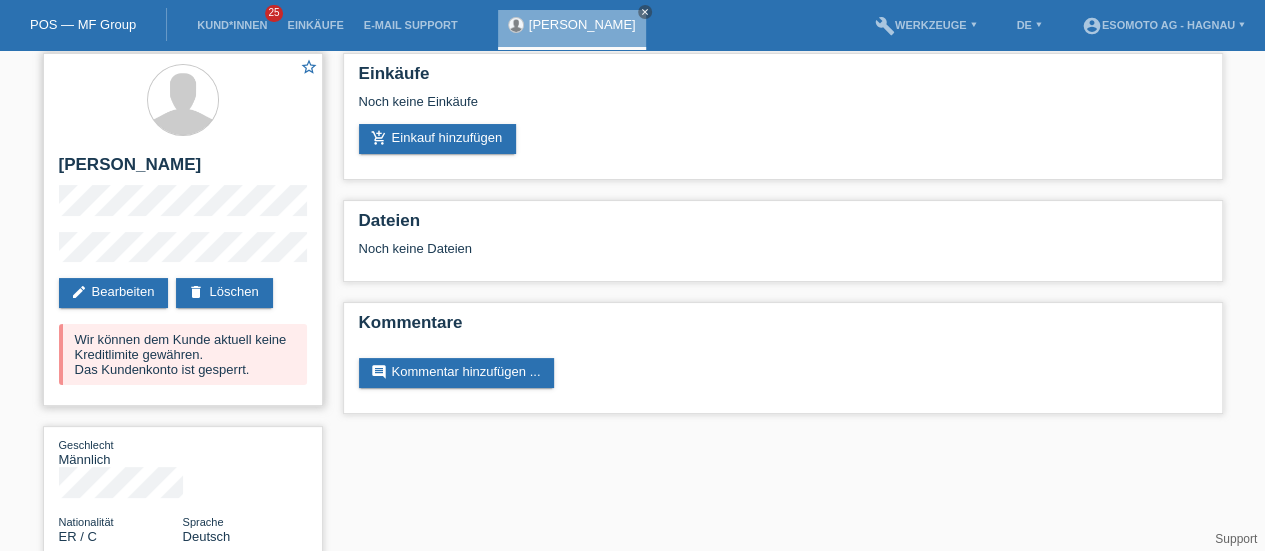 scroll, scrollTop: 0, scrollLeft: 0, axis: both 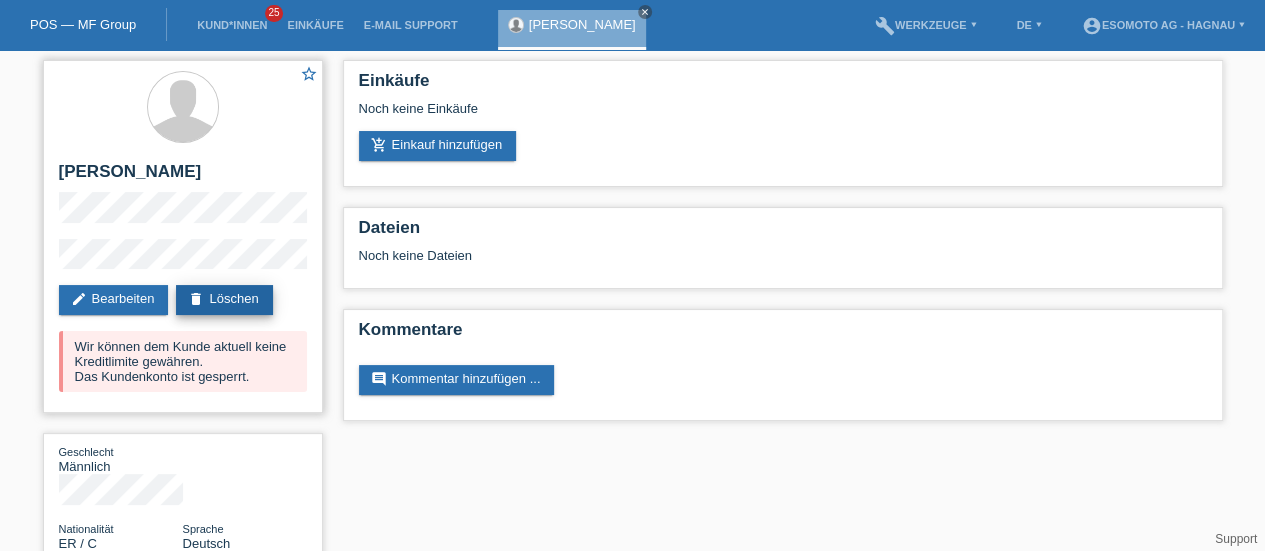 click on "delete  Löschen" at bounding box center [224, 300] 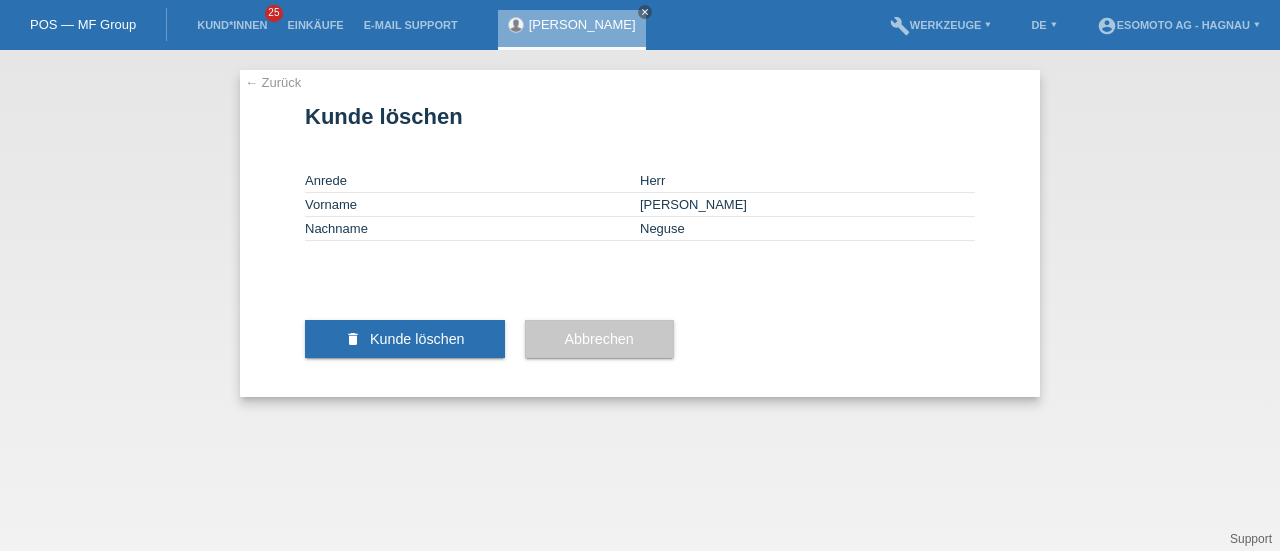 scroll, scrollTop: 0, scrollLeft: 0, axis: both 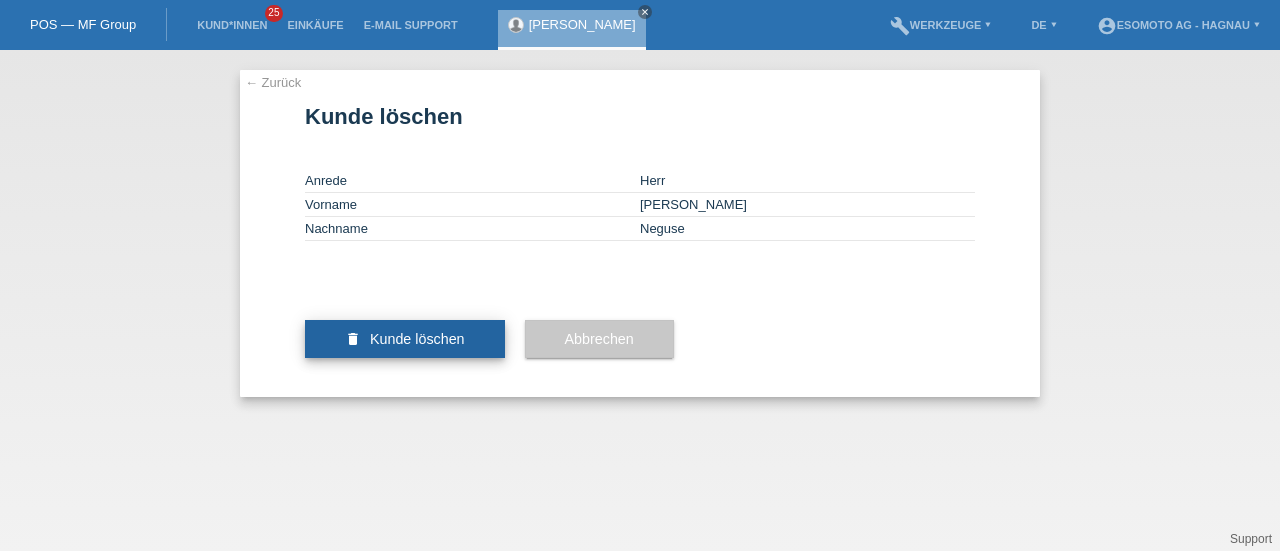 click on "Kunde löschen" at bounding box center (417, 339) 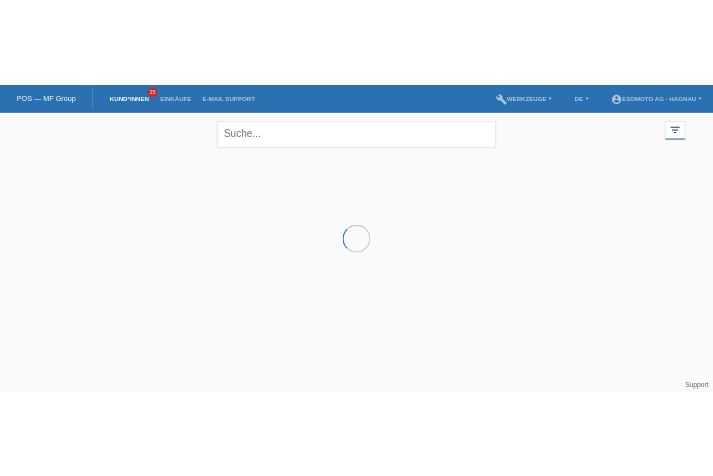 scroll, scrollTop: 0, scrollLeft: 0, axis: both 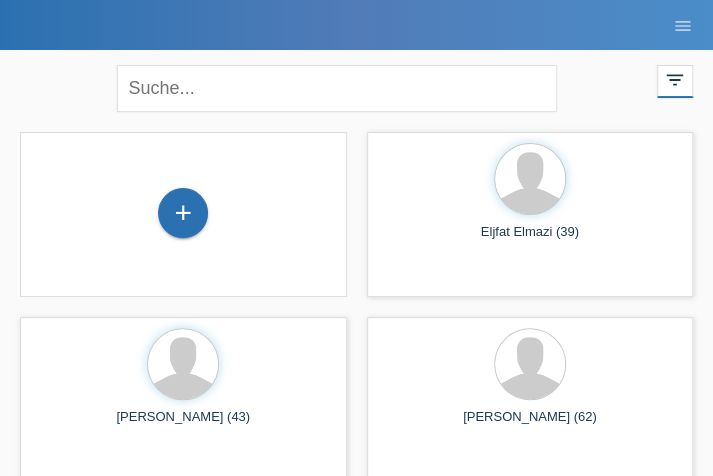 click on "close" at bounding box center [357, 86] 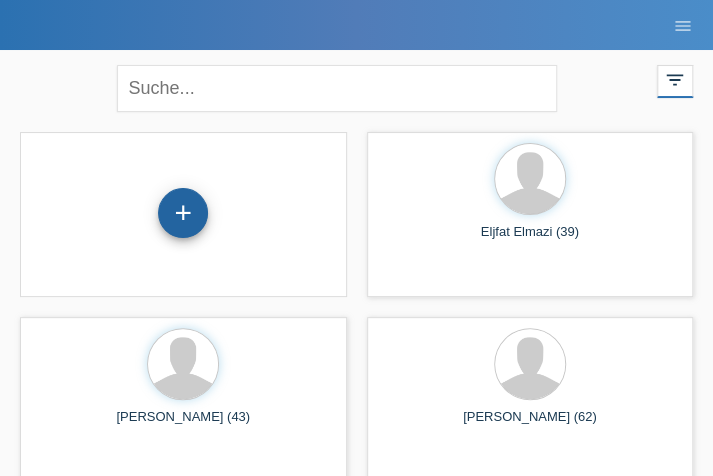 click on "+" at bounding box center (183, 213) 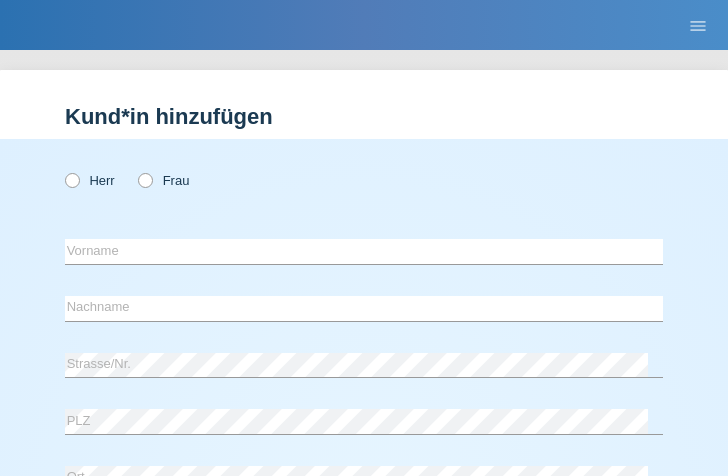scroll, scrollTop: 0, scrollLeft: 0, axis: both 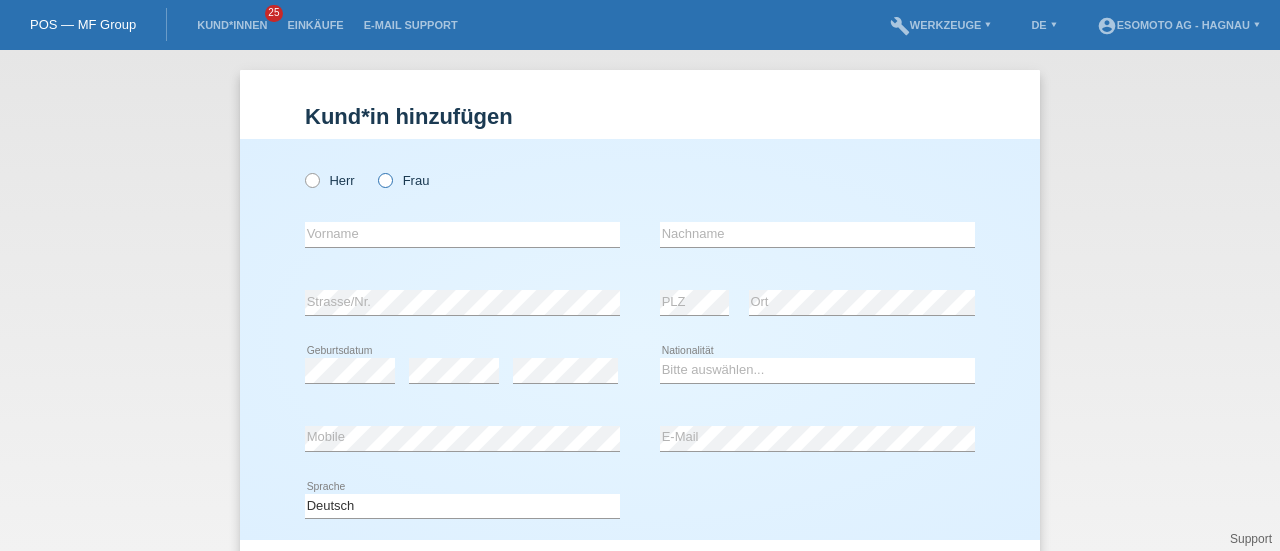 click on "Frau" at bounding box center (403, 180) 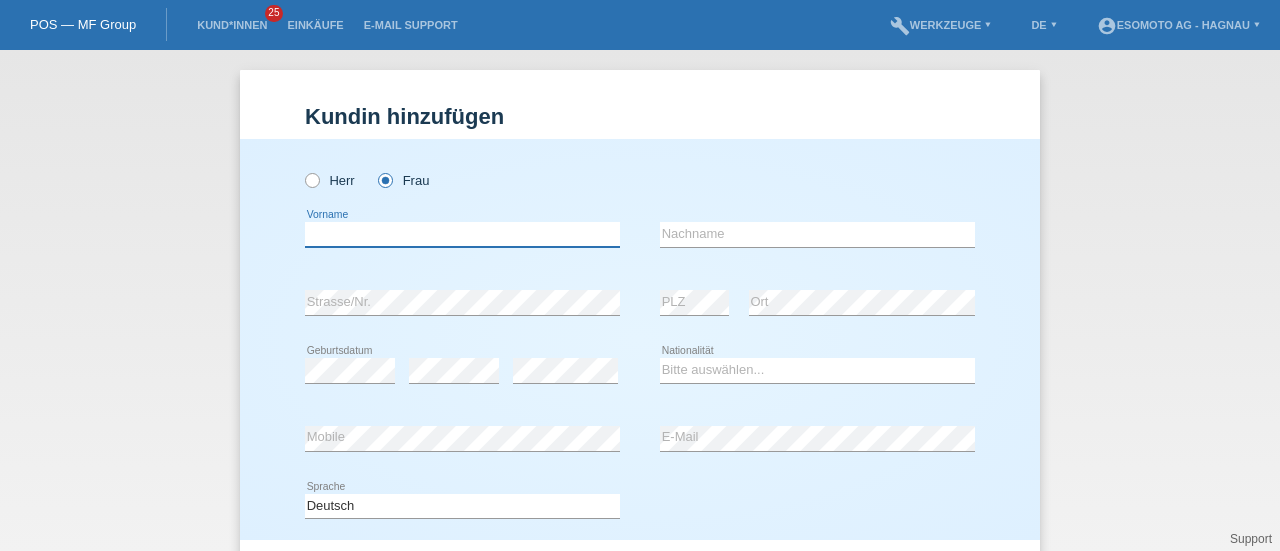 click at bounding box center [462, 234] 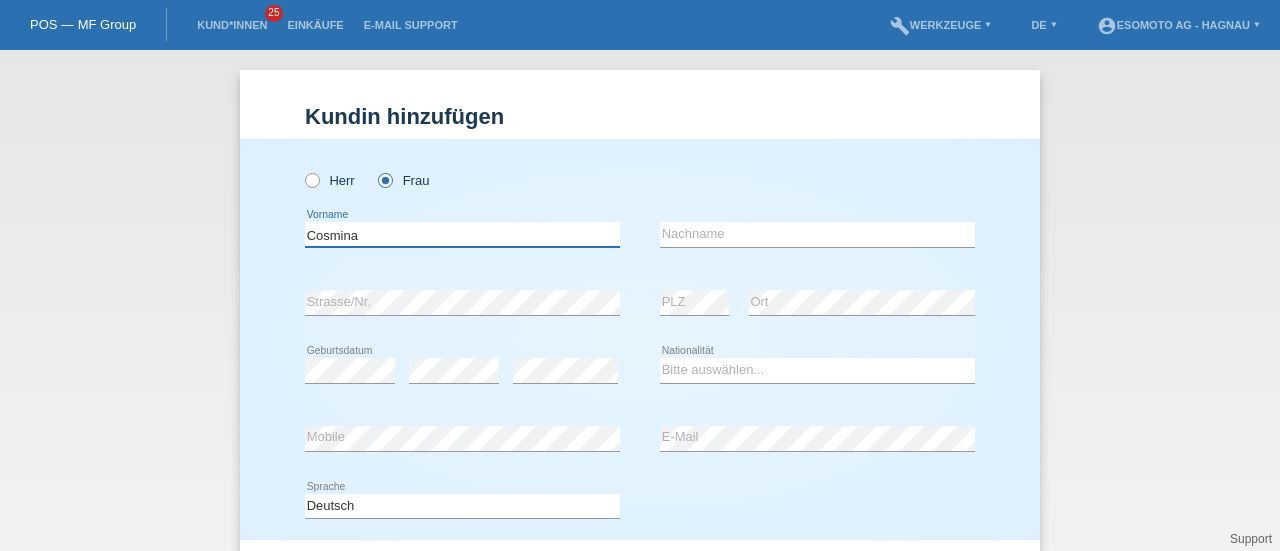 click on "Cosmina" at bounding box center [462, 234] 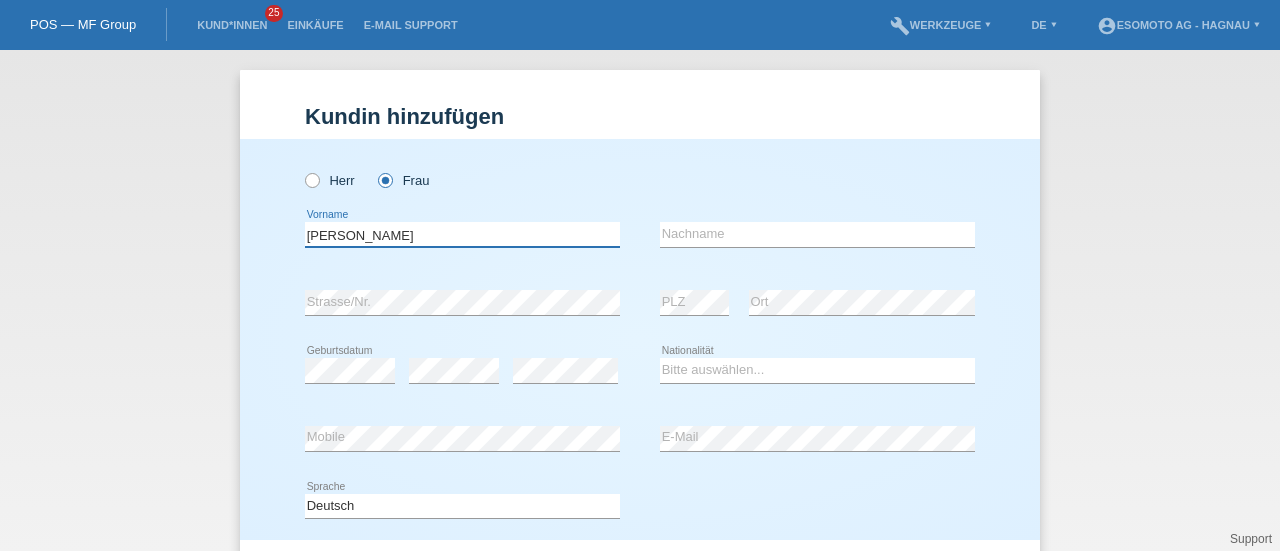 type on "[PERSON_NAME]" 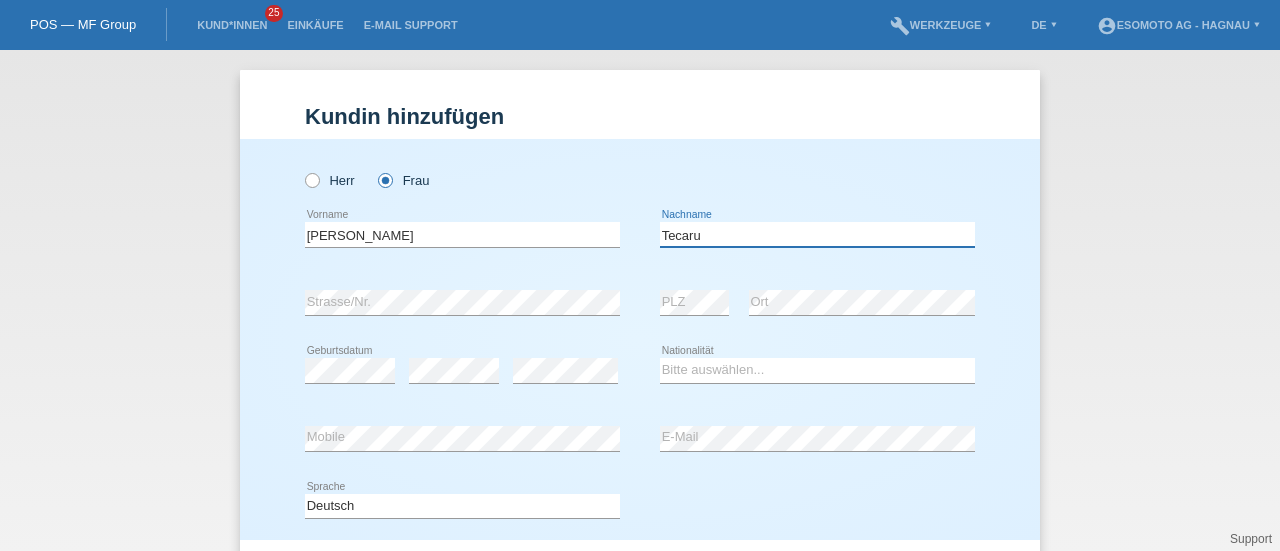 type on "Tecaru" 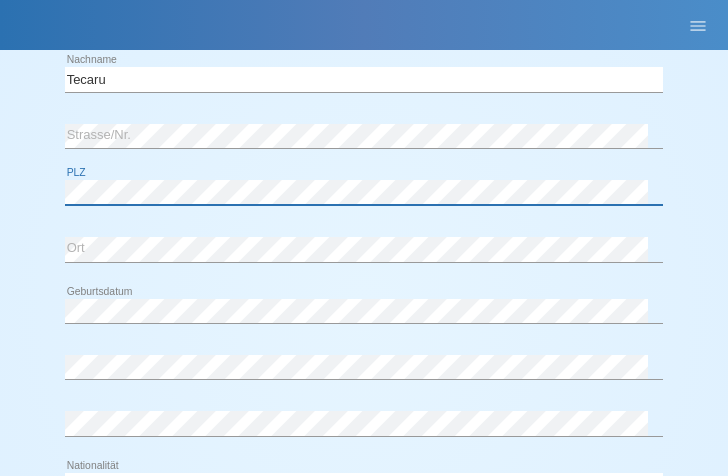 scroll, scrollTop: 233, scrollLeft: 0, axis: vertical 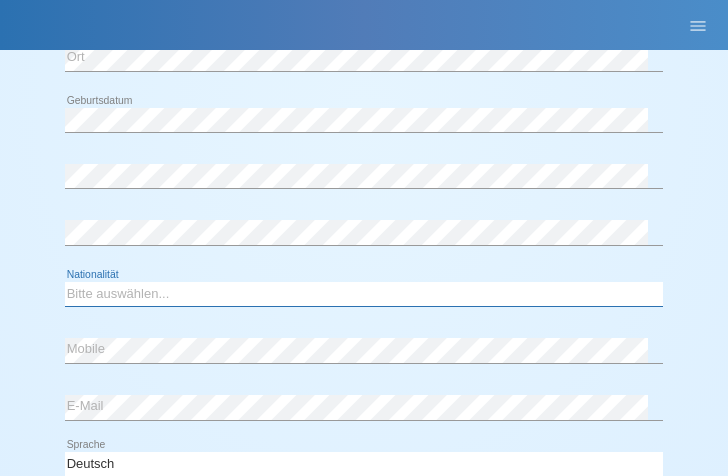 click on "Bitte auswählen...
Schweiz
Deutschland
Liechtenstein
Österreich
------------
Afghanistan
Ägypten
Åland
Albanien
Algerien" at bounding box center (364, 294) 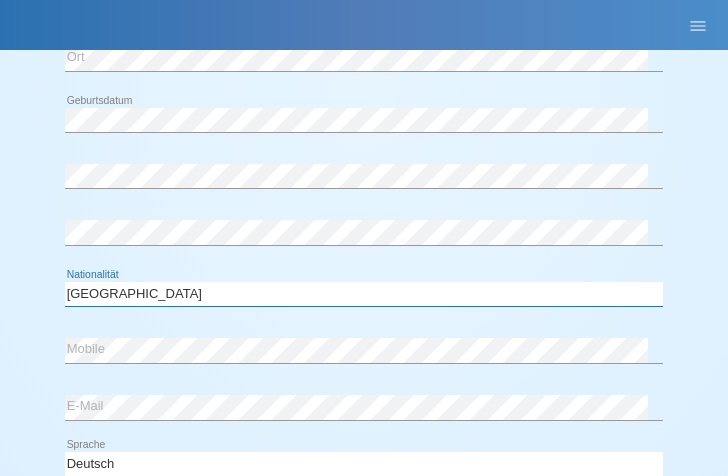 click on "Bitte auswählen...
Schweiz
Deutschland
Liechtenstein
Österreich
------------
Afghanistan
Ägypten
Åland
Albanien
Algerien" at bounding box center (364, 294) 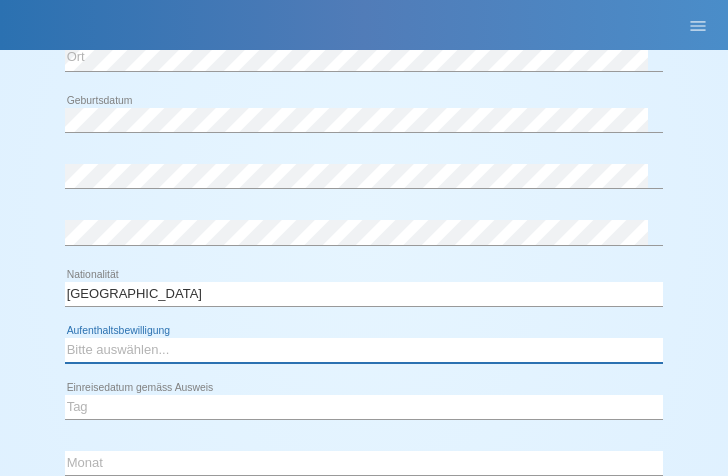 click on "Bitte auswählen...
C
B
B - Flüchtlingsstatus
Andere" at bounding box center [364, 350] 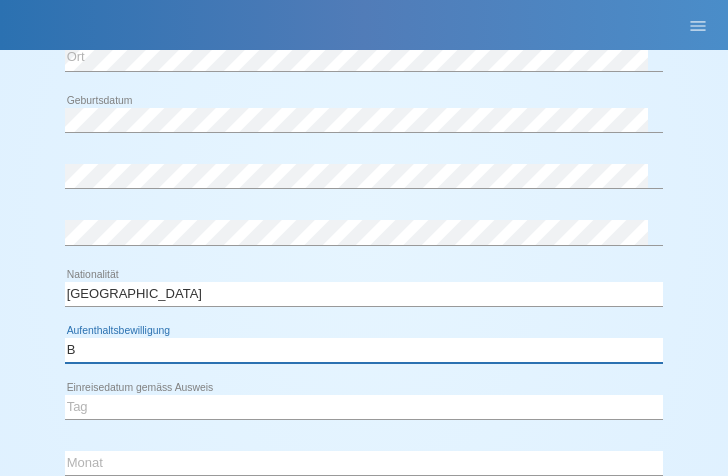 click on "Bitte auswählen...
C
B
B - Flüchtlingsstatus
Andere" at bounding box center (364, 350) 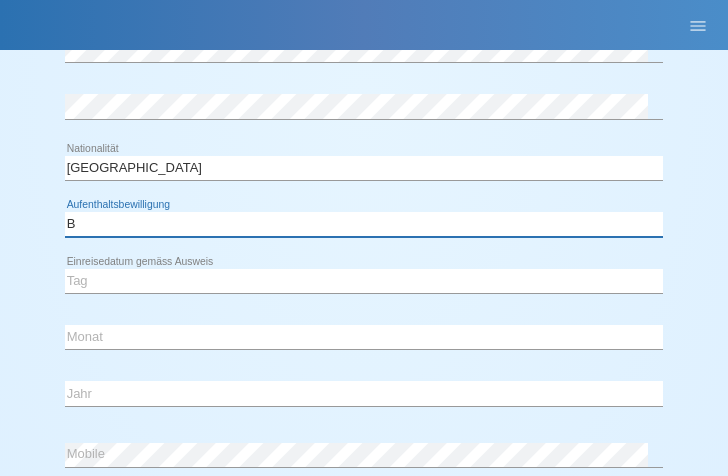 scroll, scrollTop: 547, scrollLeft: 0, axis: vertical 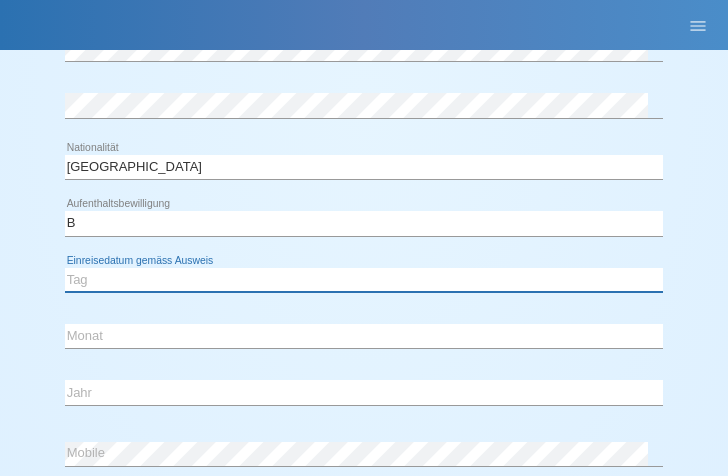click on "Tag
01
02
03
04
05
06
07
08
09
10 11" at bounding box center [364, 280] 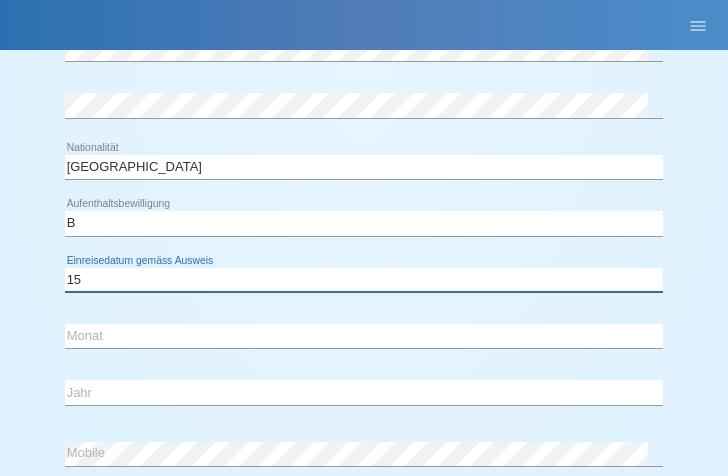 click on "Tag
01
02
03
04
05
06
07
08
09
10 11" at bounding box center [364, 280] 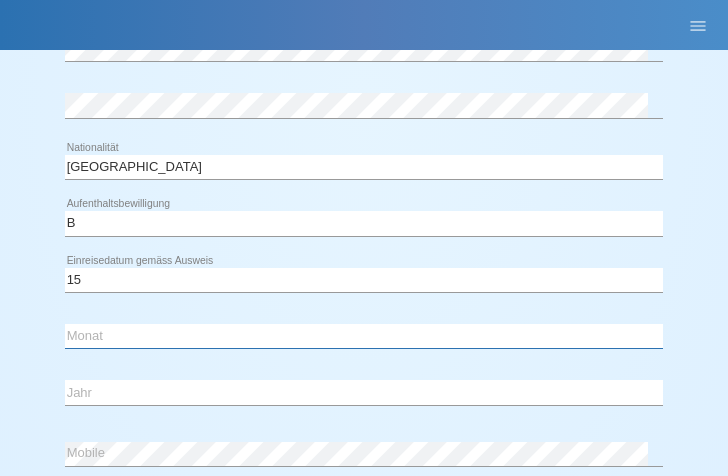 click on "Monat
01
02
03
04
05
06
07
08
09
10 11" at bounding box center (364, 336) 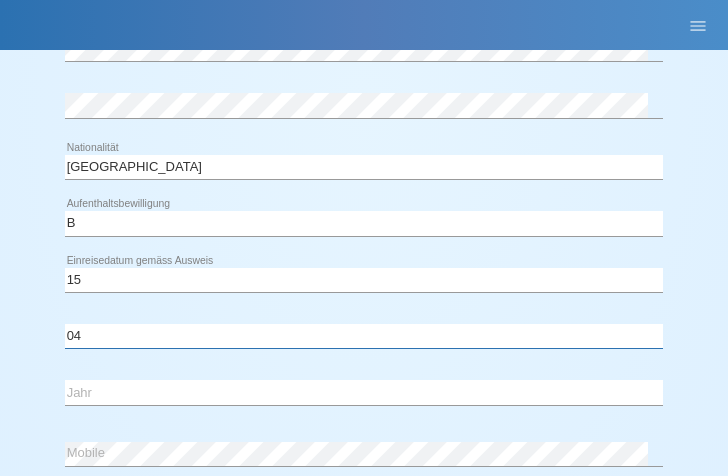 click on "Monat
01
02
03
04
05
06
07
08
09
10 11" at bounding box center (364, 336) 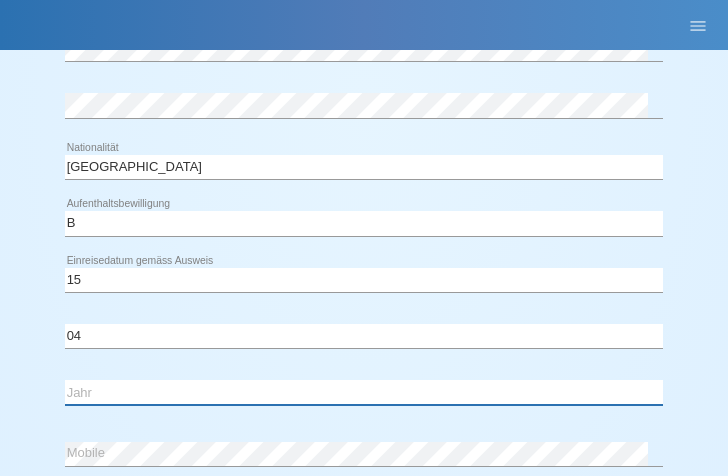 click on "Jahr
2025
2024
2023
2022
2021
2020
2019
2018
2017 2016 2015 2014 2013 2012 2011 2010 2009 2008 2007 2006 2005 2004 2003 2002 2001" at bounding box center [364, 392] 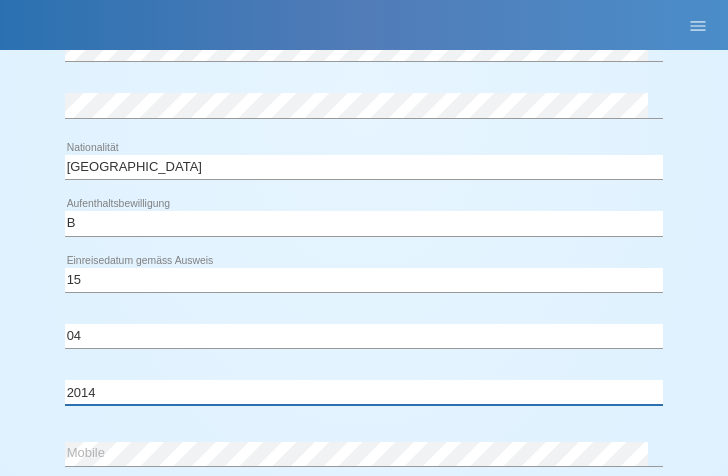 click on "Jahr
2025
2024
2023
2022
2021
2020
2019
2018
2017 2016 2015 2014 2013 2012 2011 2010 2009 2008 2007 2006 2005 2004 2003 2002 2001" at bounding box center (364, 392) 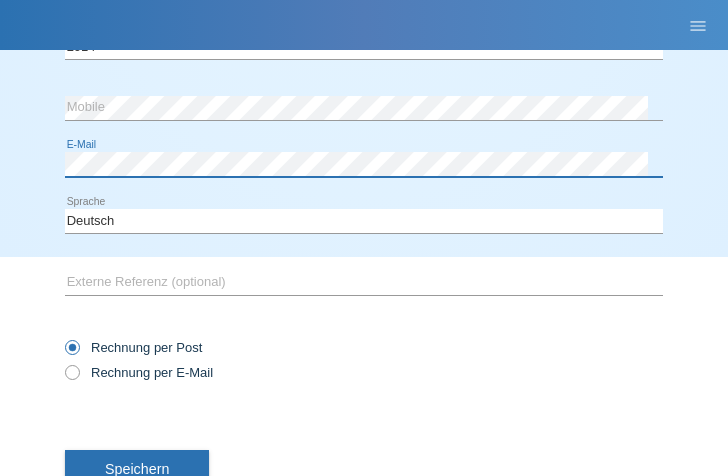 scroll, scrollTop: 959, scrollLeft: 0, axis: vertical 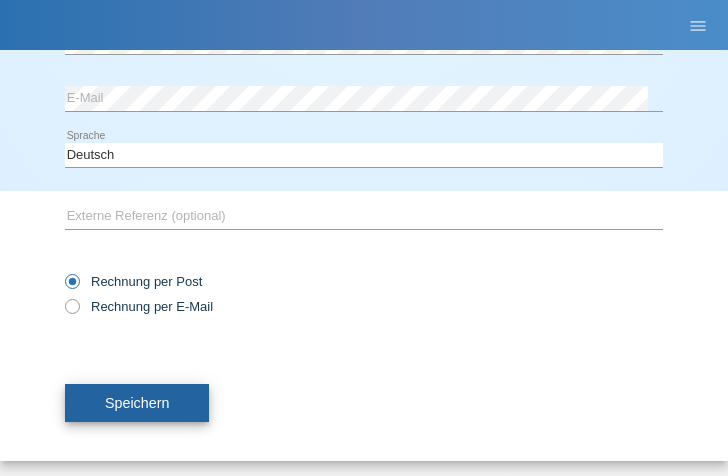 click on "Speichern" at bounding box center (137, 403) 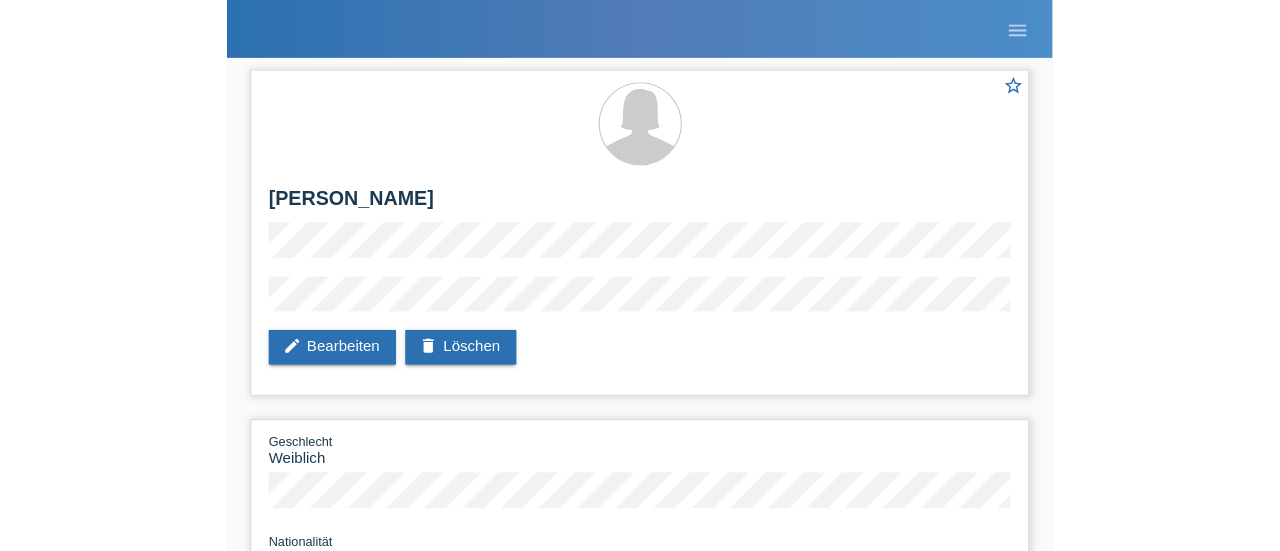 scroll, scrollTop: 0, scrollLeft: 0, axis: both 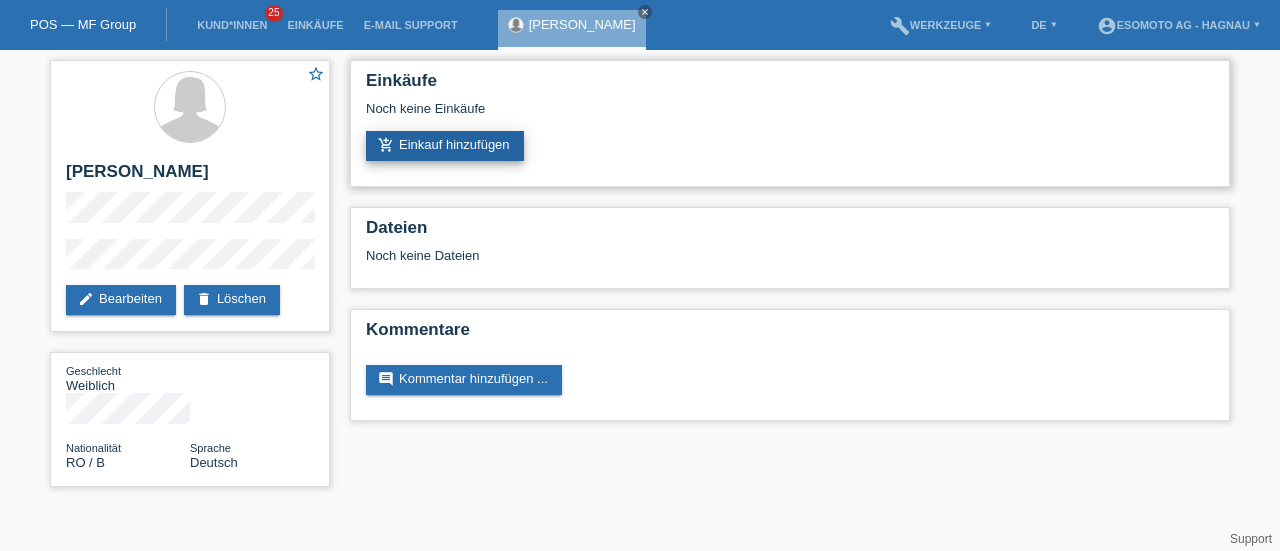 click on "add_shopping_cart  Einkauf hinzufügen" at bounding box center [445, 146] 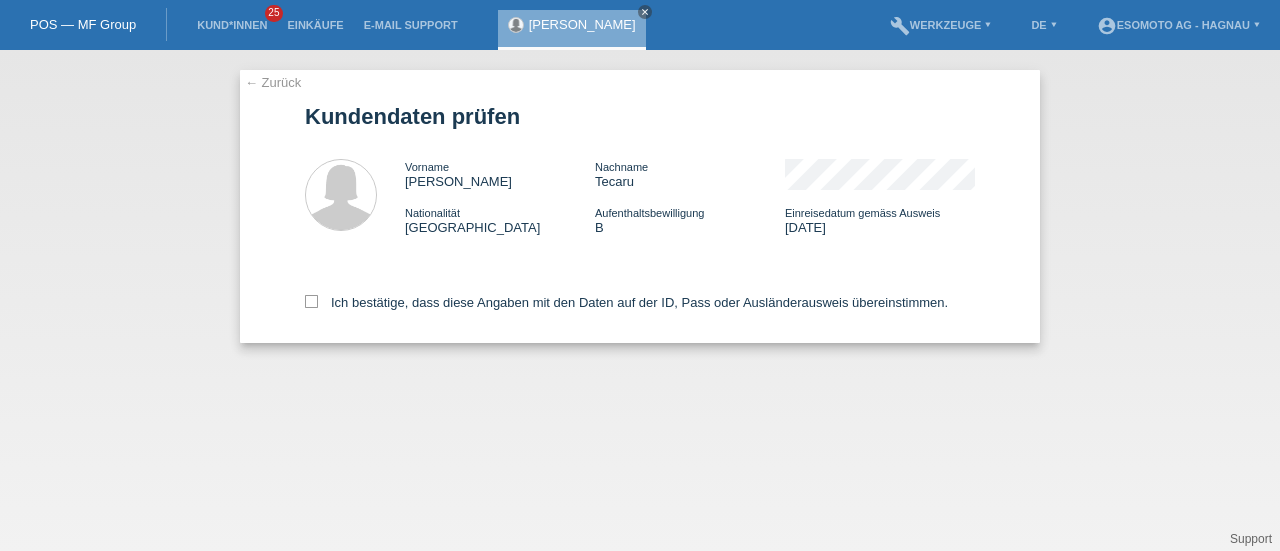 scroll, scrollTop: 0, scrollLeft: 0, axis: both 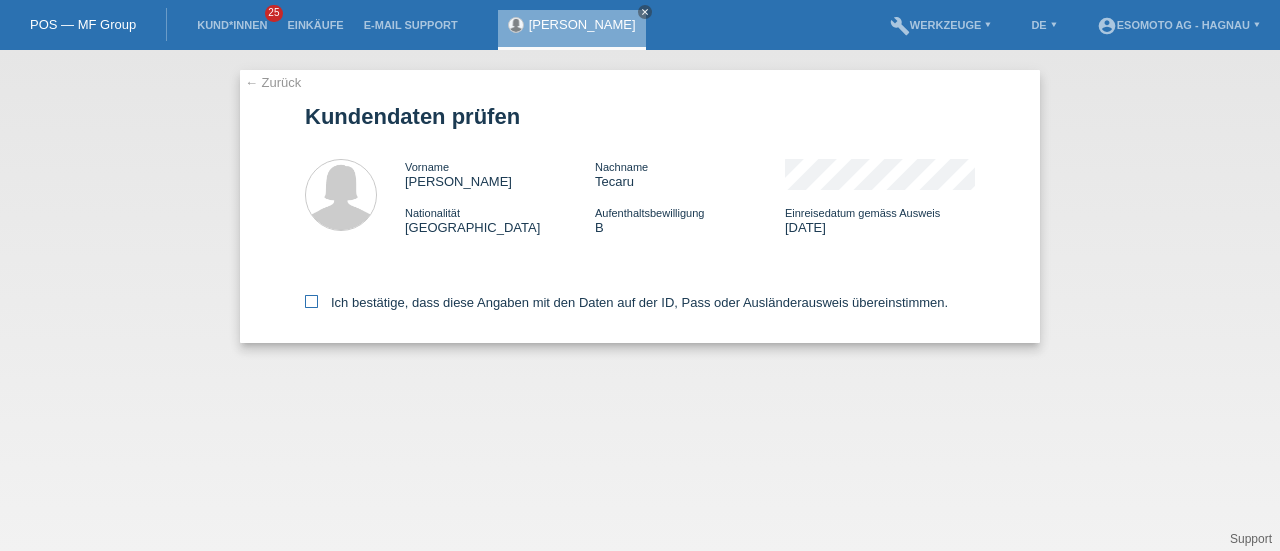click at bounding box center [311, 301] 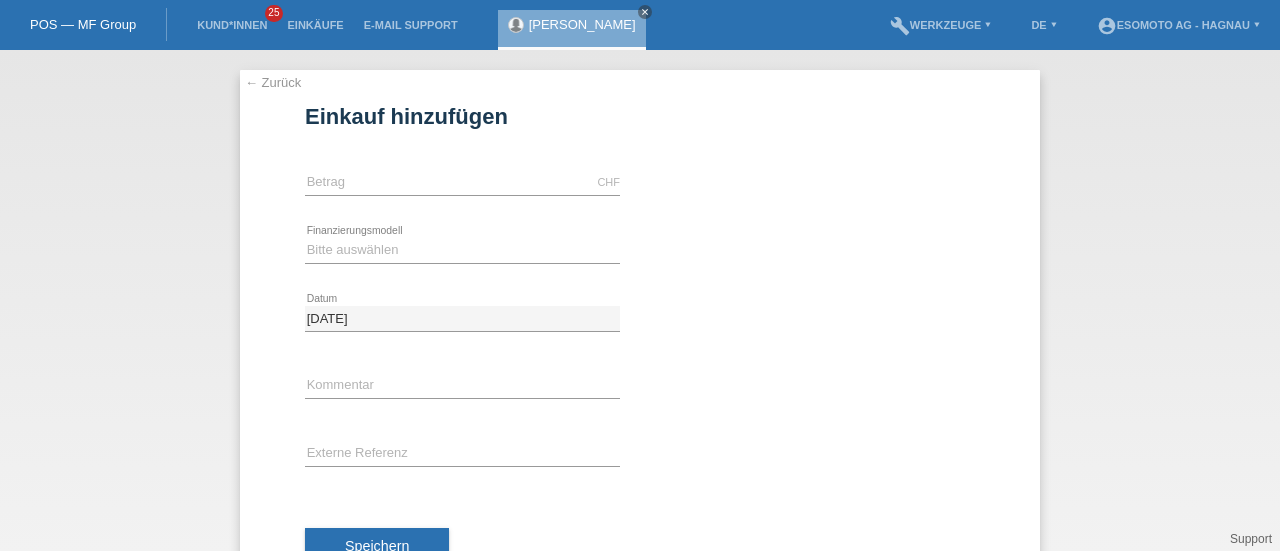 scroll, scrollTop: 0, scrollLeft: 0, axis: both 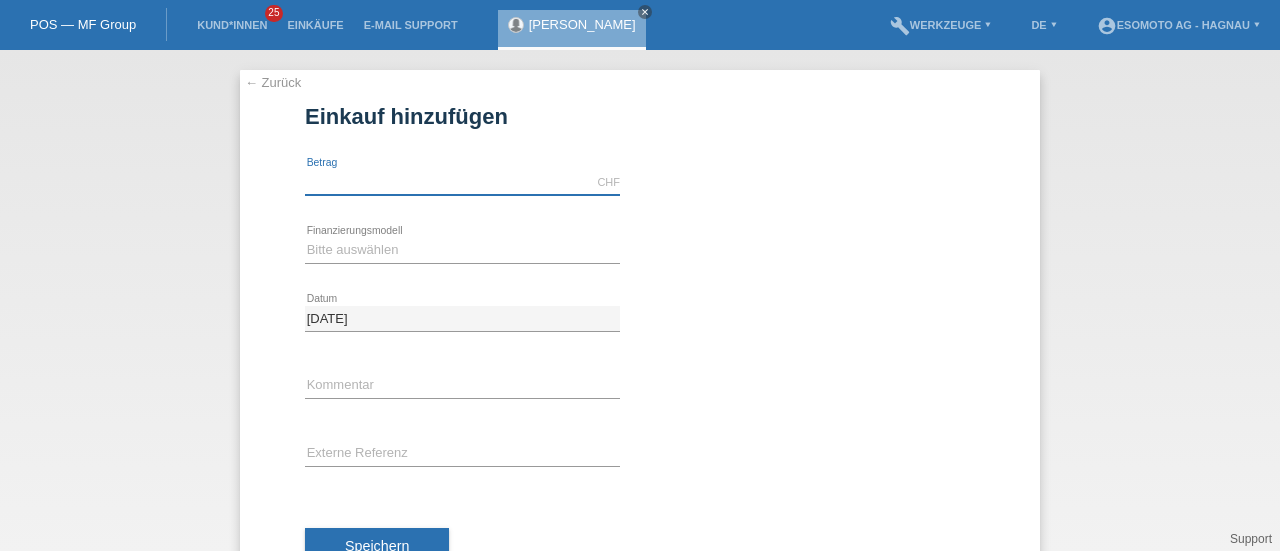 click at bounding box center (462, 182) 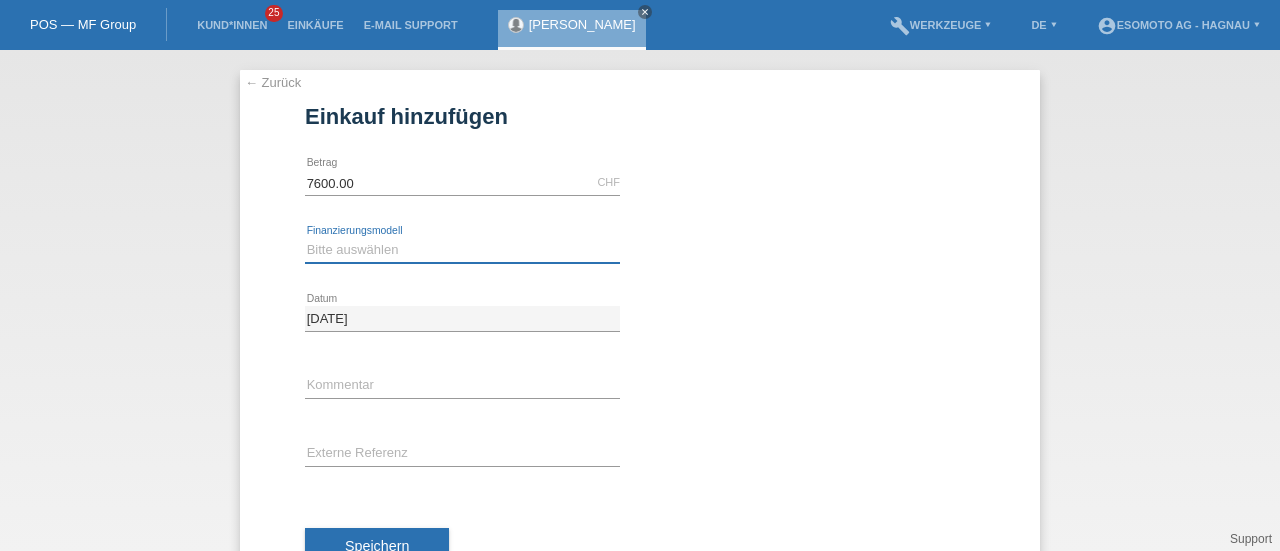 click on "Bitte auswählen
Fixe Raten
Kauf auf Rechnung mit Teilzahlungsoption" at bounding box center (462, 250) 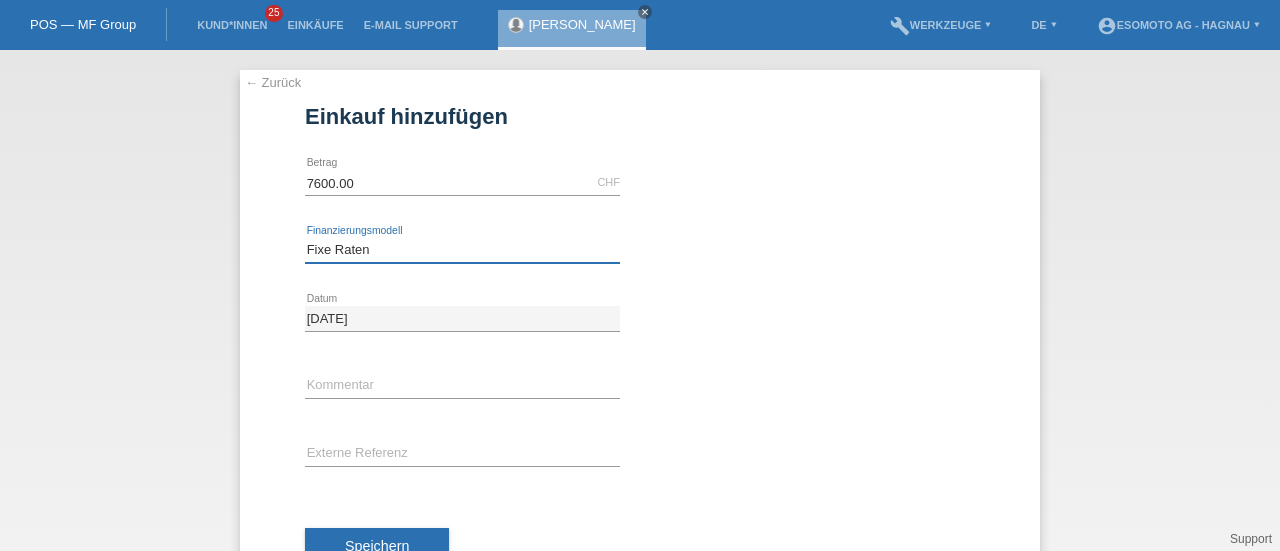 click on "Bitte auswählen
Fixe Raten
Kauf auf Rechnung mit Teilzahlungsoption" at bounding box center [462, 250] 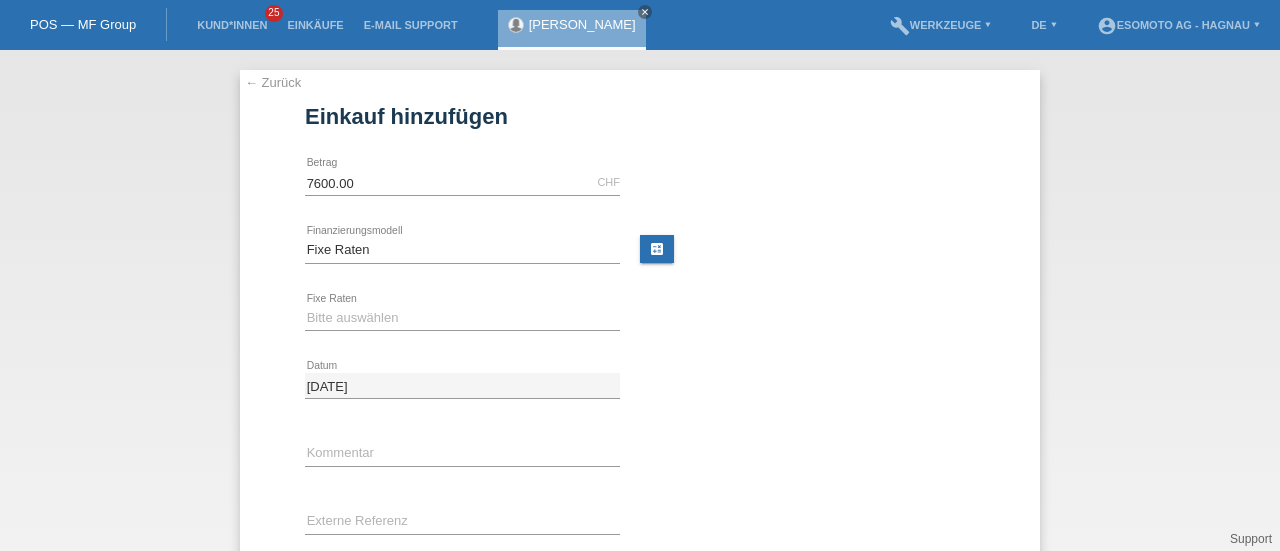 click on "Bitte auswählen
12 Raten
24 Raten
36 Raten
48 Raten
error
Fixe Raten" at bounding box center (462, 319) 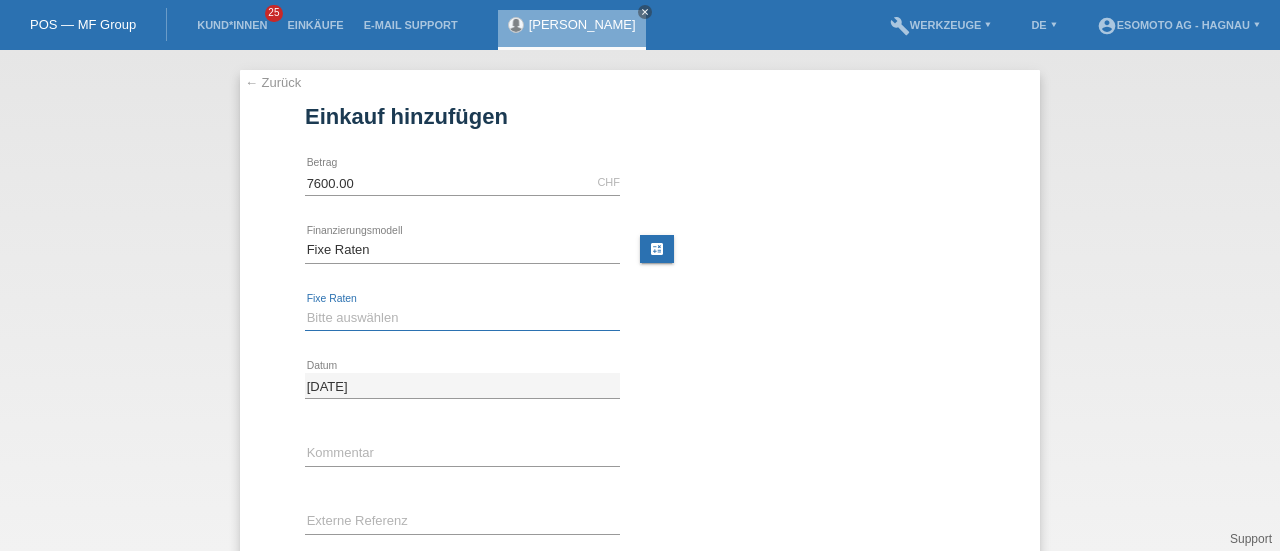 click on "Bitte auswählen
12 Raten
24 Raten
36 Raten
48 Raten" at bounding box center [462, 318] 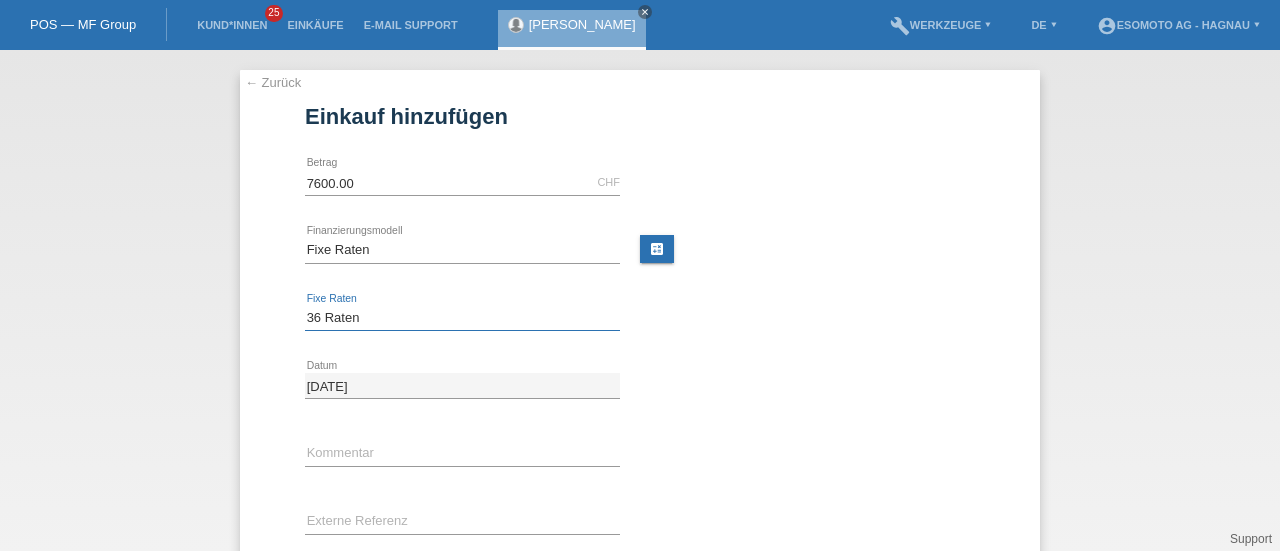 click on "Bitte auswählen
12 Raten
24 Raten
36 Raten
48 Raten" at bounding box center (462, 318) 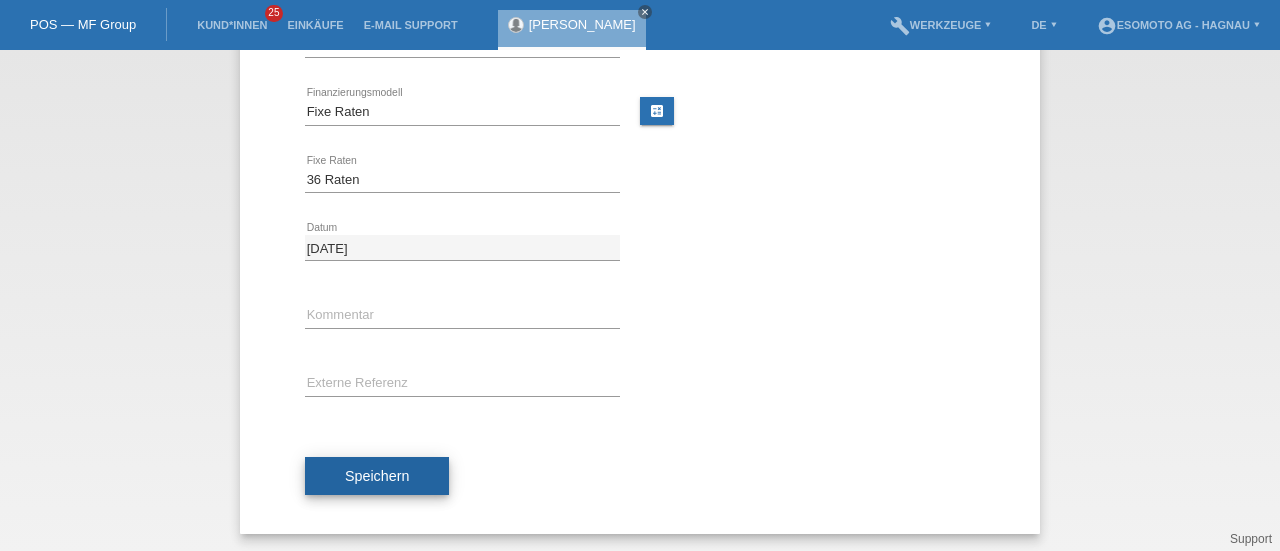 click on "Speichern" at bounding box center (377, 476) 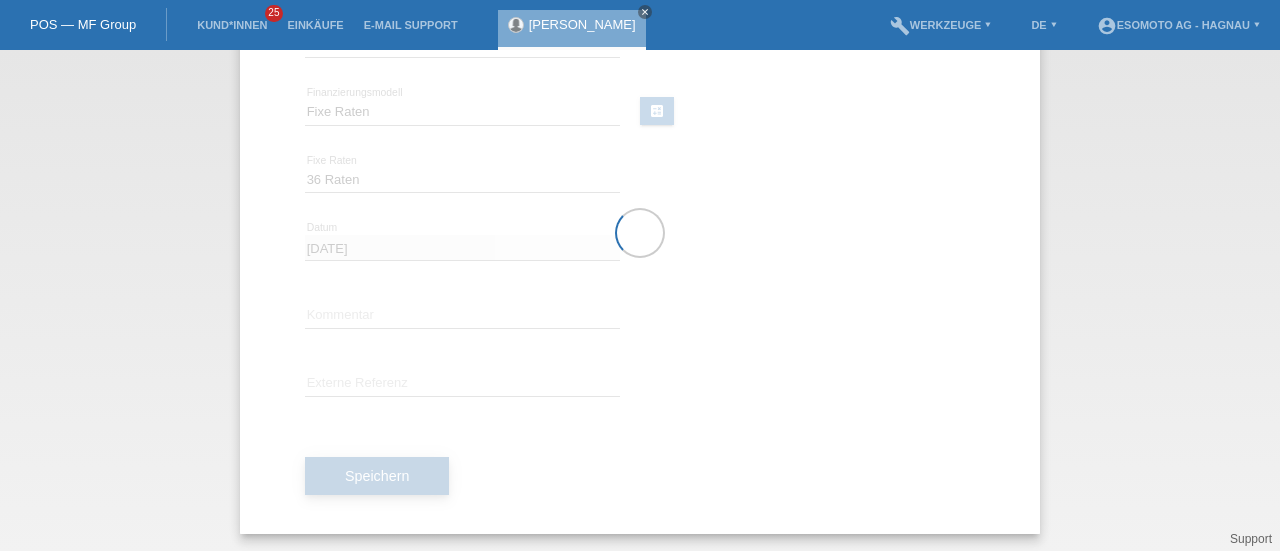 scroll, scrollTop: 0, scrollLeft: 0, axis: both 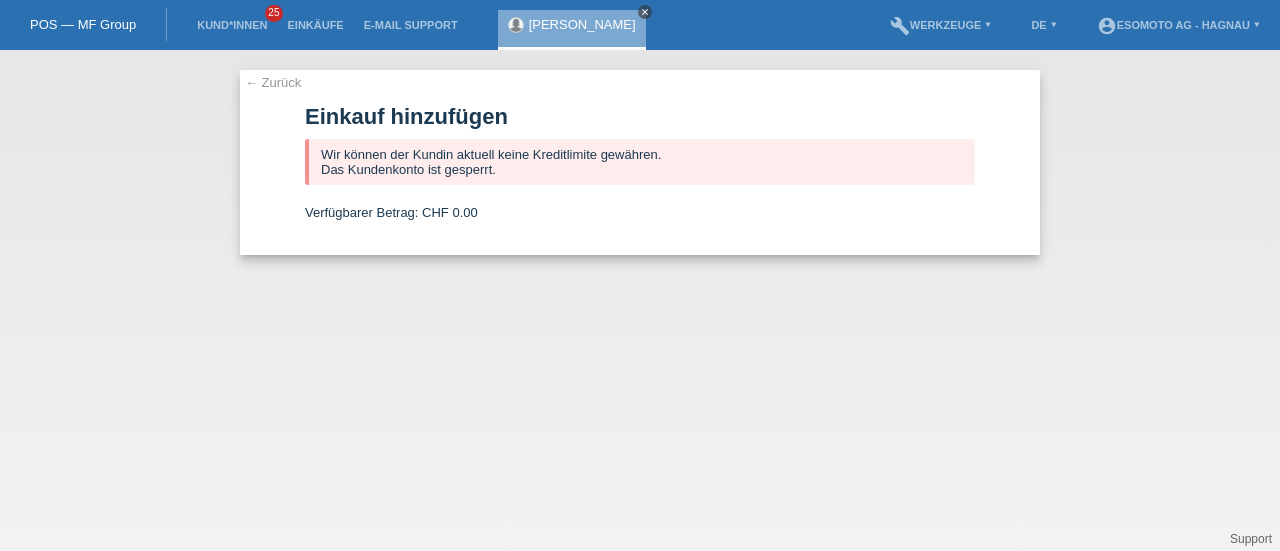 click on "close" at bounding box center [645, 12] 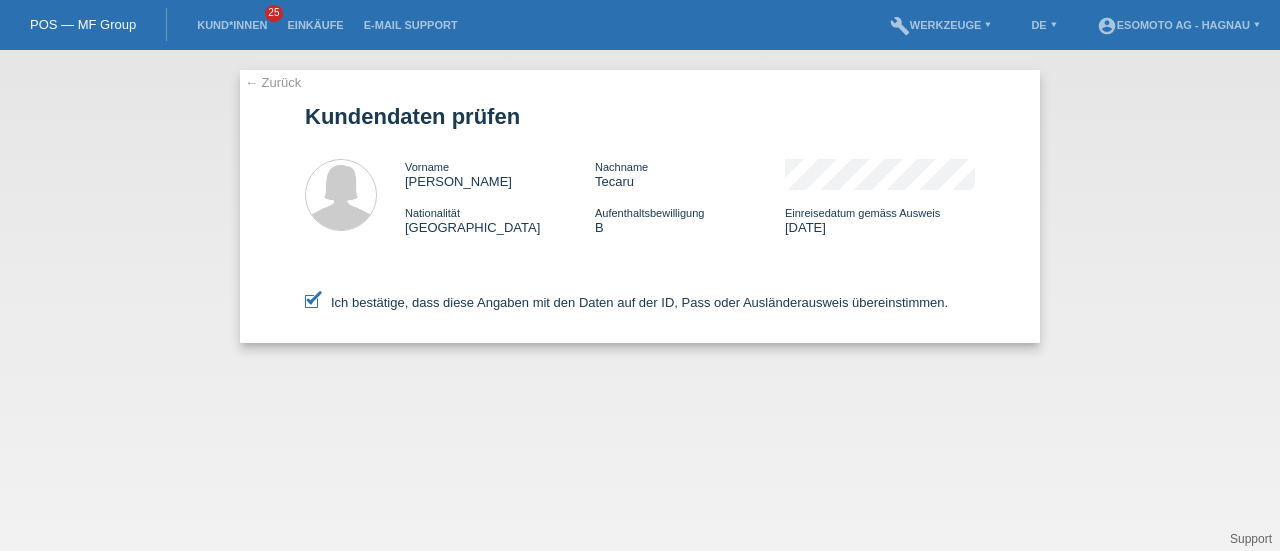 scroll, scrollTop: 0, scrollLeft: 0, axis: both 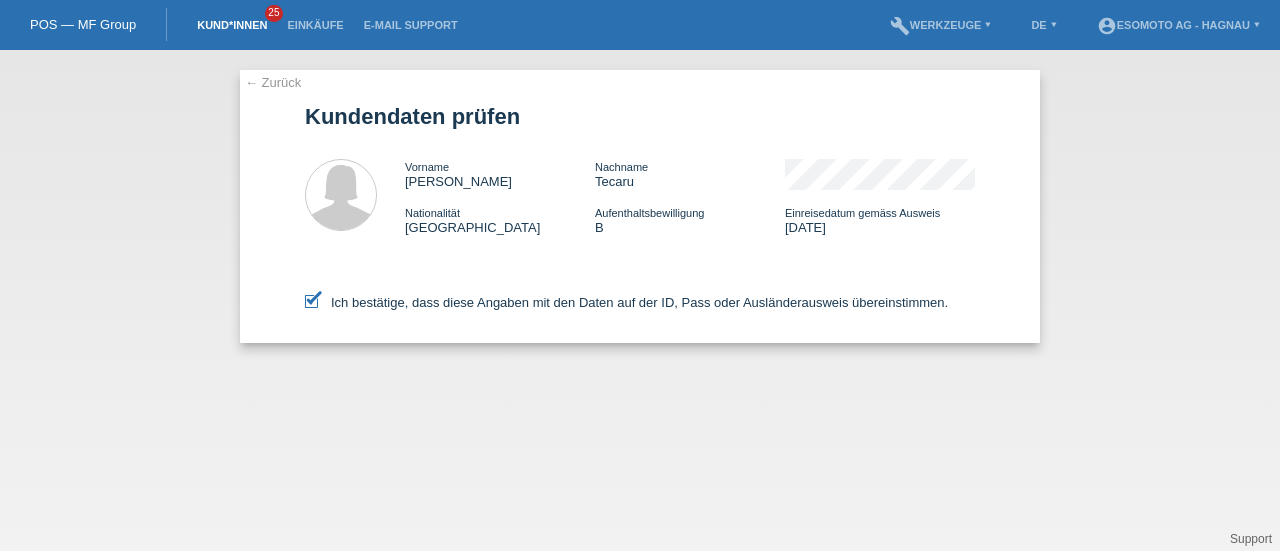 click on "Kund*innen" at bounding box center [232, 25] 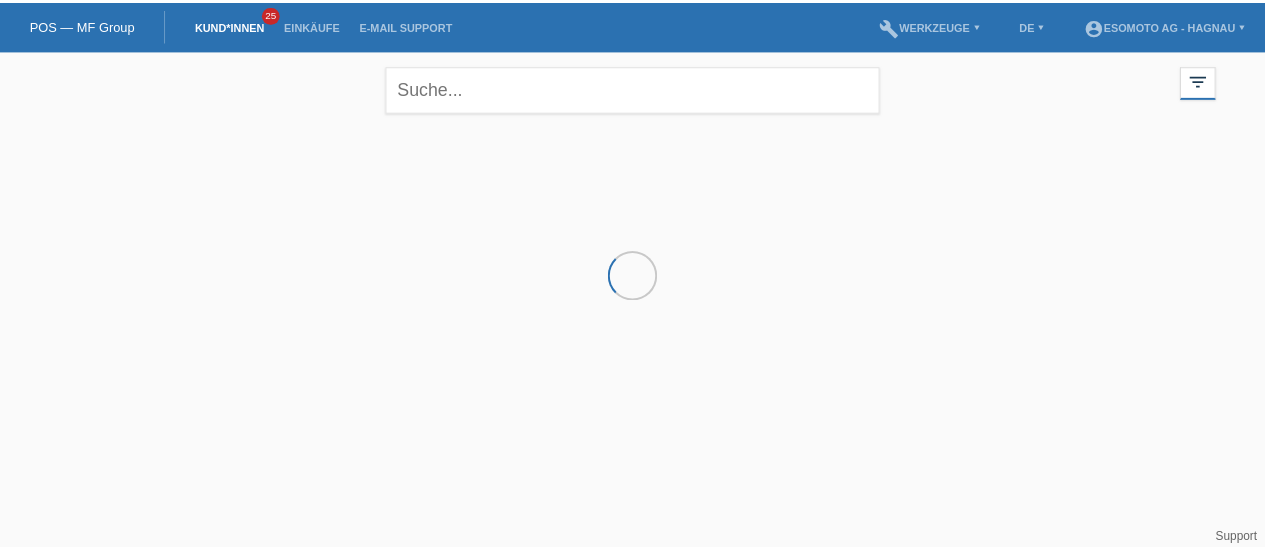 scroll, scrollTop: 0, scrollLeft: 0, axis: both 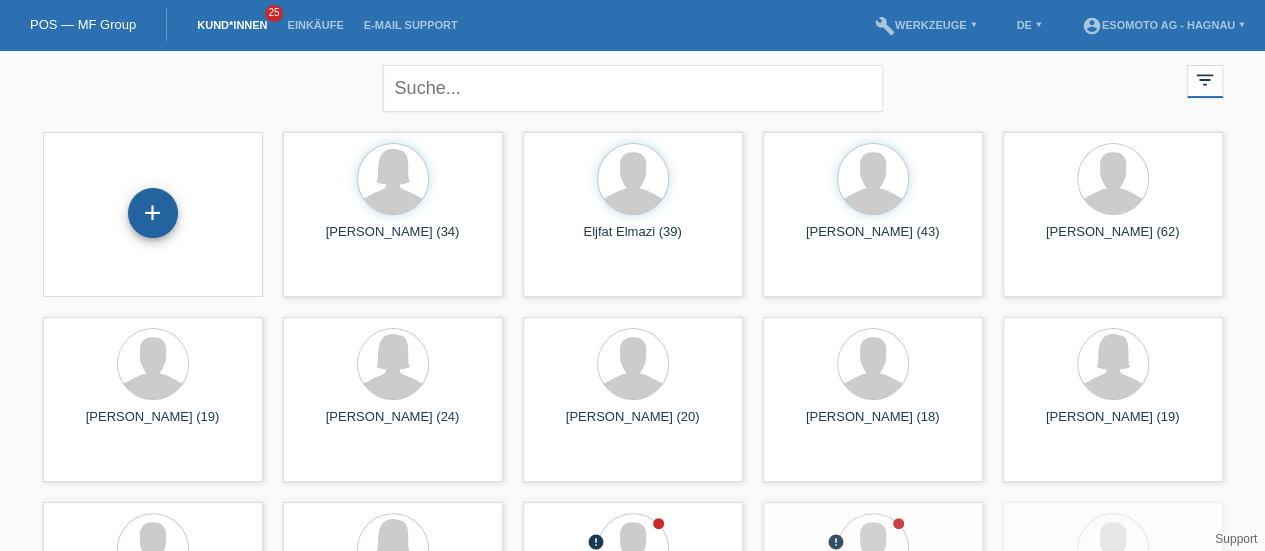 click on "+" at bounding box center (153, 213) 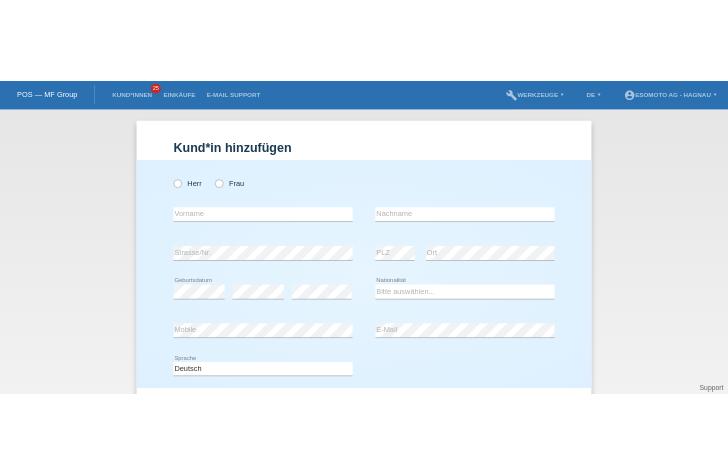 scroll, scrollTop: 0, scrollLeft: 0, axis: both 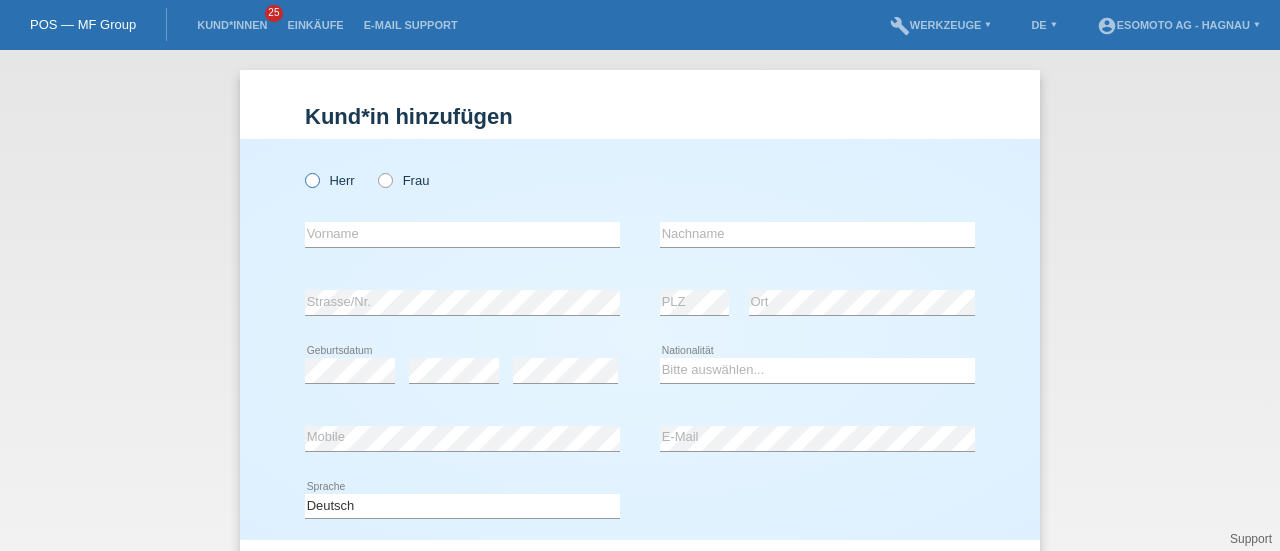 click at bounding box center [302, 170] 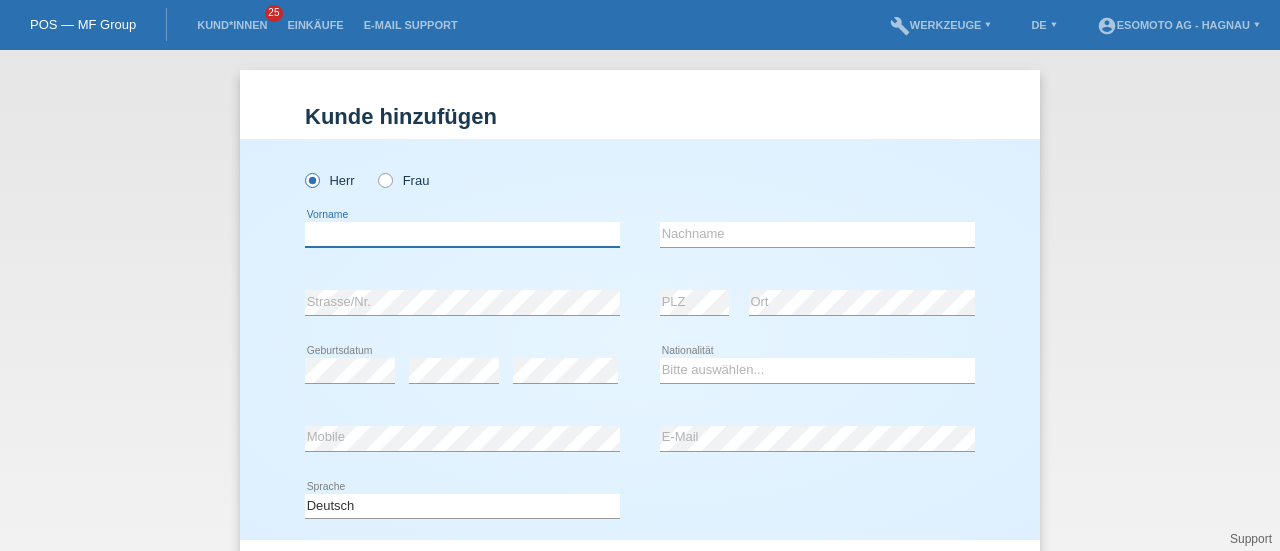 click at bounding box center [462, 234] 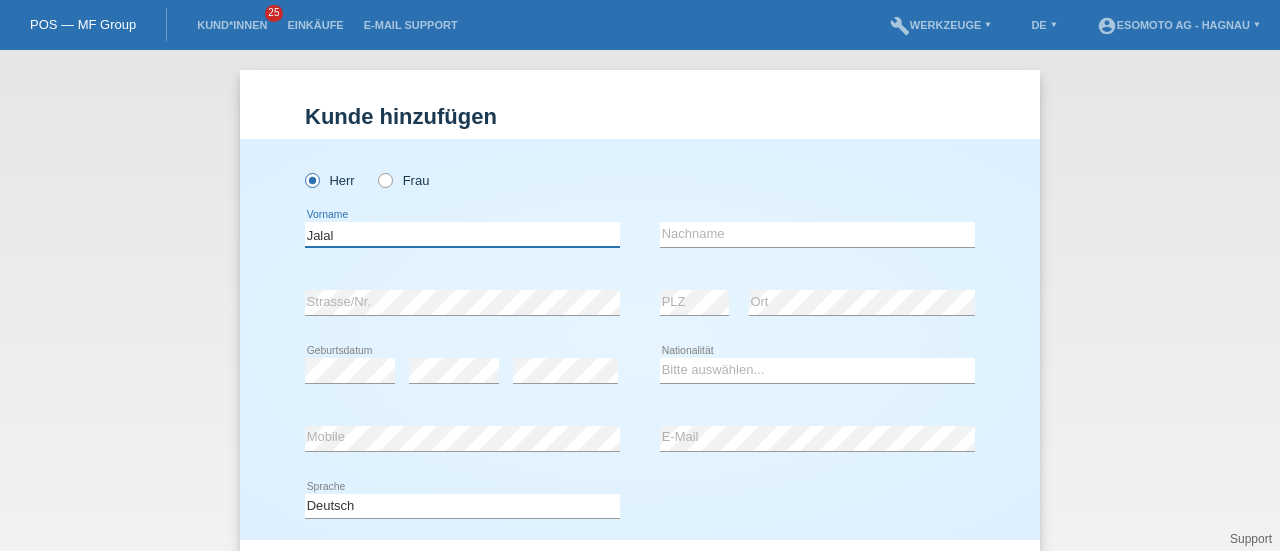 type on "Jalal" 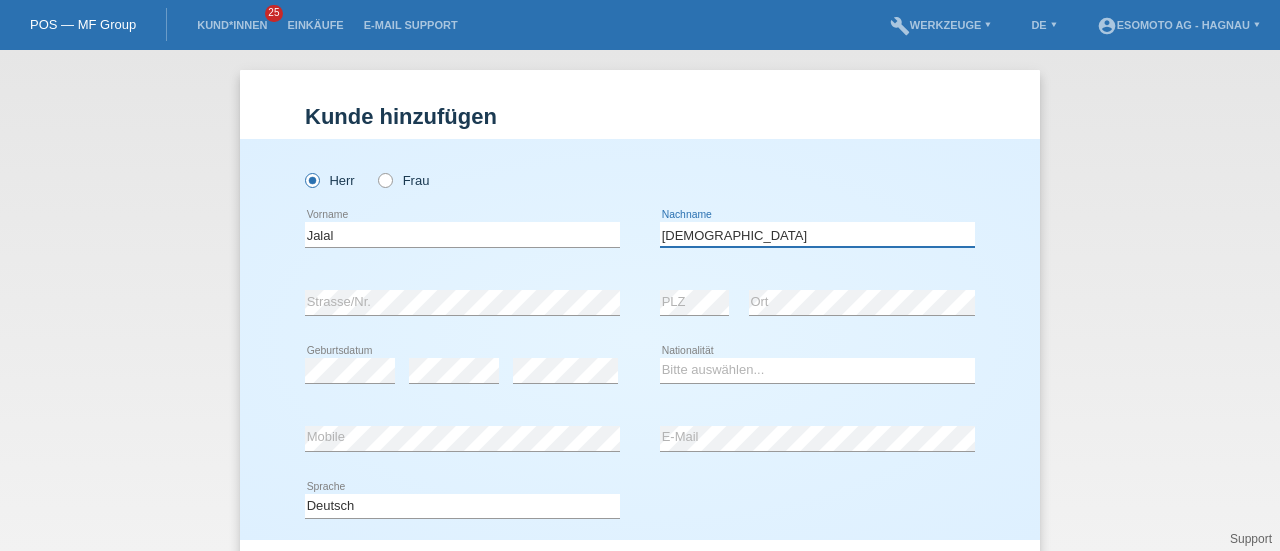 type on "[DEMOGRAPHIC_DATA]" 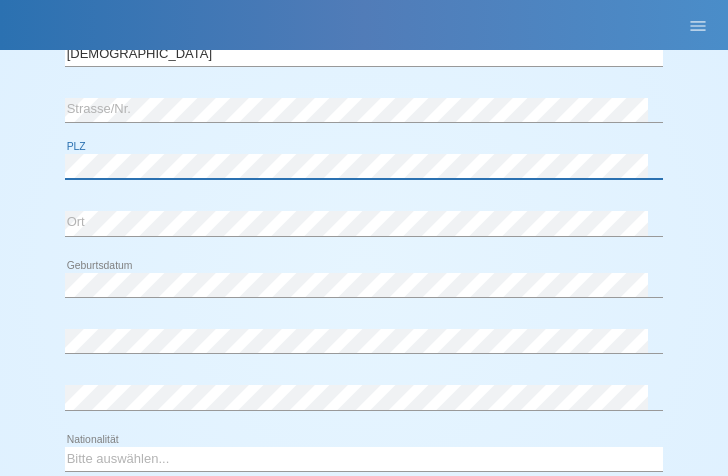scroll, scrollTop: 256, scrollLeft: 0, axis: vertical 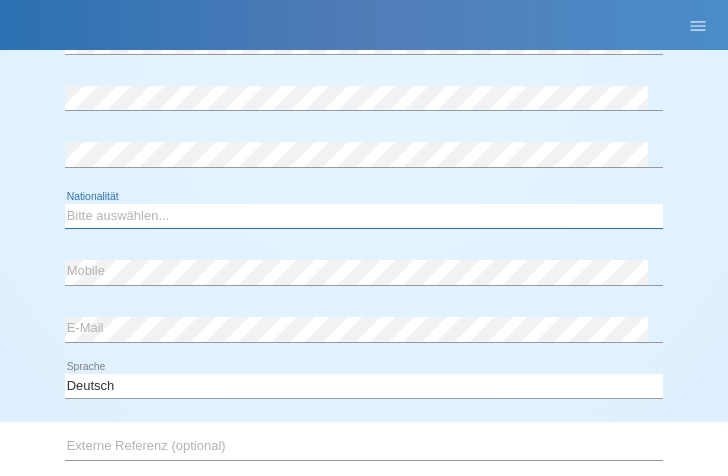 click on "Bitte auswählen...
Schweiz
Deutschland
Liechtenstein
Österreich
------------
Afghanistan
Ägypten
Åland
Albanien
Algerien" at bounding box center (364, 216) 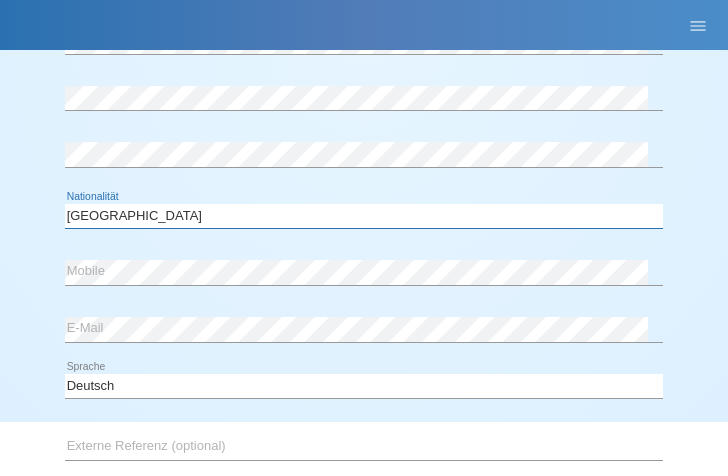 click on "Bitte auswählen...
Schweiz
Deutschland
Liechtenstein
Österreich
------------
Afghanistan
Ägypten
Åland
Albanien
Algerien" at bounding box center [364, 216] 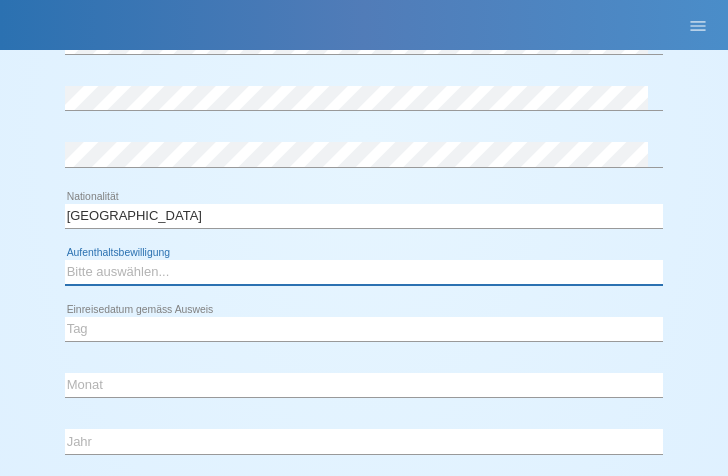 click on "Bitte auswählen...
C
B
B - Flüchtlingsstatus
Andere" at bounding box center (364, 272) 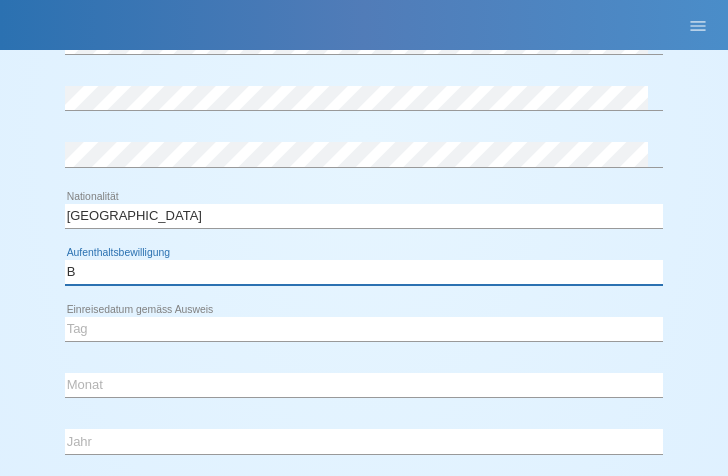 click on "Bitte auswählen...
C
B
B - Flüchtlingsstatus
Andere" at bounding box center (364, 272) 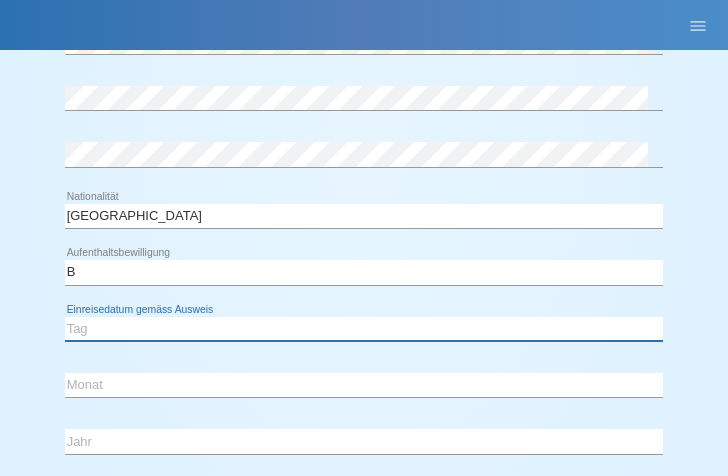 click on "Tag
01
02
03
04
05
06
07
08
09
10 11" at bounding box center [364, 329] 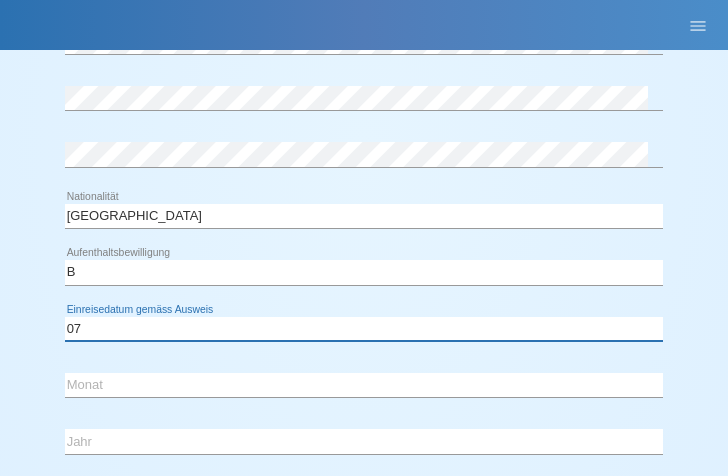 click on "Tag
01
02
03
04
05
06
07
08
09
10 11" at bounding box center (364, 329) 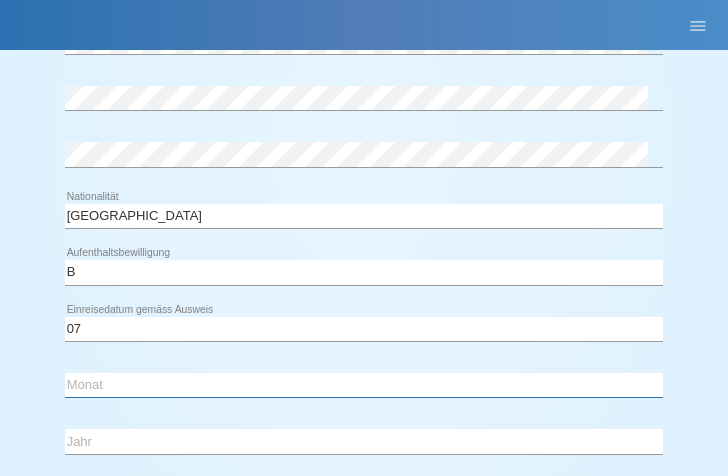 click on "Monat
01
02
03
04
05
06
07
08
09
10 11" at bounding box center [364, 385] 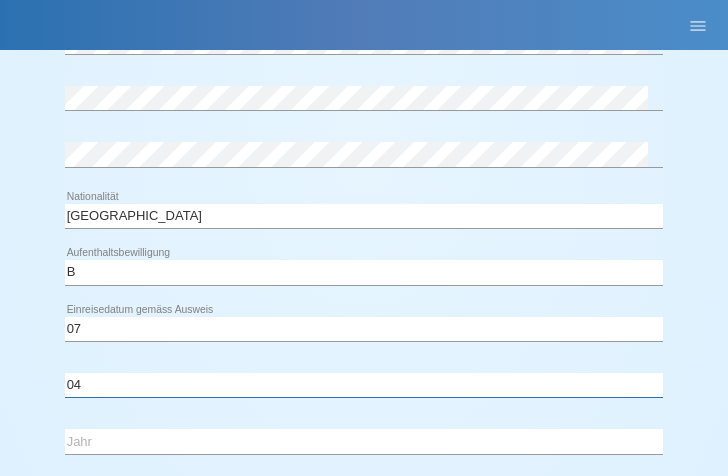 click on "Monat
01
02
03
04
05
06
07
08
09
10 11" at bounding box center [364, 385] 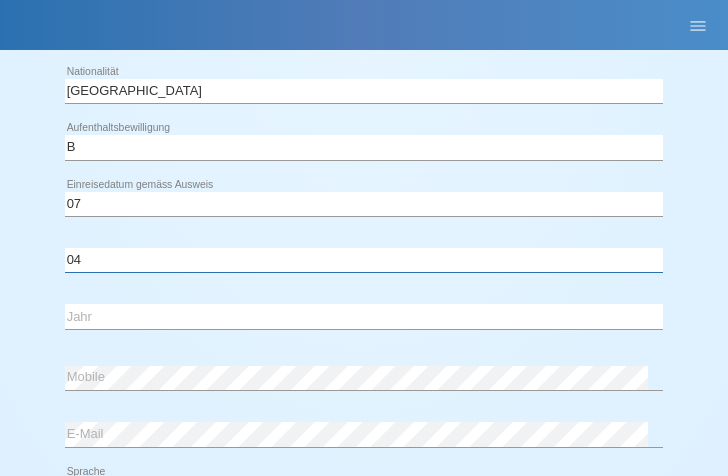 scroll, scrollTop: 626, scrollLeft: 0, axis: vertical 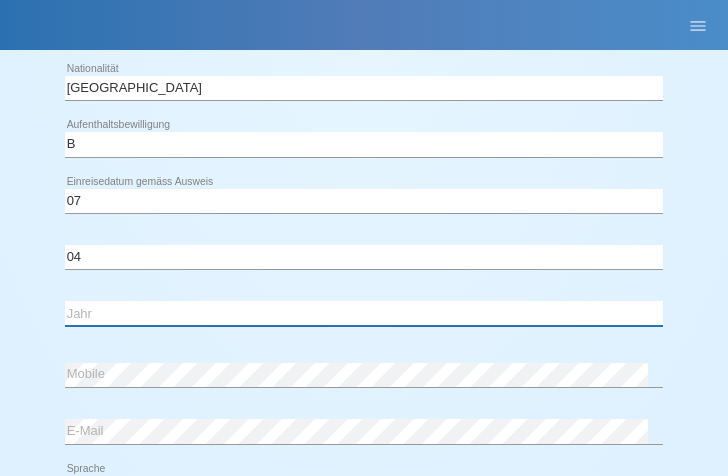 click on "Jahr
2025
2024
2023
2022
2021
2020
2019
2018
2017 2016 2015 2014 2013 2012 2011 2010 2009 2008 2007 2006 2005 2004 2003 2002 2001" at bounding box center [364, 313] 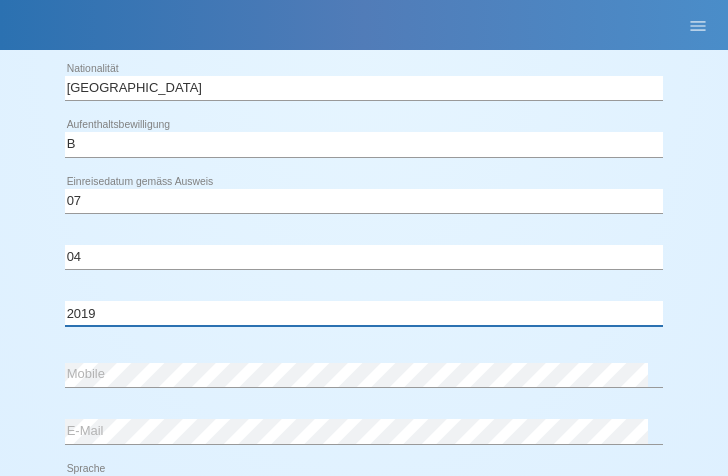 click on "Jahr
2025
2024
2023
2022
2021
2020
2019
2018
2017 2016 2015 2014 2013 2012 2011 2010 2009 2008 2007 2006 2005 2004 2003 2002 2001" at bounding box center (364, 313) 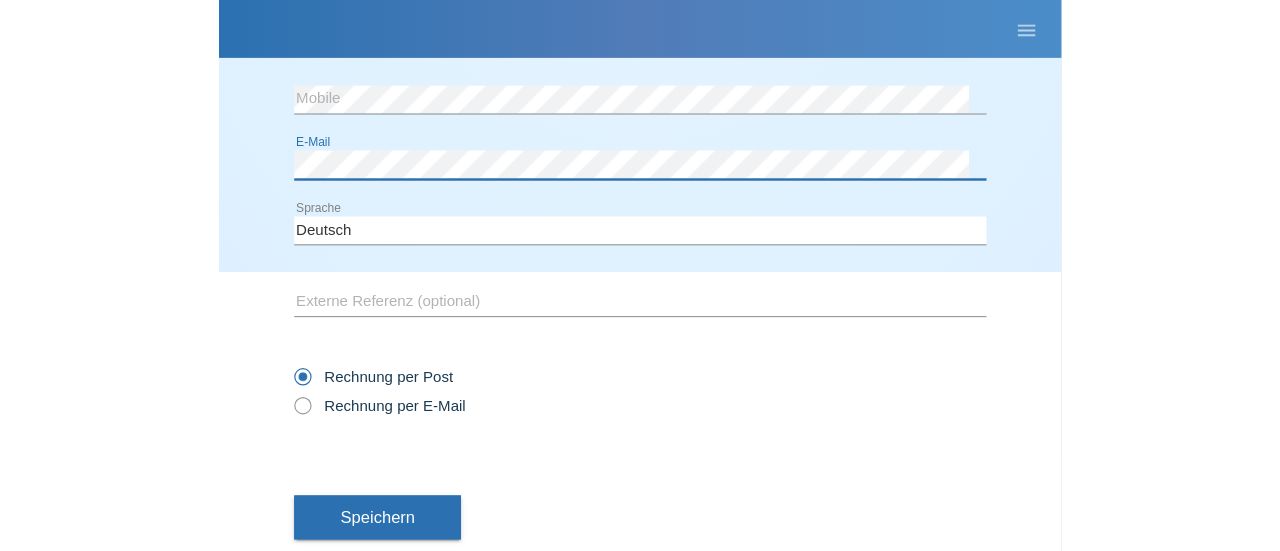 scroll, scrollTop: 916, scrollLeft: 0, axis: vertical 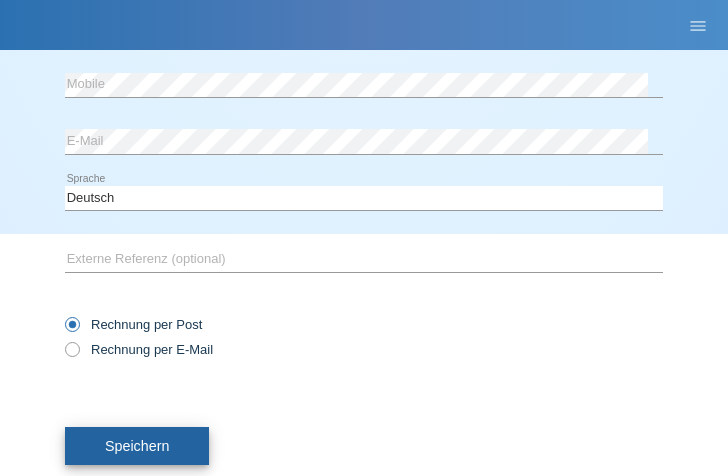 click on "Speichern" at bounding box center [137, 446] 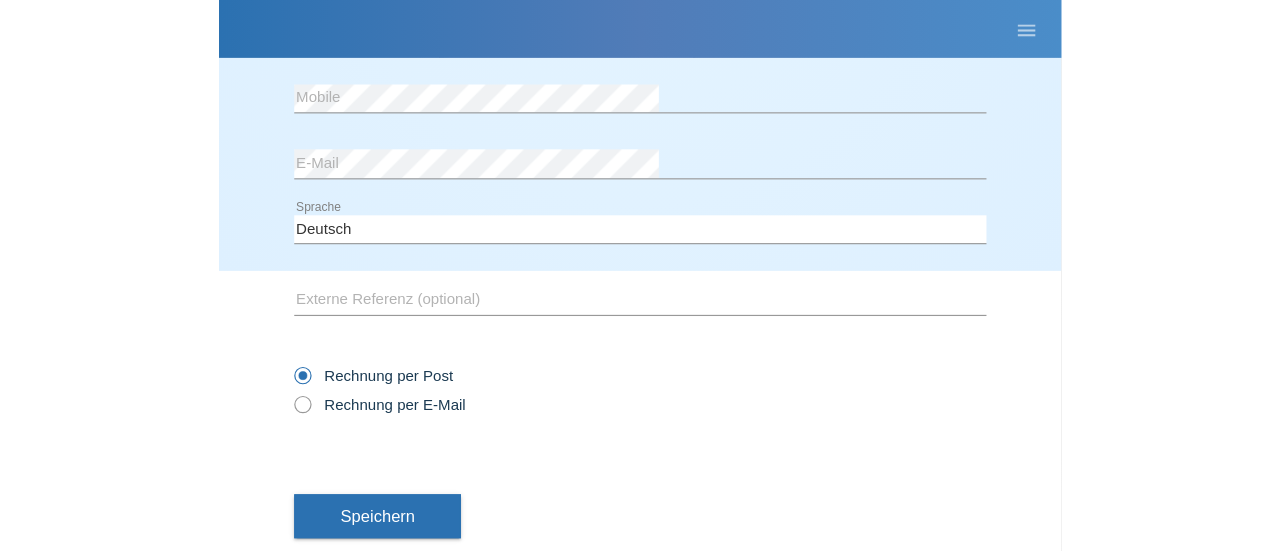 scroll, scrollTop: 283, scrollLeft: 0, axis: vertical 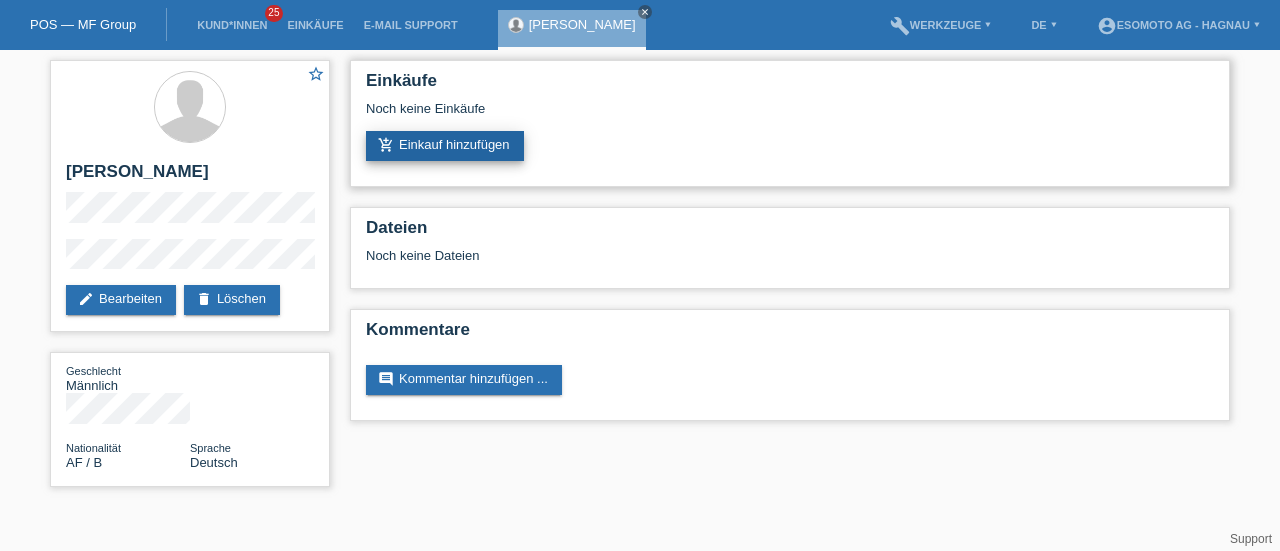 click on "add_shopping_cart  Einkauf hinzufügen" at bounding box center [445, 146] 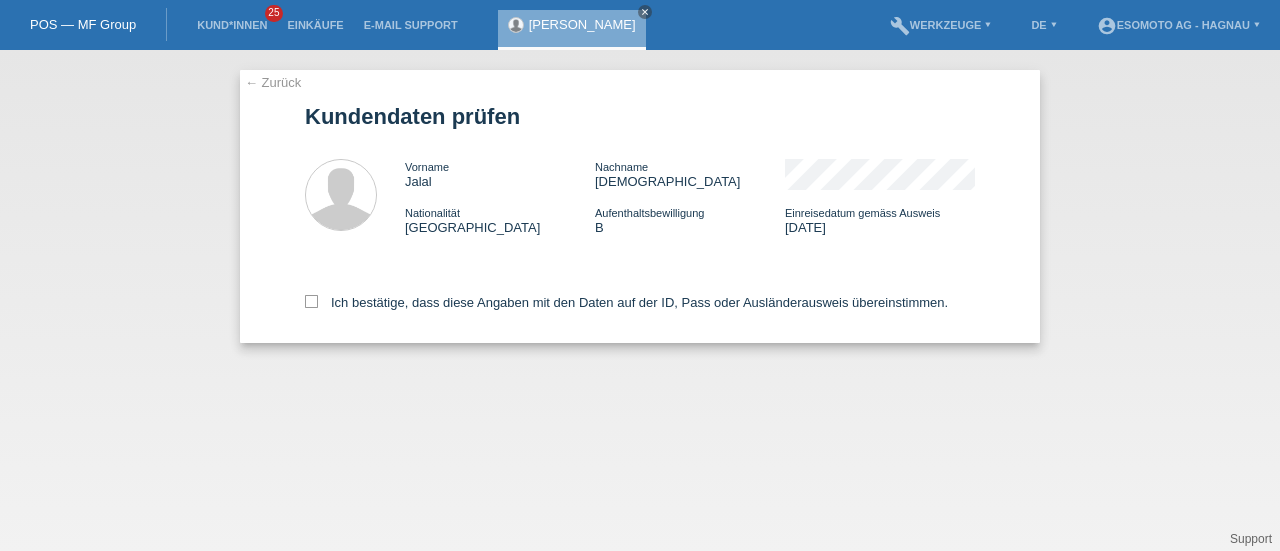 scroll, scrollTop: 0, scrollLeft: 0, axis: both 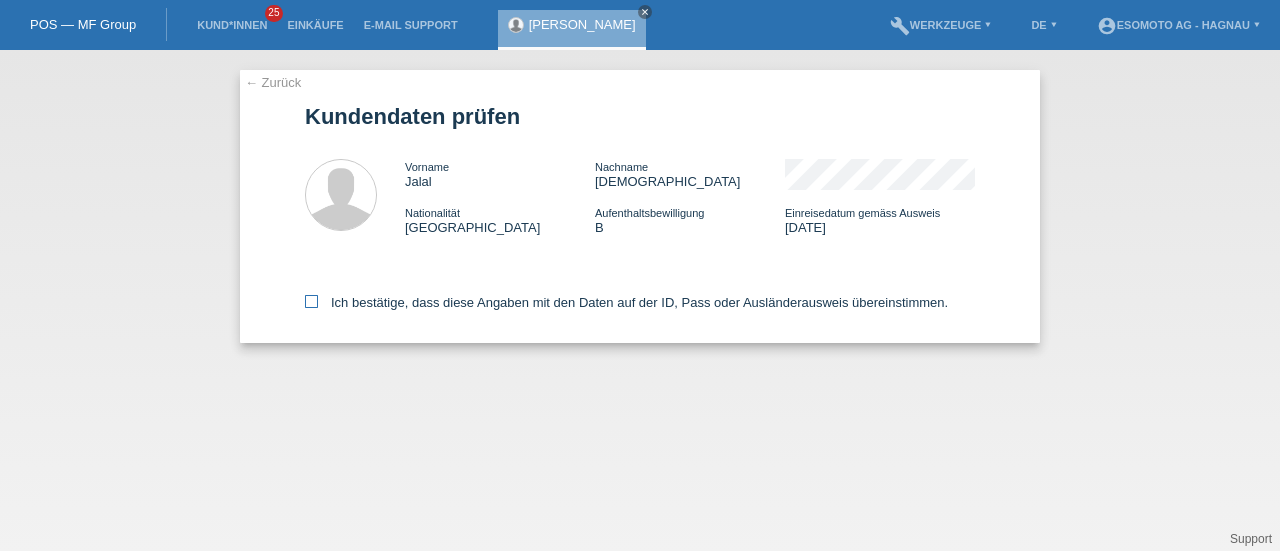 click at bounding box center [311, 301] 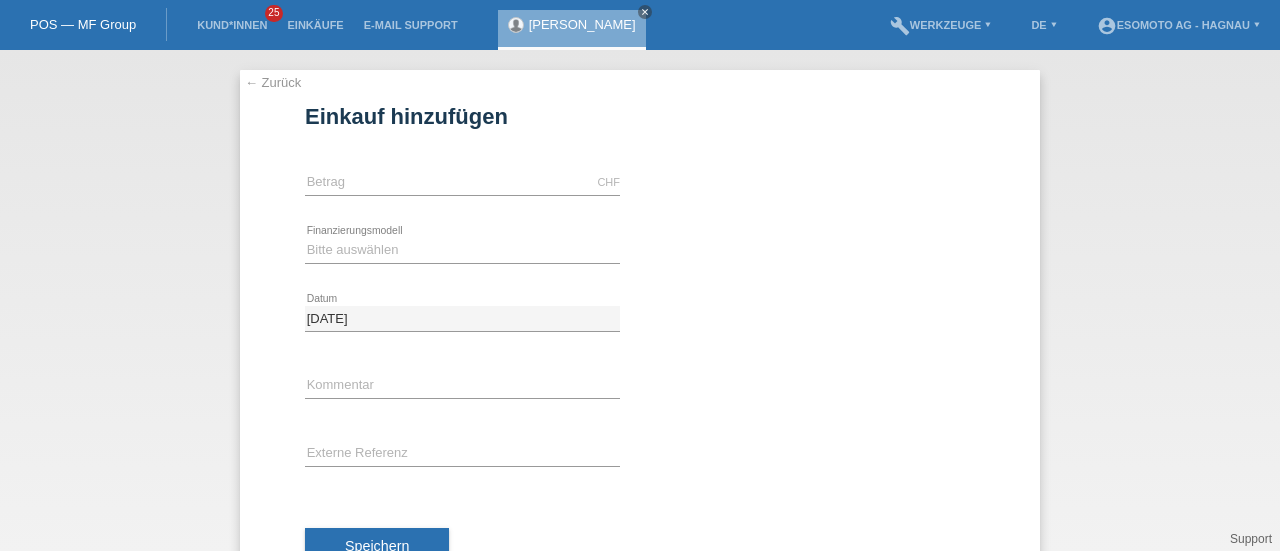 scroll, scrollTop: 0, scrollLeft: 0, axis: both 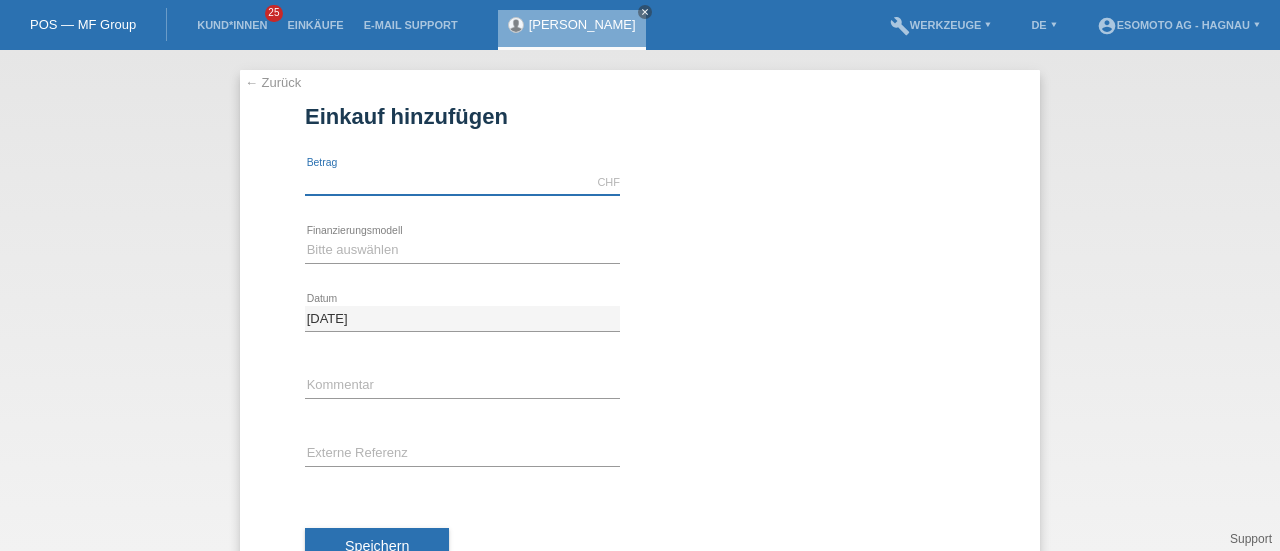 click at bounding box center (462, 182) 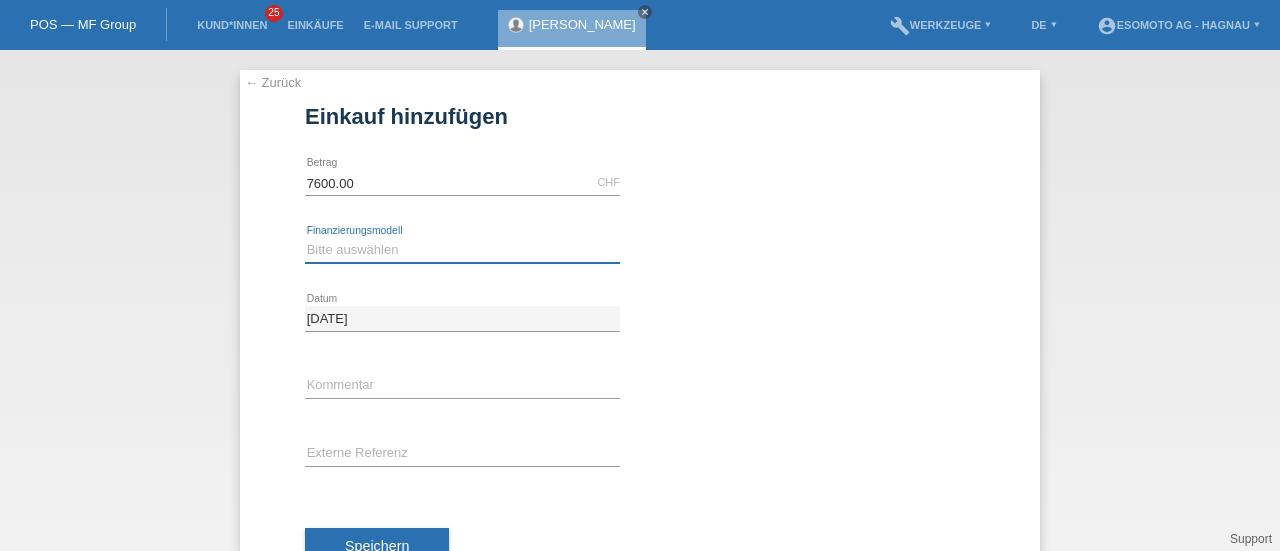 click on "Bitte auswählen
Fixe Raten
Kauf auf Rechnung mit Teilzahlungsoption" at bounding box center [462, 250] 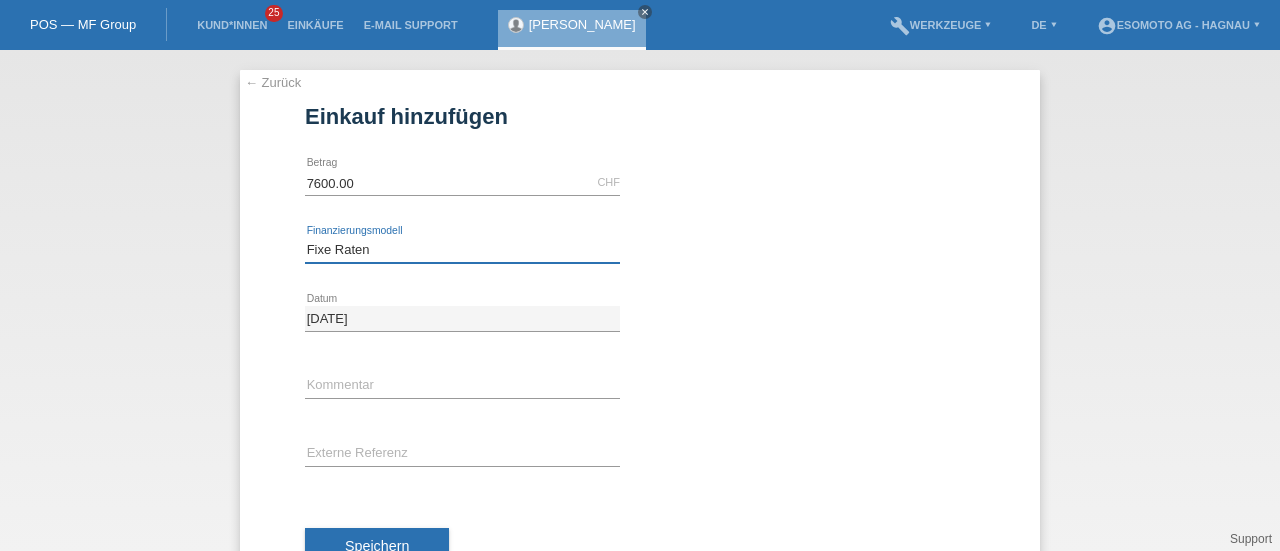 click on "Bitte auswählen
Fixe Raten
Kauf auf Rechnung mit Teilzahlungsoption" at bounding box center [462, 250] 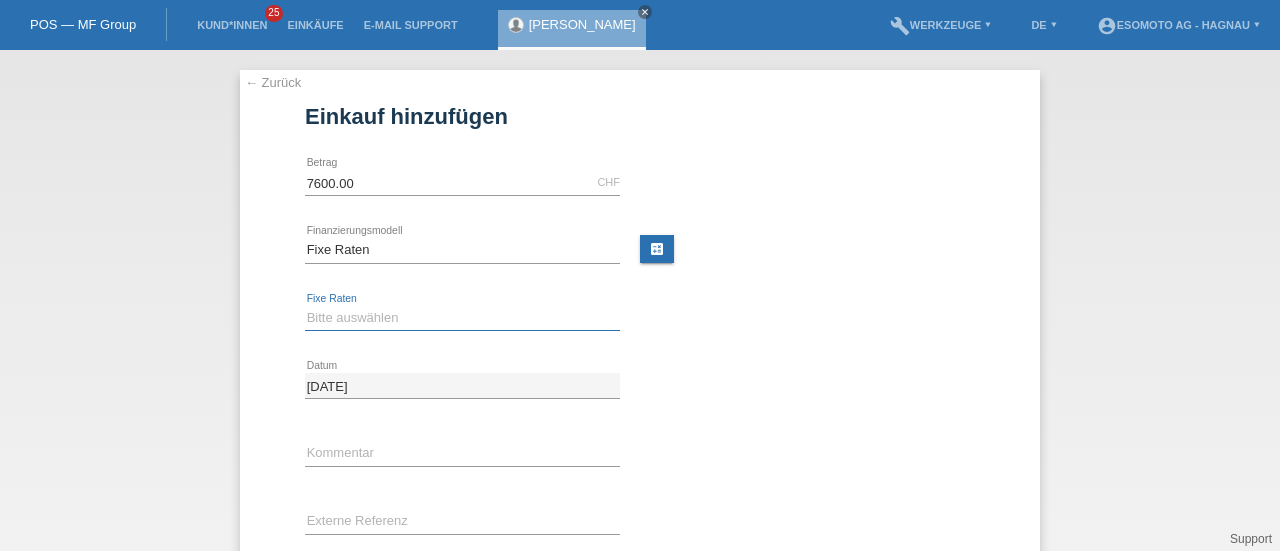 click on "Bitte auswählen
12 Raten
24 Raten
36 Raten
48 Raten" at bounding box center (462, 318) 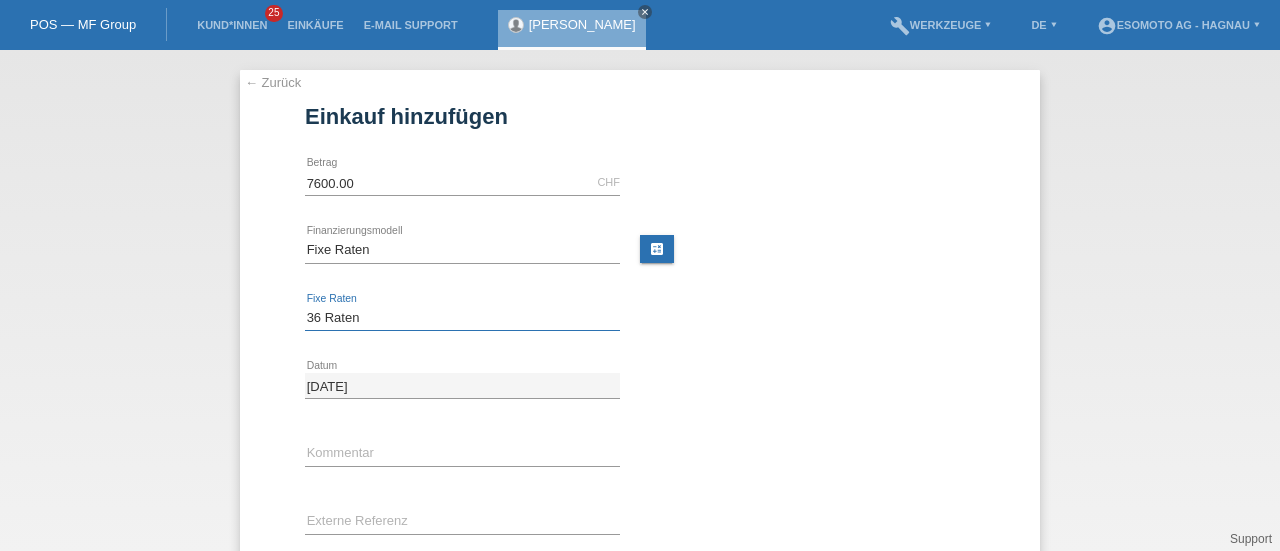 click on "Bitte auswählen
12 Raten
24 Raten
36 Raten
48 Raten" at bounding box center [462, 318] 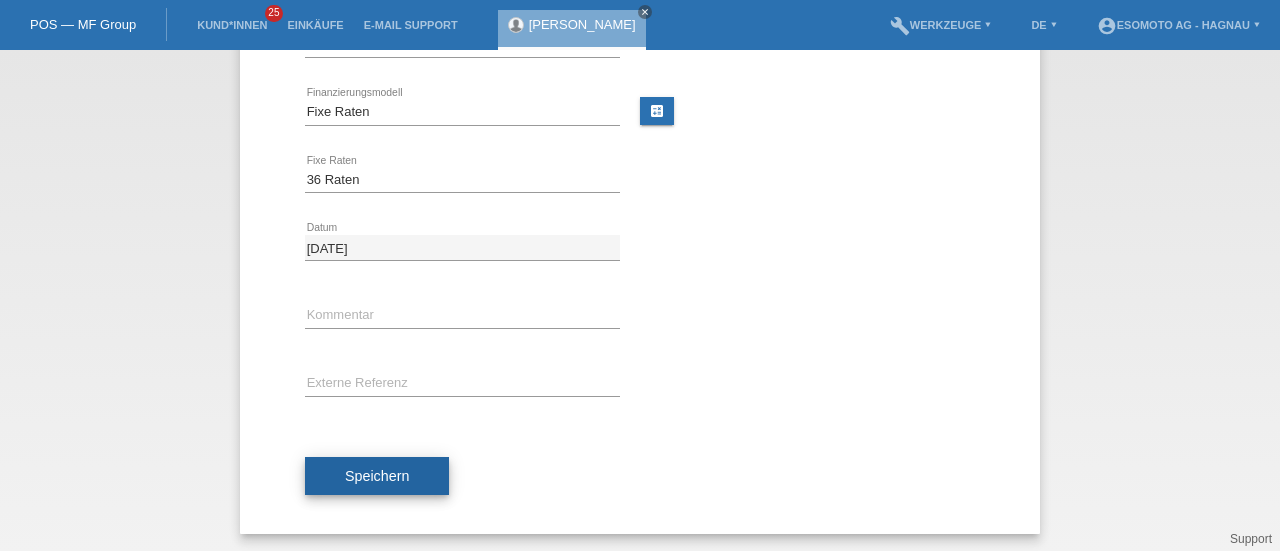 click on "Speichern" at bounding box center (377, 476) 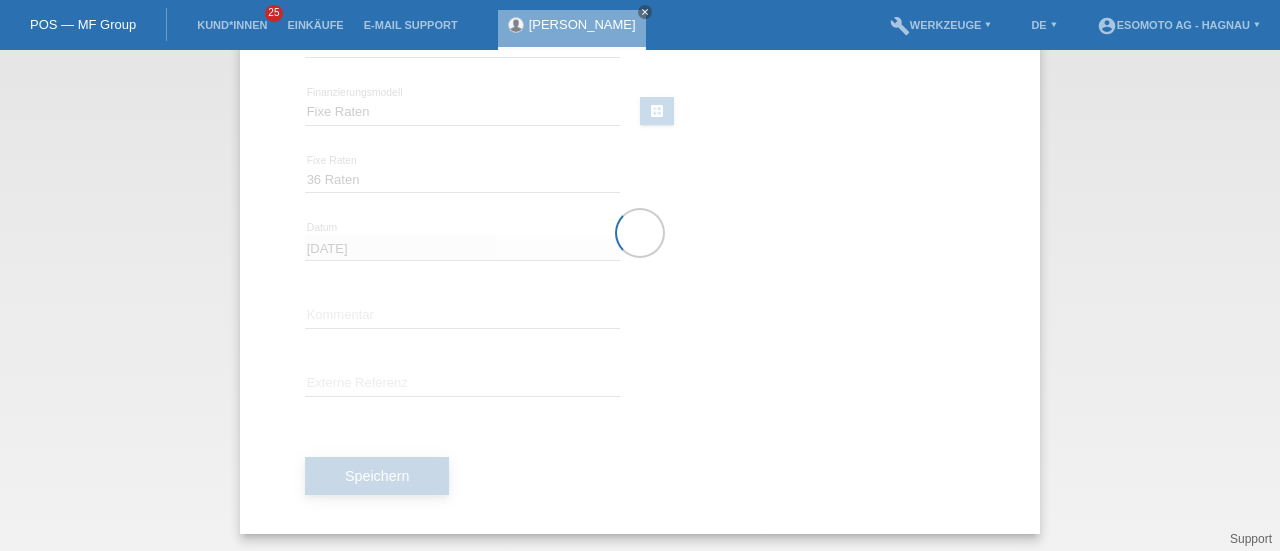 scroll, scrollTop: 0, scrollLeft: 0, axis: both 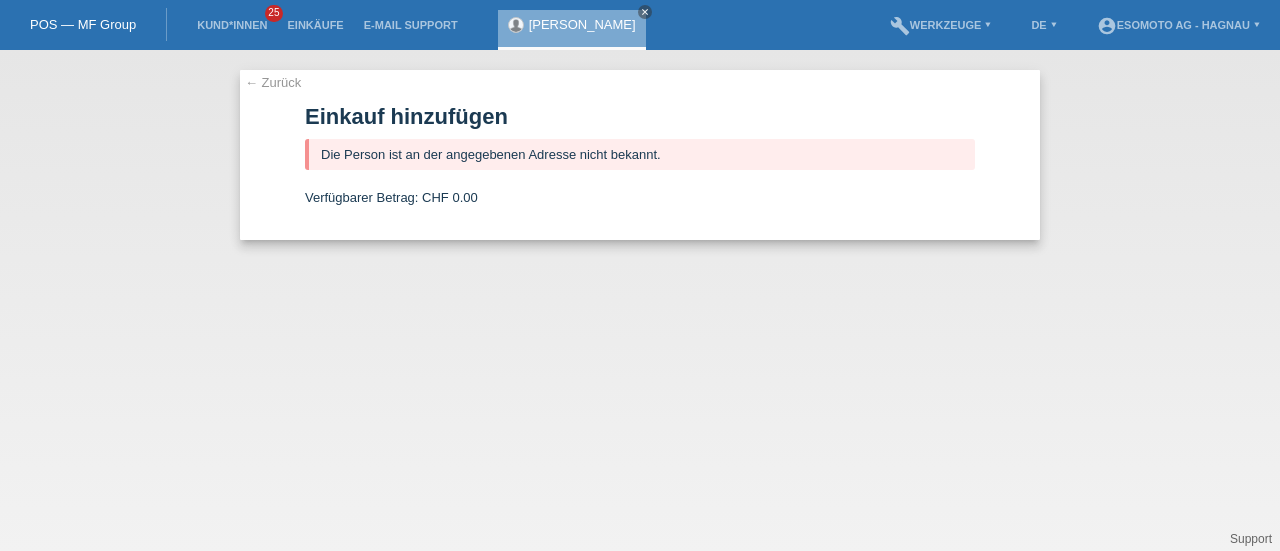 click on "← Zurück" at bounding box center [273, 82] 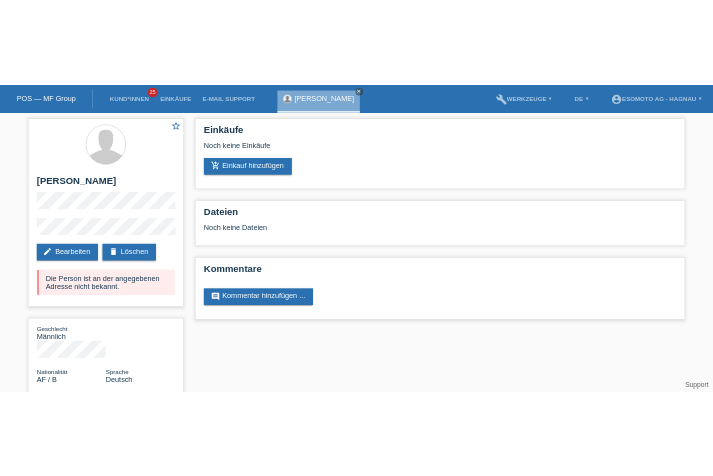 scroll, scrollTop: 0, scrollLeft: 0, axis: both 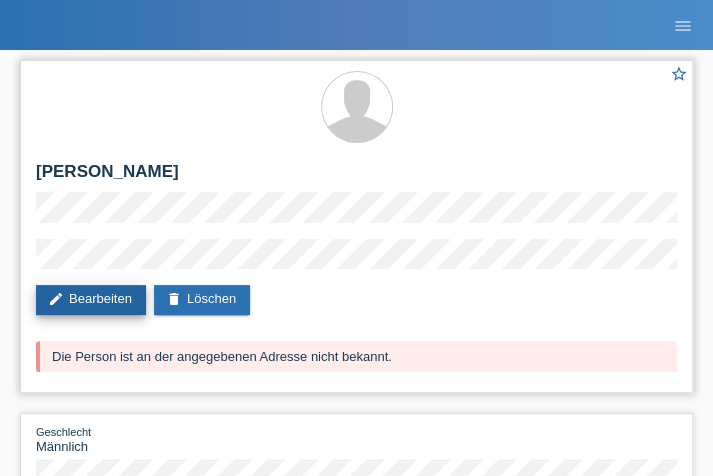 click on "edit  Bearbeiten" at bounding box center [91, 300] 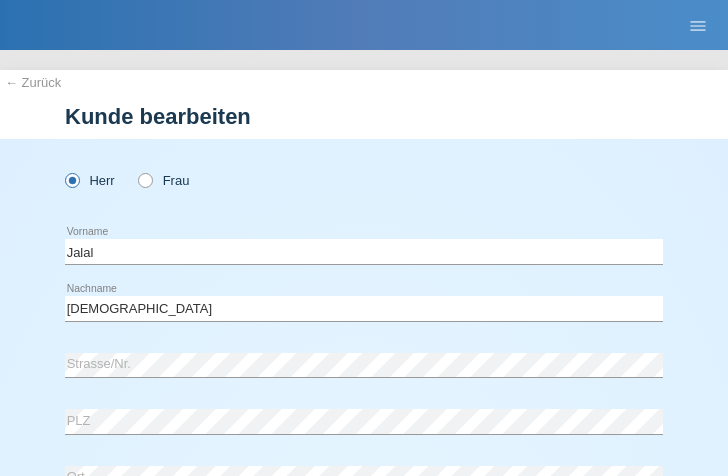 select on "AF" 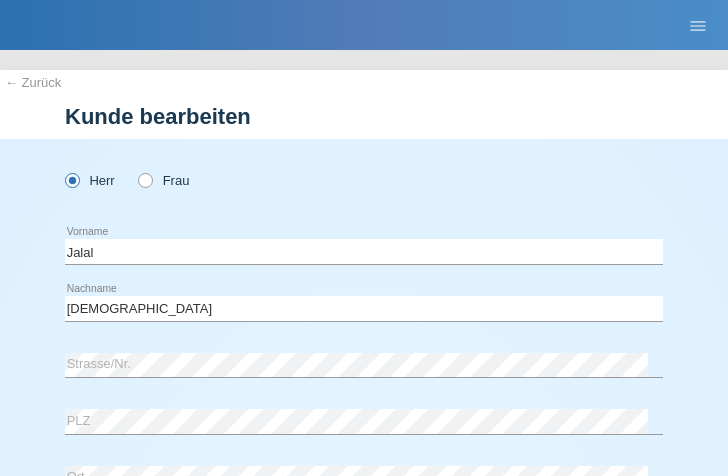 scroll, scrollTop: 0, scrollLeft: 0, axis: both 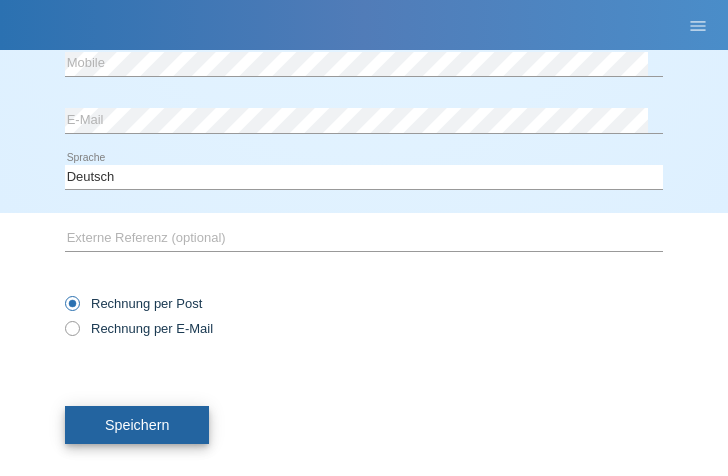 click on "Speichern" at bounding box center (137, 425) 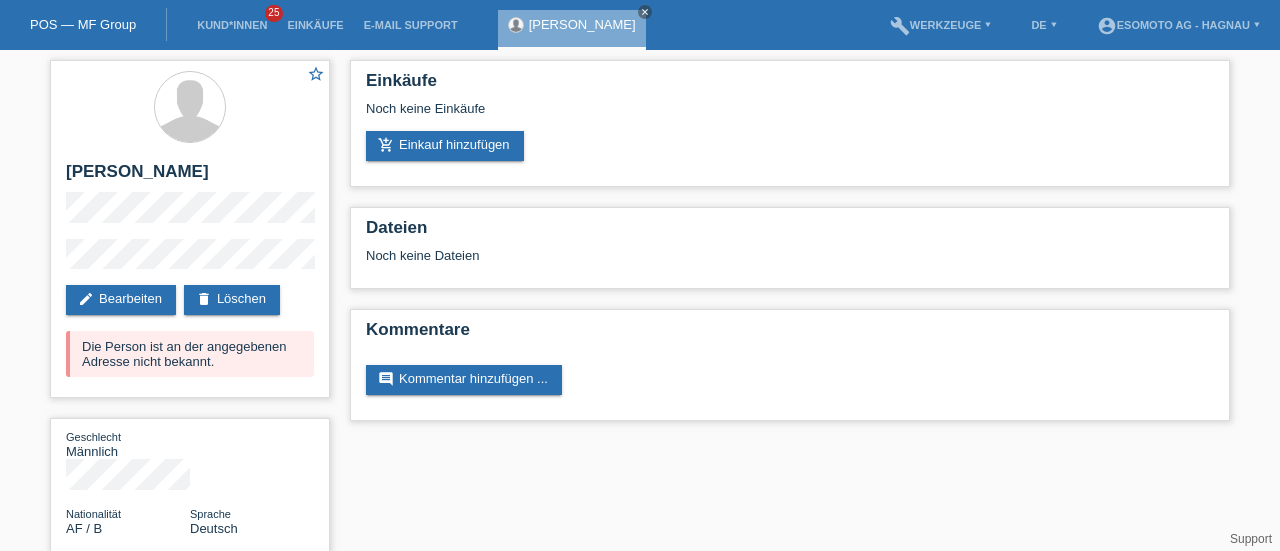 scroll, scrollTop: 0, scrollLeft: 0, axis: both 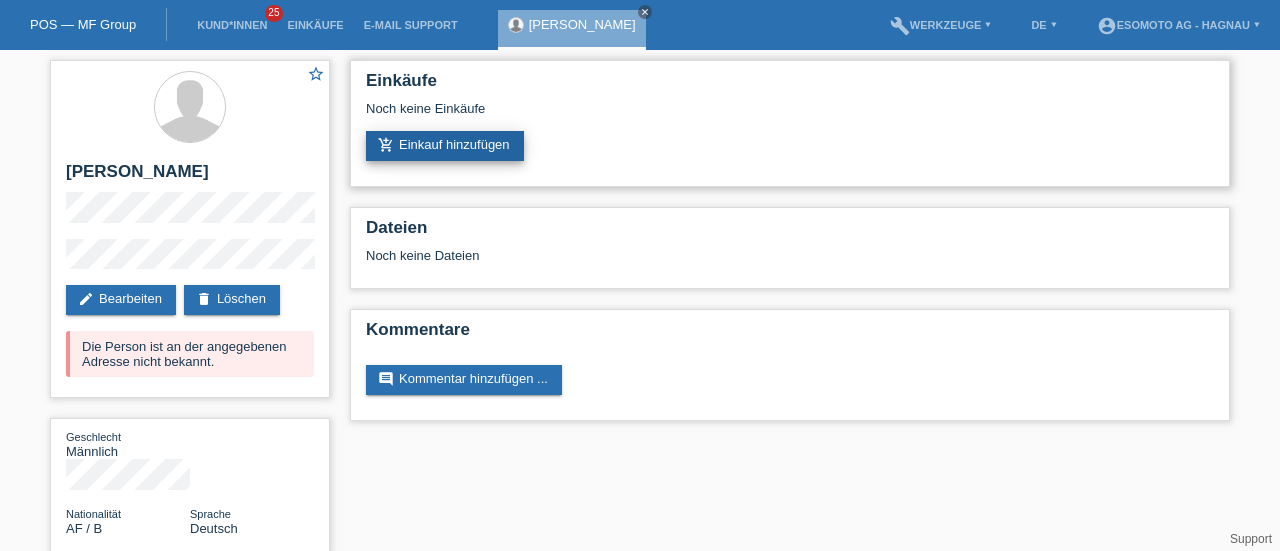 click on "add_shopping_cart  Einkauf hinzufügen" at bounding box center (445, 146) 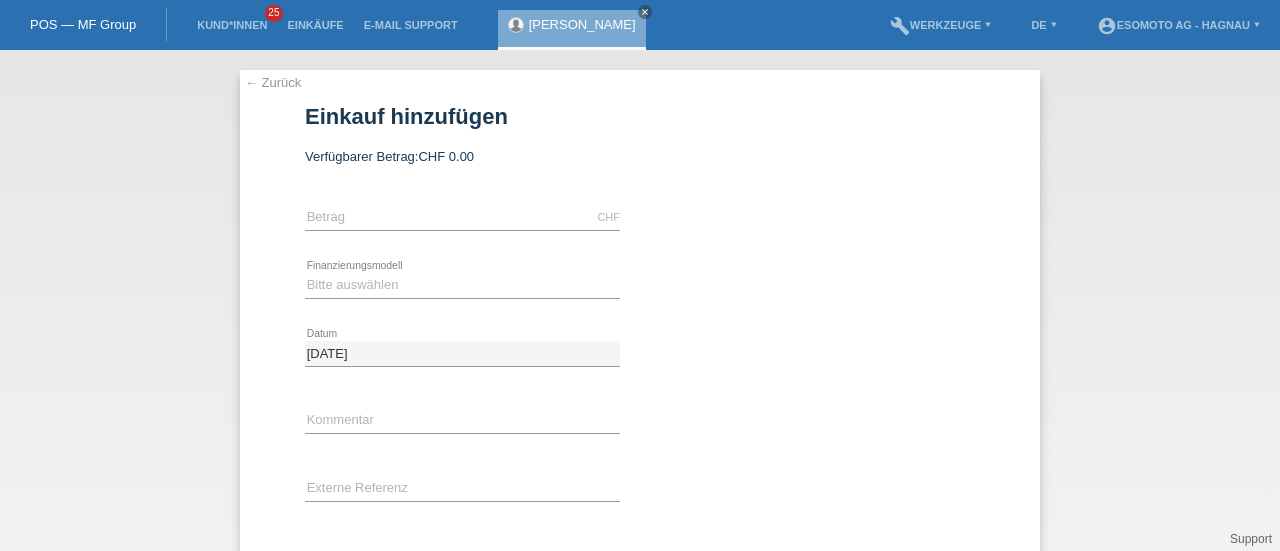 scroll, scrollTop: 0, scrollLeft: 0, axis: both 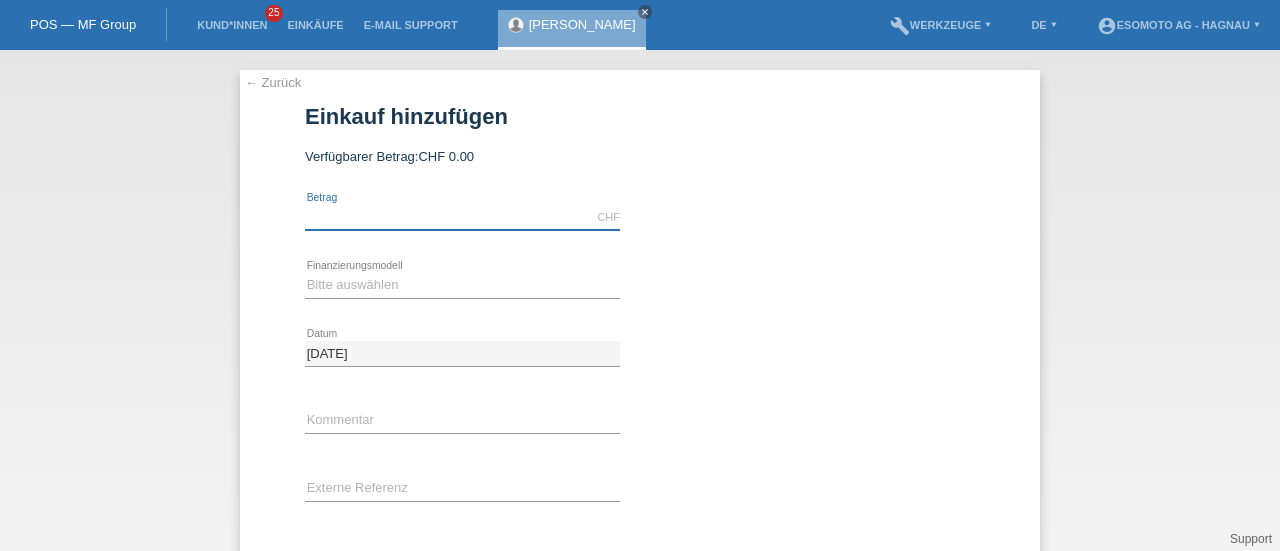 click at bounding box center (462, 217) 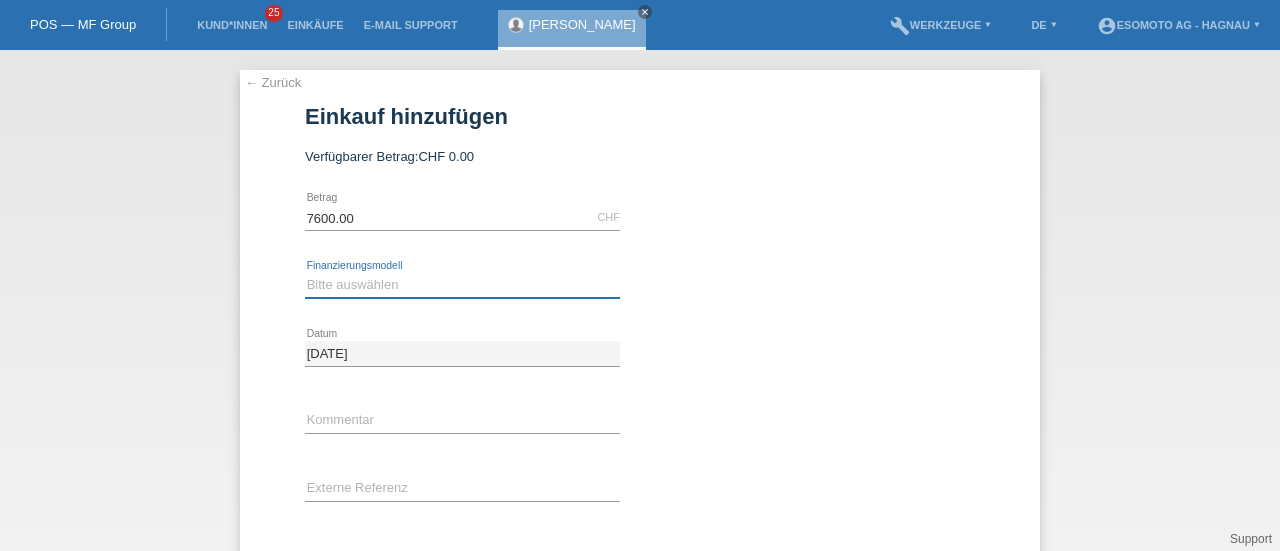 click on "Bitte auswählen
Fixe Raten
Kauf auf Rechnung mit Teilzahlungsoption" at bounding box center (462, 285) 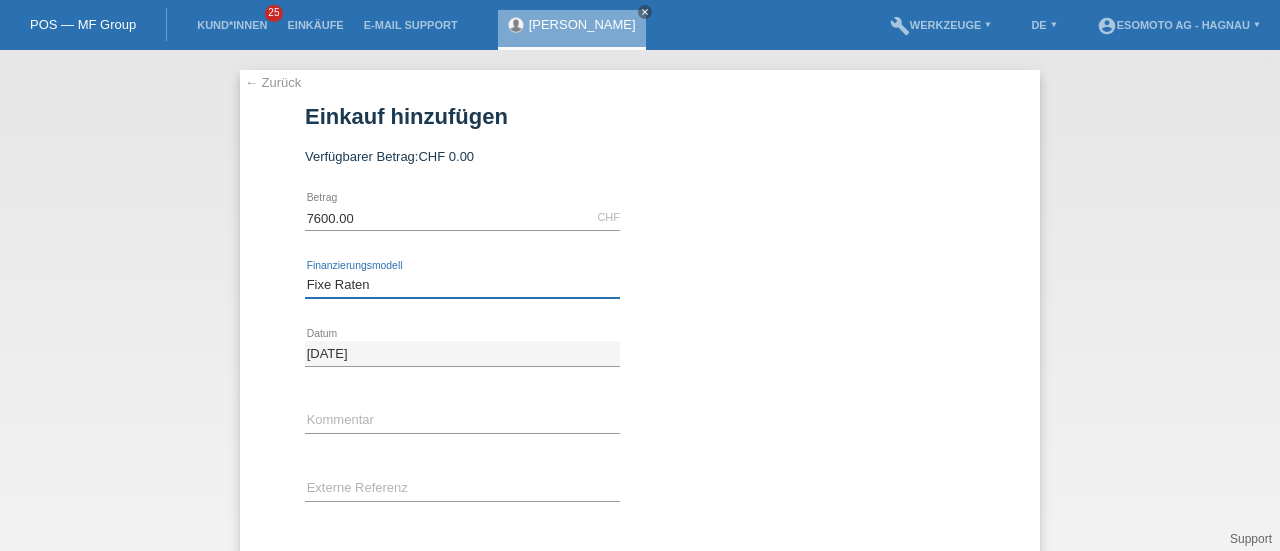click on "Bitte auswählen
Fixe Raten
Kauf auf Rechnung mit Teilzahlungsoption" at bounding box center (462, 285) 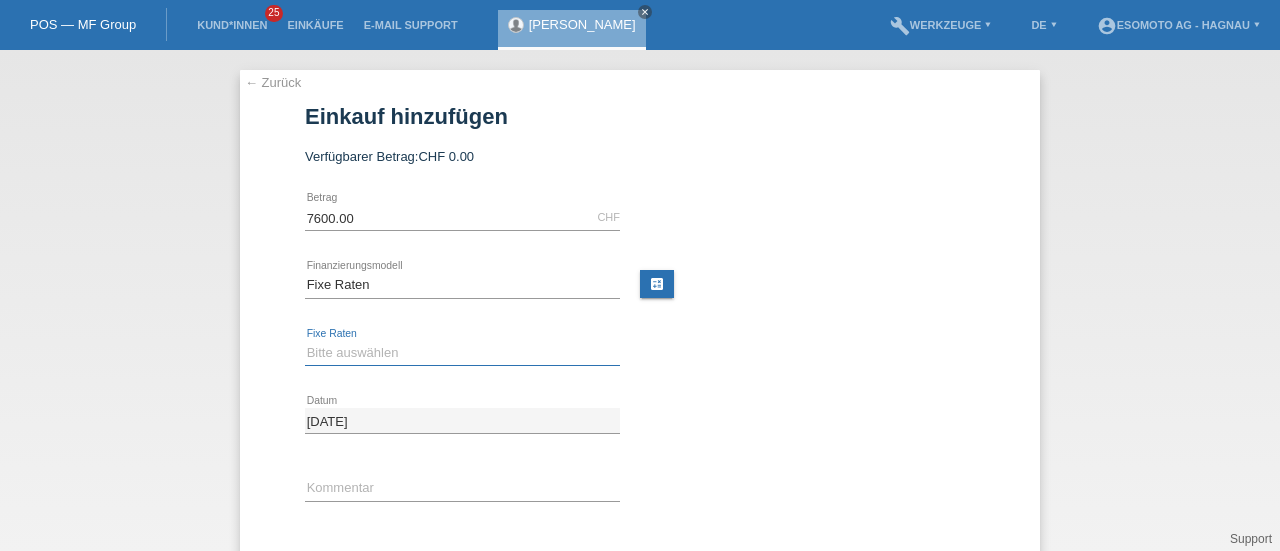 click on "Bitte auswählen
12 Raten
24 Raten
36 Raten
48 Raten" at bounding box center [462, 353] 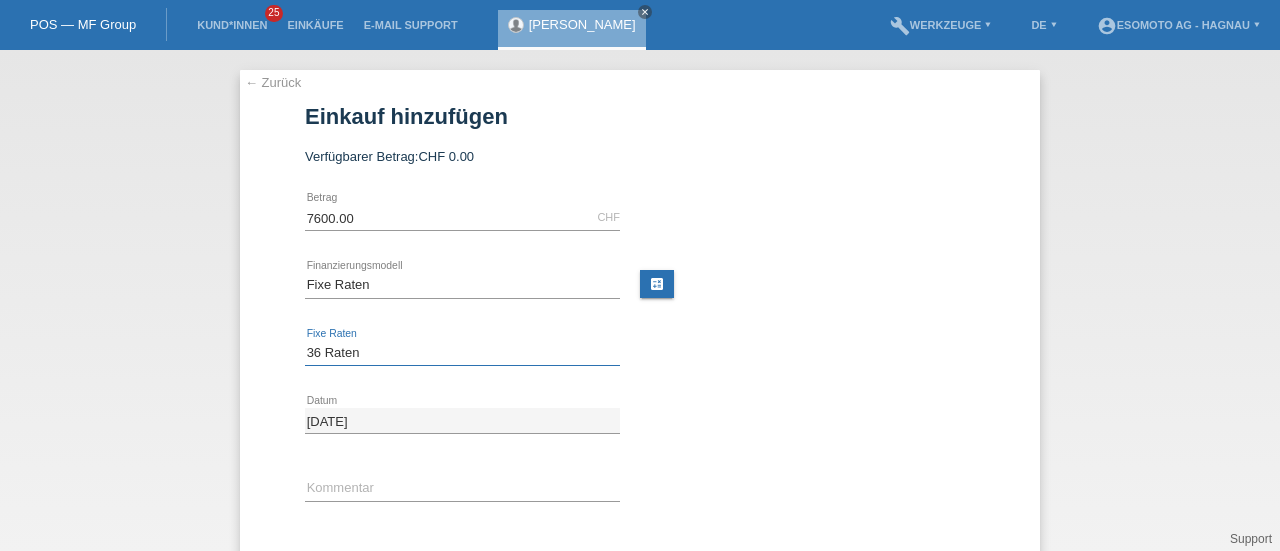 click on "Bitte auswählen
12 Raten
24 Raten
36 Raten
48 Raten" at bounding box center [462, 353] 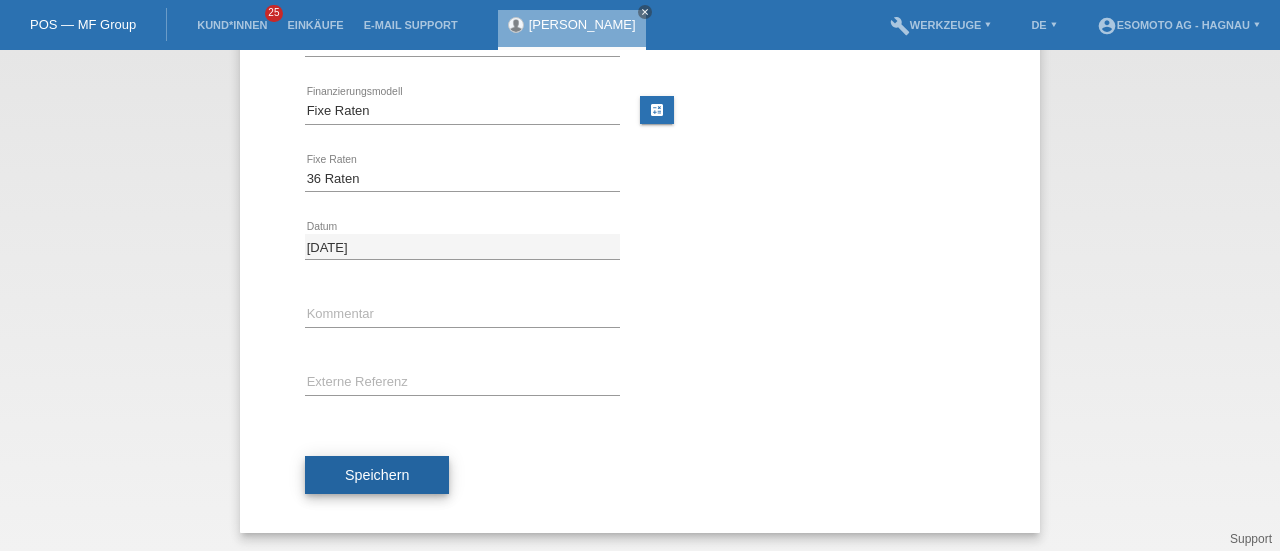 click on "Speichern" at bounding box center (377, 475) 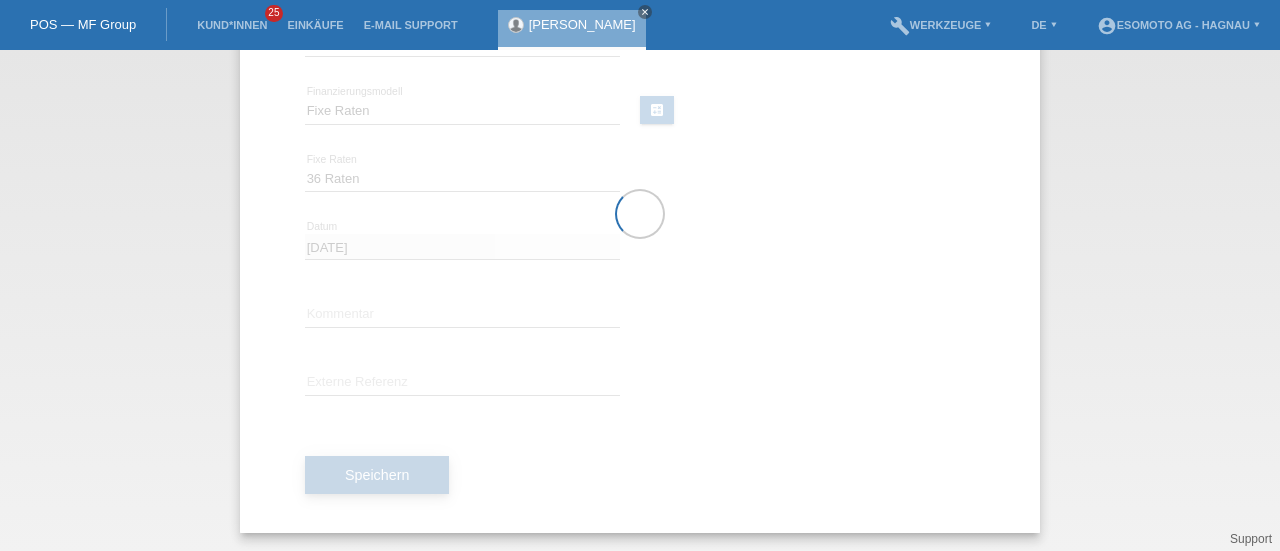 scroll, scrollTop: 0, scrollLeft: 0, axis: both 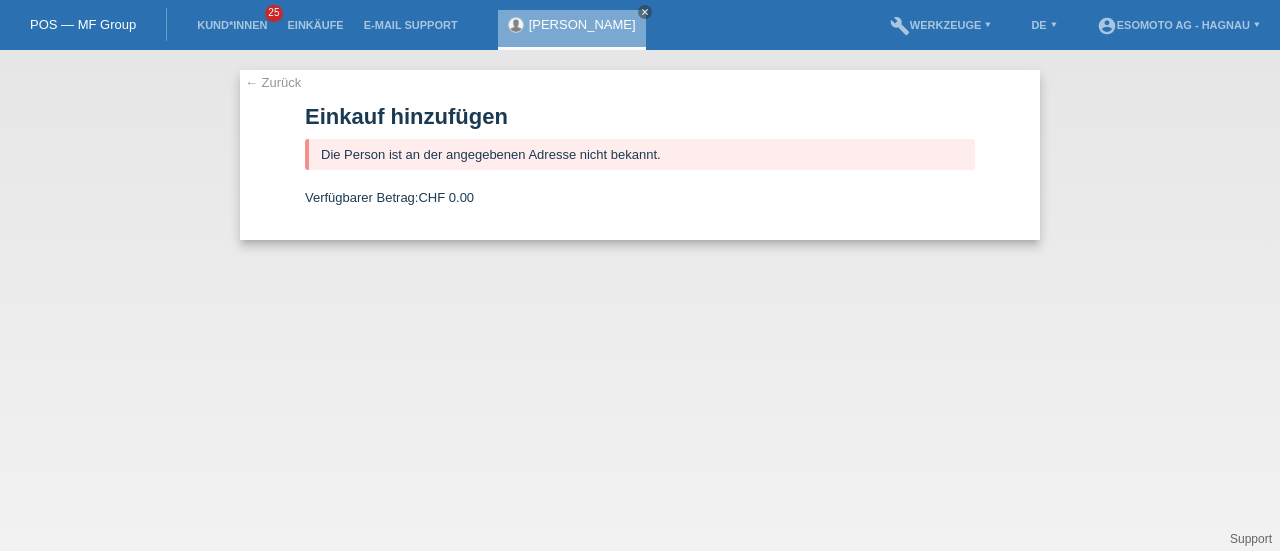 click on "← Zurück" at bounding box center (273, 82) 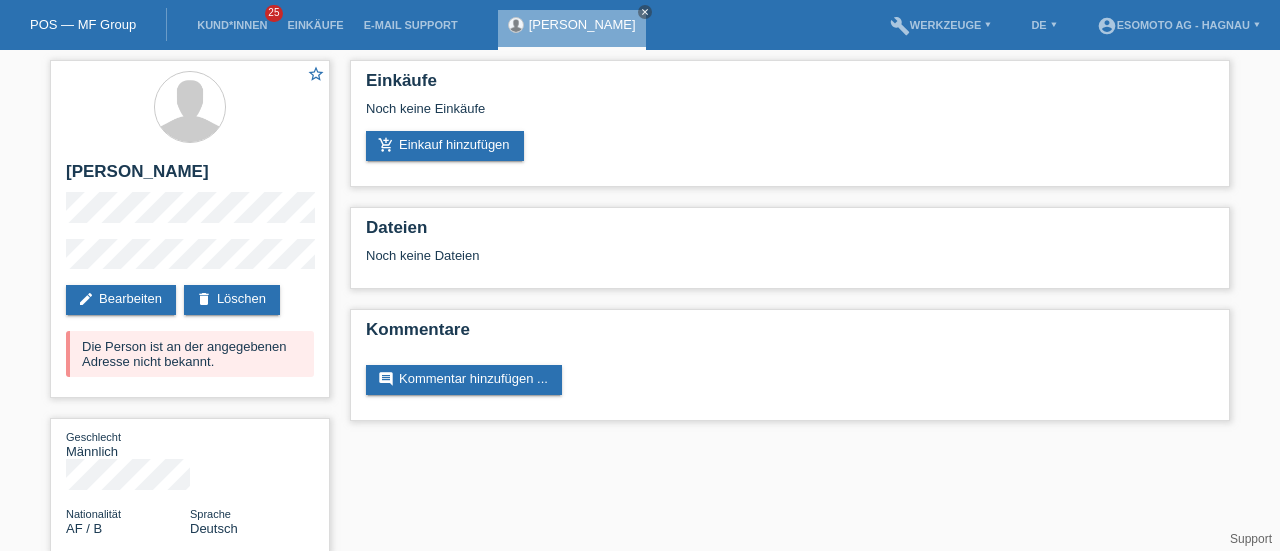 scroll, scrollTop: 0, scrollLeft: 0, axis: both 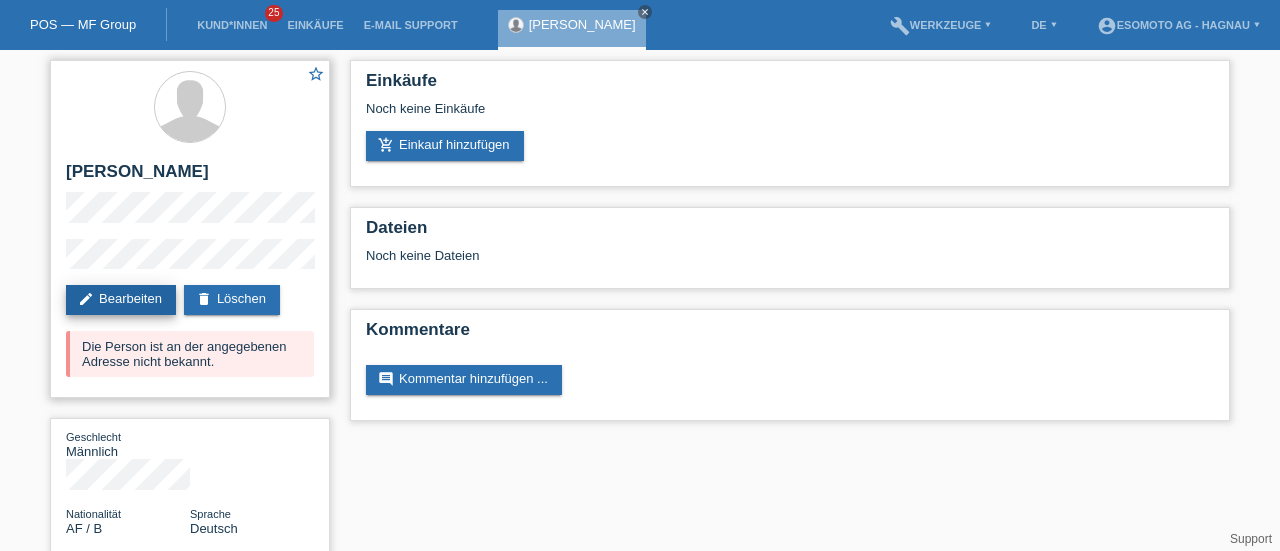 click on "edit  Bearbeiten" at bounding box center [121, 300] 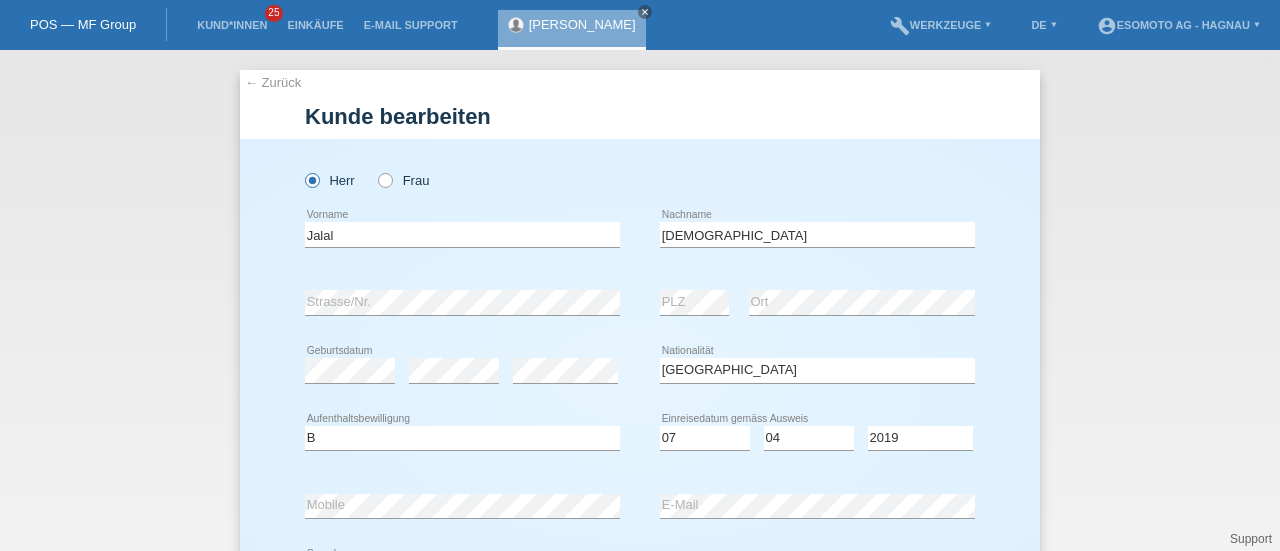 select on "AF" 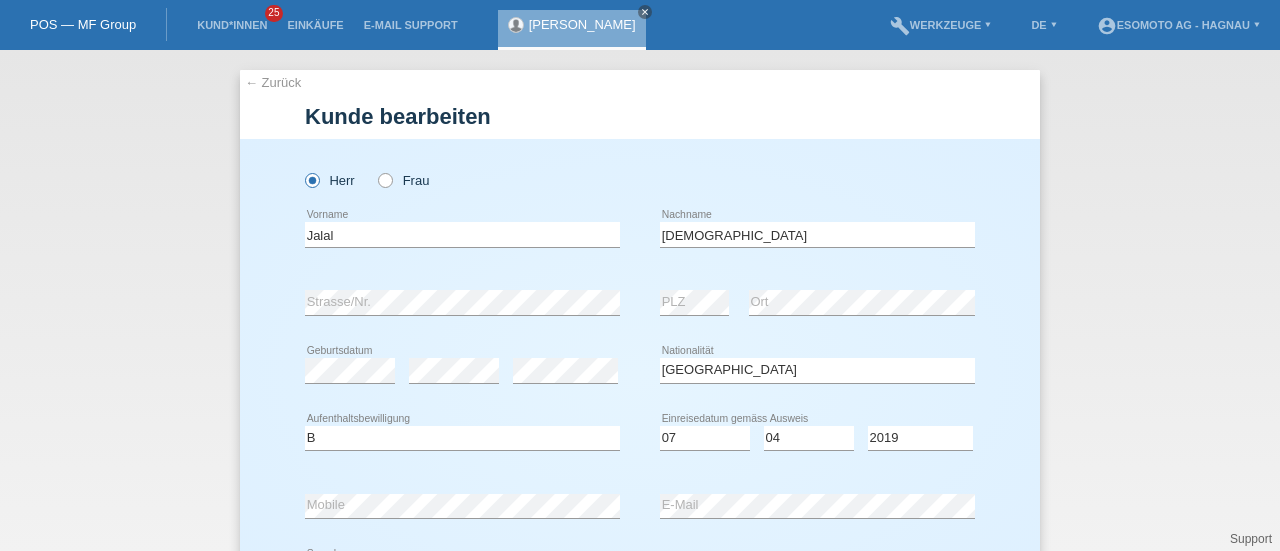 click on "← Zurück" at bounding box center (273, 82) 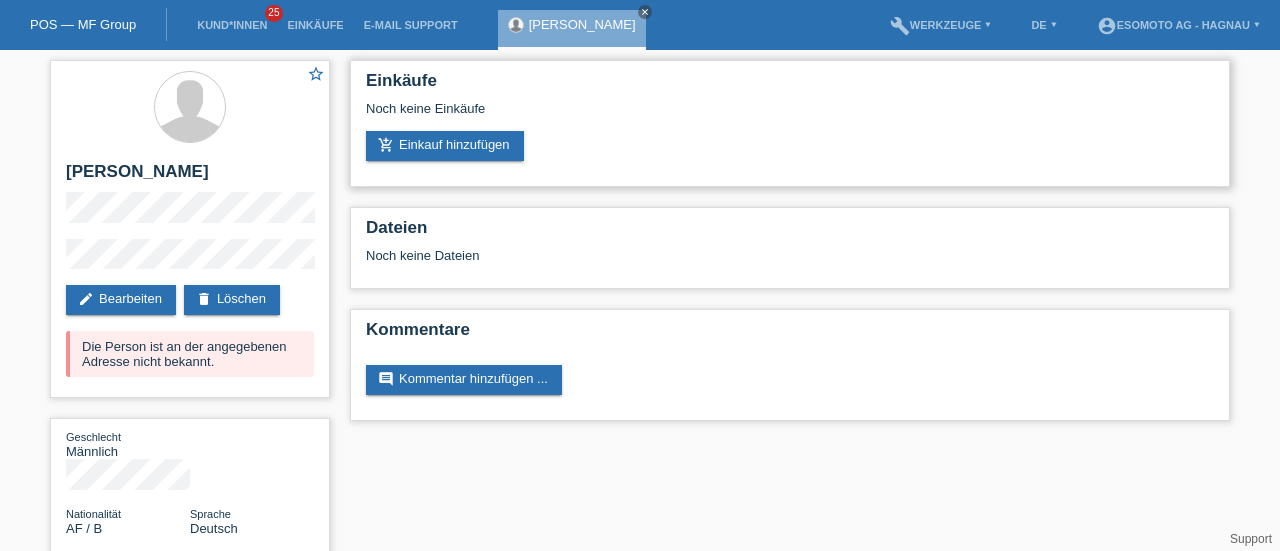 scroll, scrollTop: 0, scrollLeft: 0, axis: both 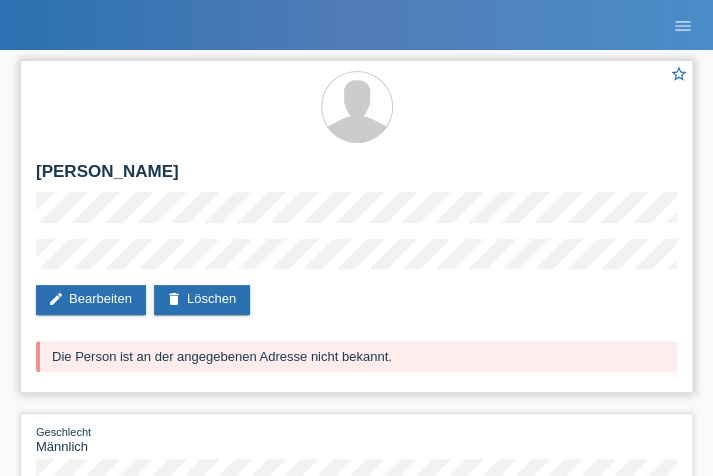 click at bounding box center (356, 108) 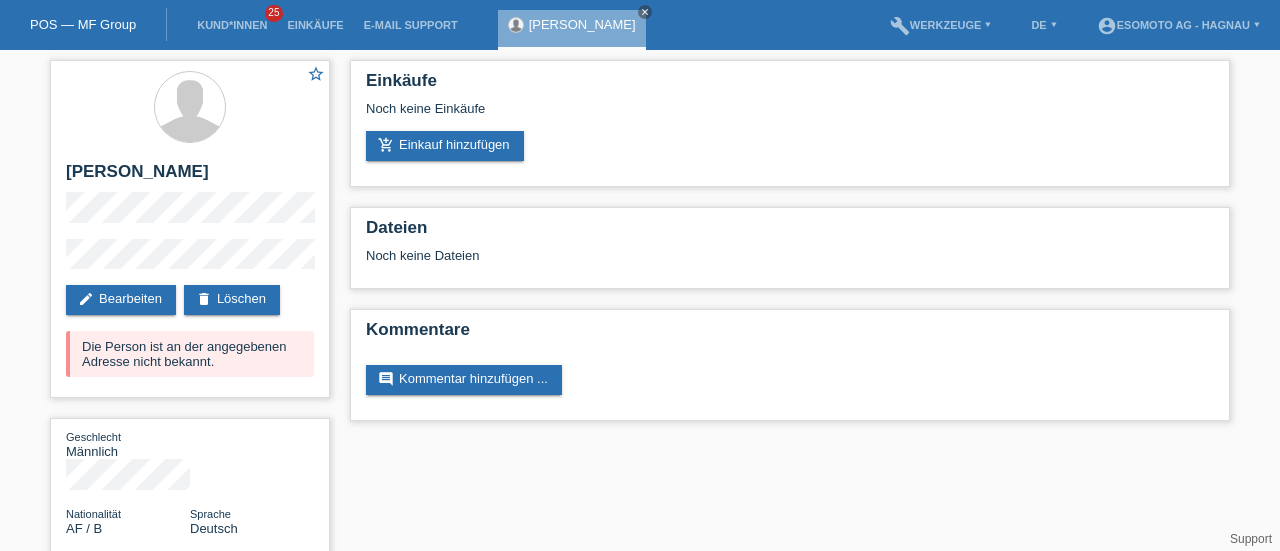 click on "POS — MF Group" at bounding box center [83, 24] 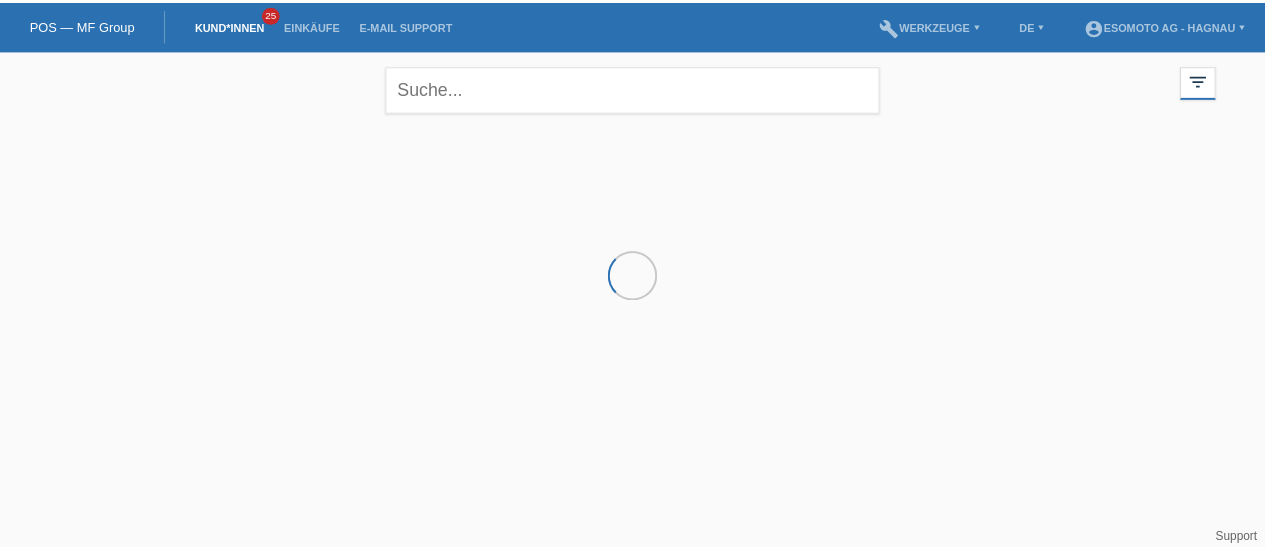 scroll, scrollTop: 0, scrollLeft: 0, axis: both 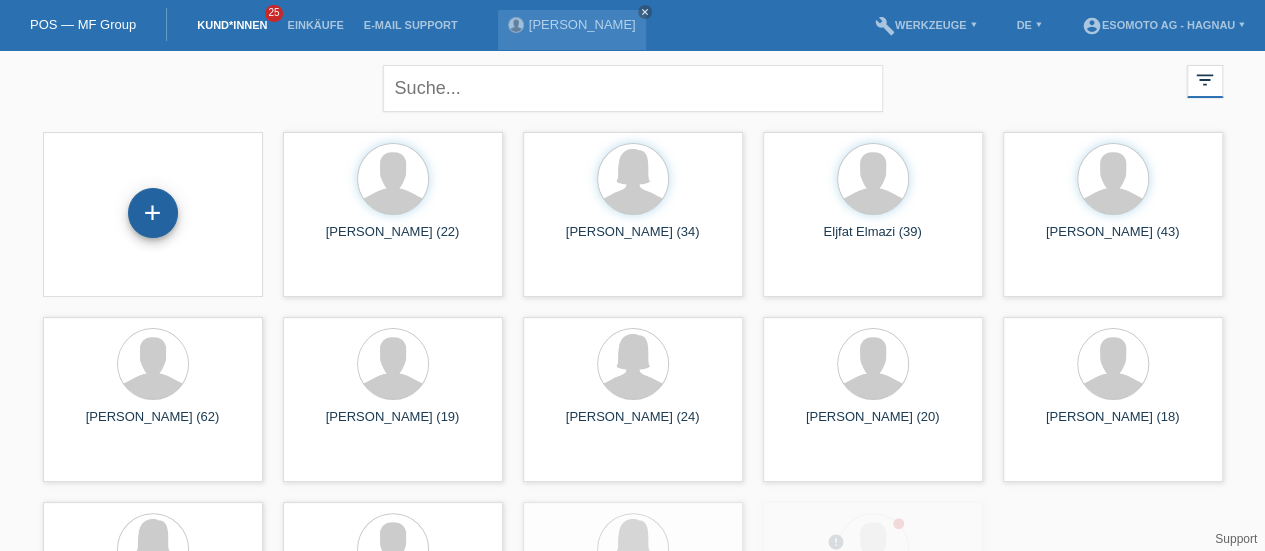 click on "+" at bounding box center [153, 213] 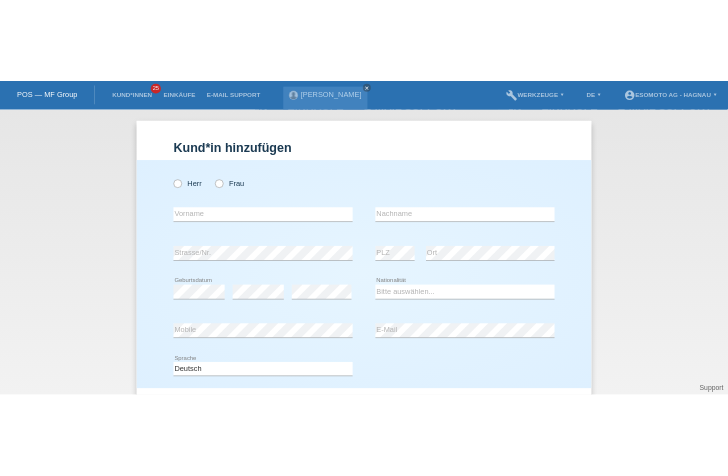 scroll, scrollTop: 0, scrollLeft: 0, axis: both 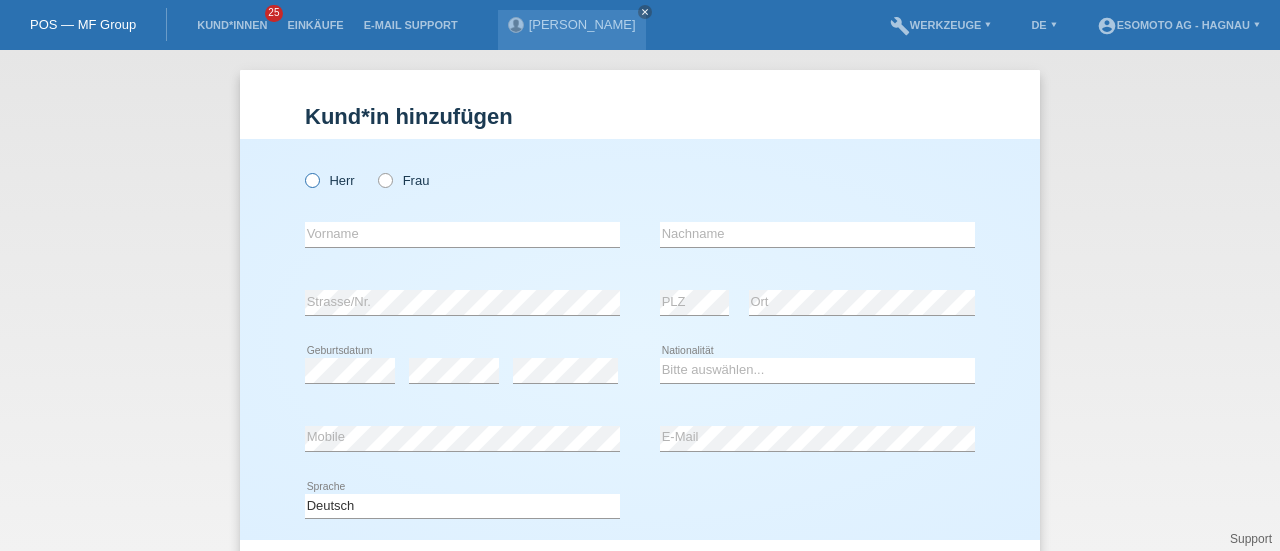 click at bounding box center [302, 170] 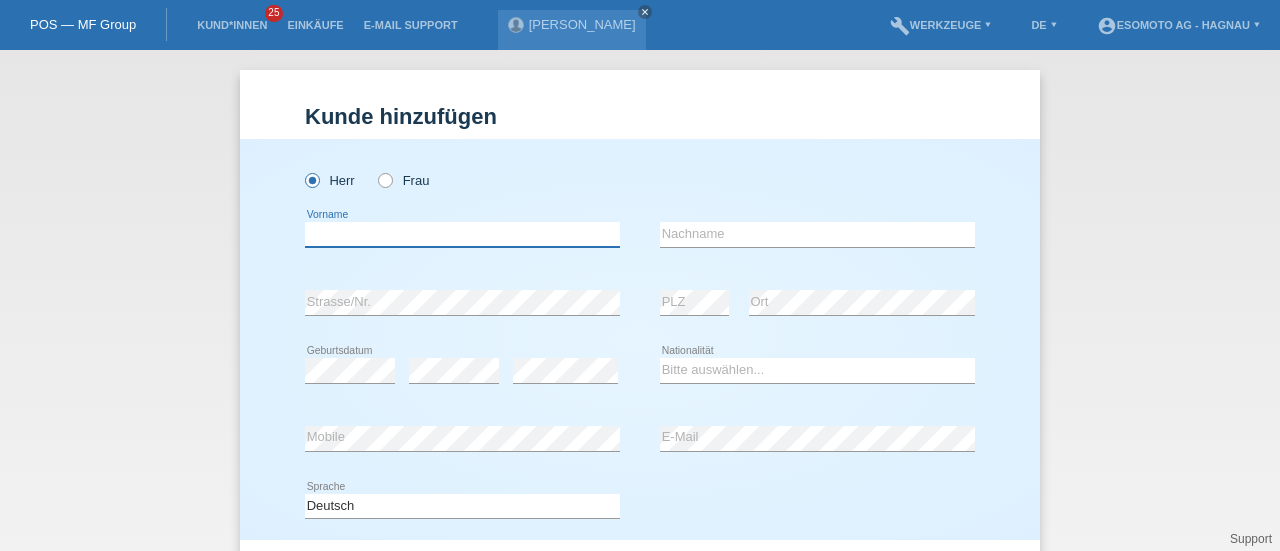 click at bounding box center (462, 234) 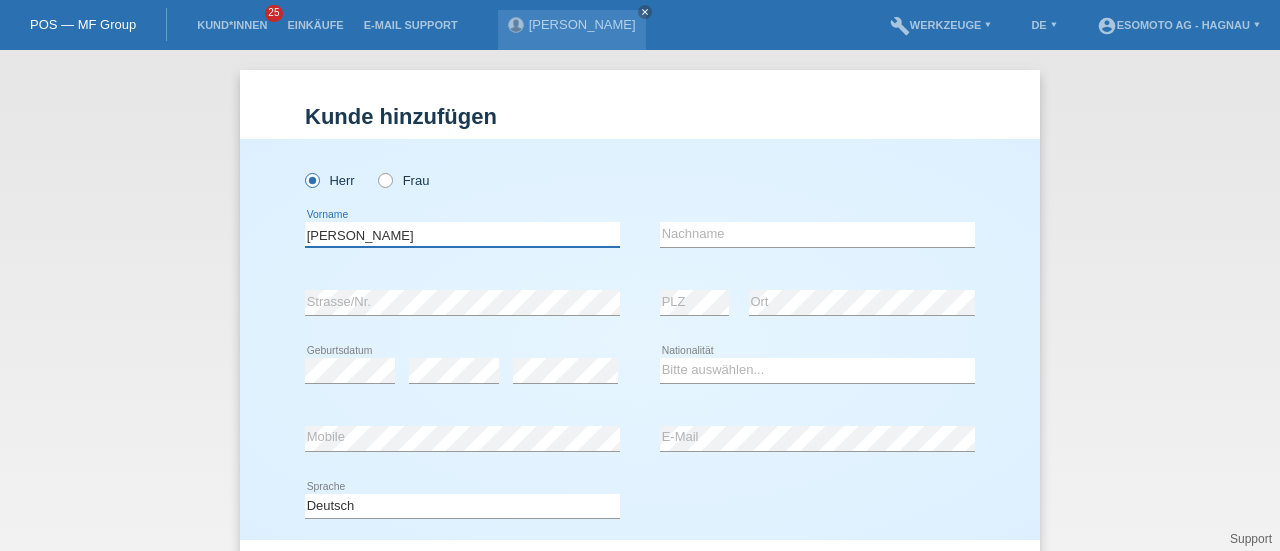 type on "[PERSON_NAME]" 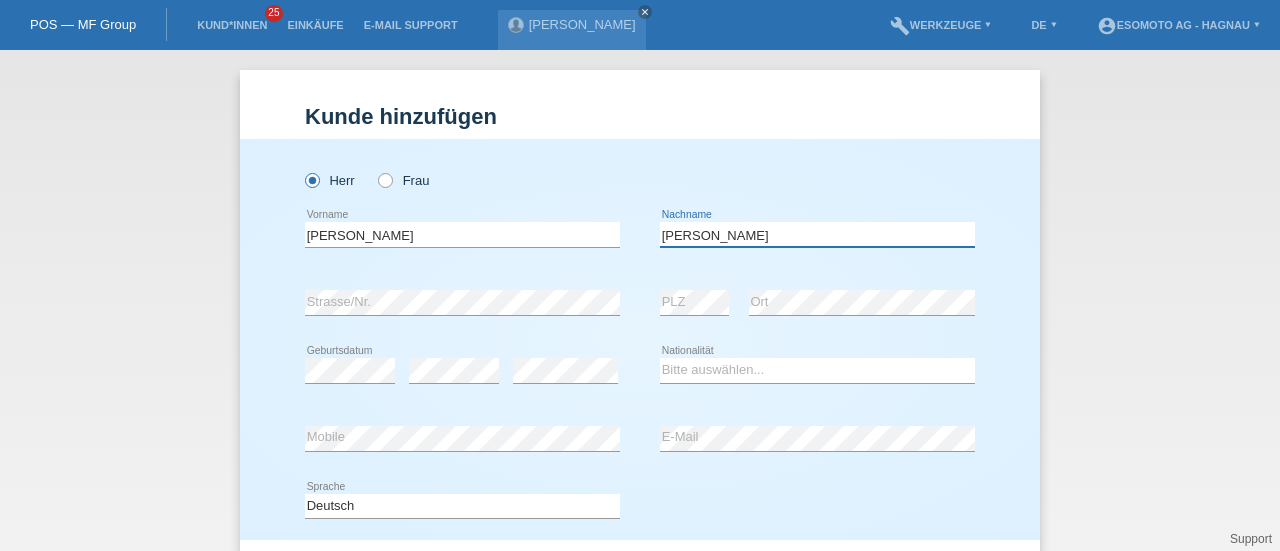 type on "[PERSON_NAME]" 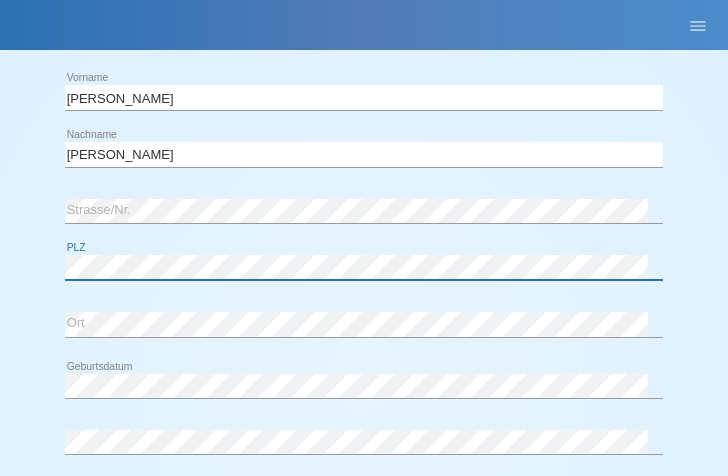 scroll, scrollTop: 236, scrollLeft: 0, axis: vertical 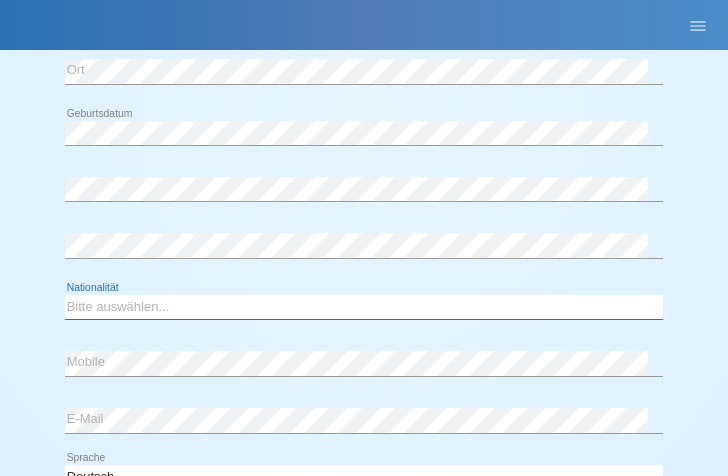 click on "Bitte auswählen...
Schweiz
Deutschland
Liechtenstein
Österreich
------------
Afghanistan
Ägypten
Åland
Albanien
Algerien" at bounding box center [364, 307] 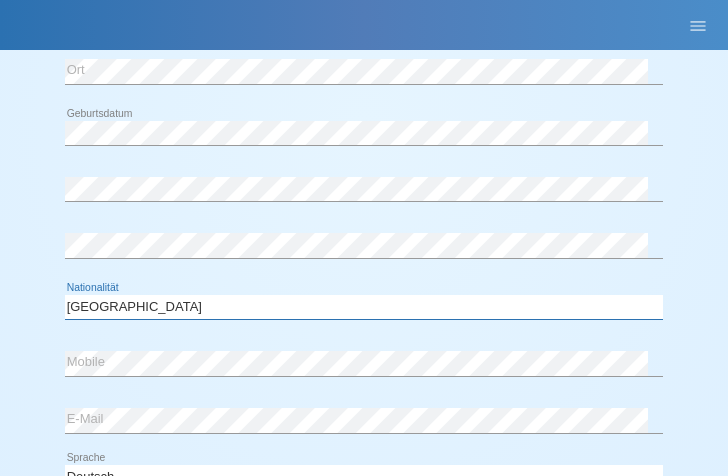 click on "Bitte auswählen...
Schweiz
Deutschland
Liechtenstein
Österreich
------------
Afghanistan
Ägypten
Åland
Albanien
Algerien" at bounding box center [364, 307] 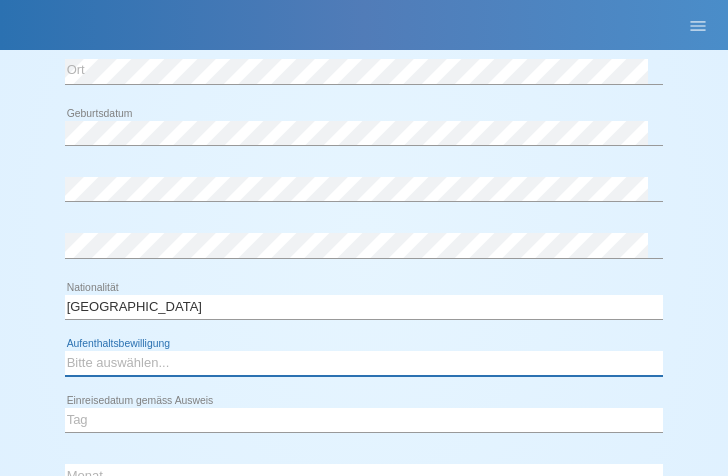 click on "Bitte auswählen...
C
B
B - Flüchtlingsstatus
Andere" at bounding box center [364, 363] 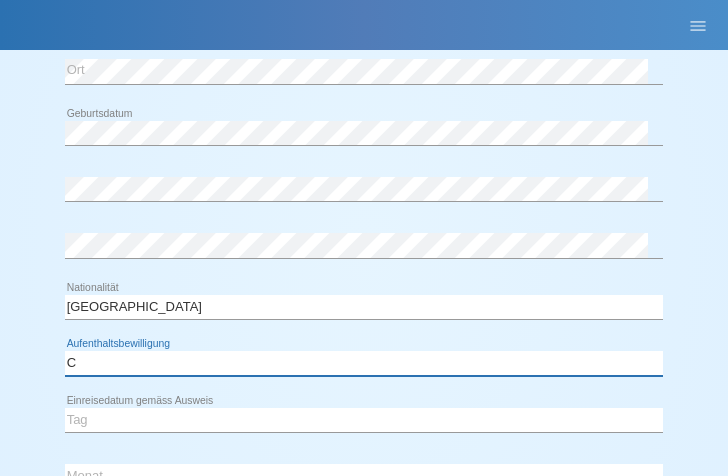 click on "Bitte auswählen...
C
B
B - Flüchtlingsstatus
Andere" at bounding box center [364, 363] 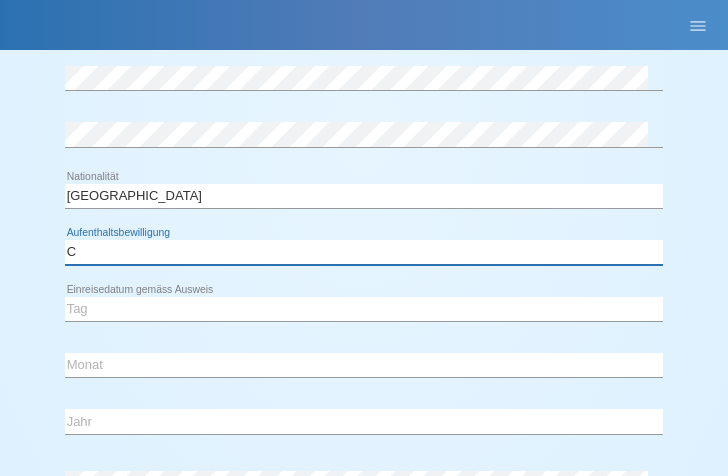 scroll, scrollTop: 521, scrollLeft: 0, axis: vertical 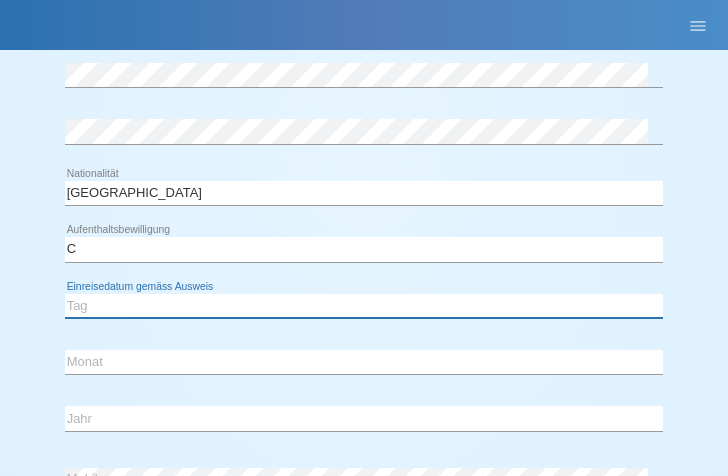 click on "Tag
01
02
03
04
05
06
07
08
09
10 11" at bounding box center (364, 306) 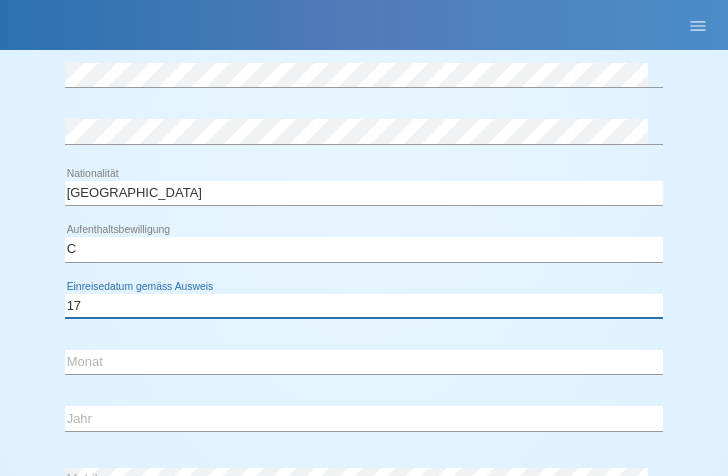 click on "Tag
01
02
03
04
05
06
07
08
09
10 11" at bounding box center (364, 306) 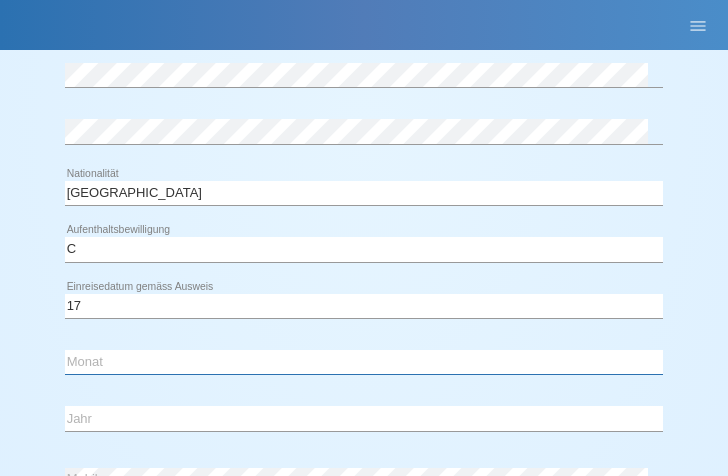 click on "Monat
01
02
03
04
05
06
07
08
09
10 11" at bounding box center [364, 362] 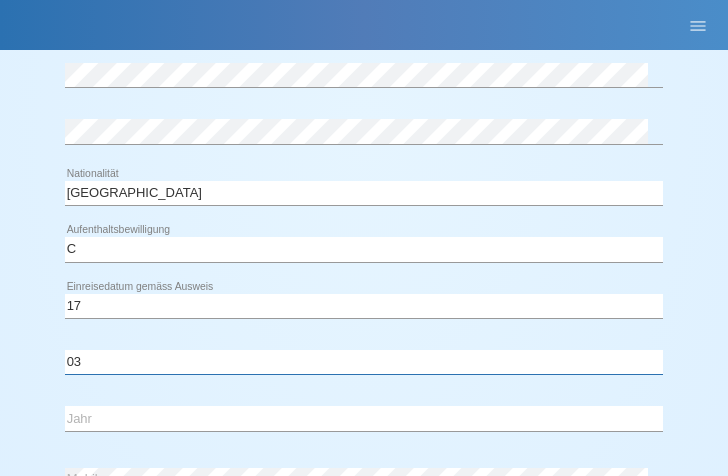 click on "Monat
01
02
03
04
05
06
07
08
09
10 11" at bounding box center (364, 362) 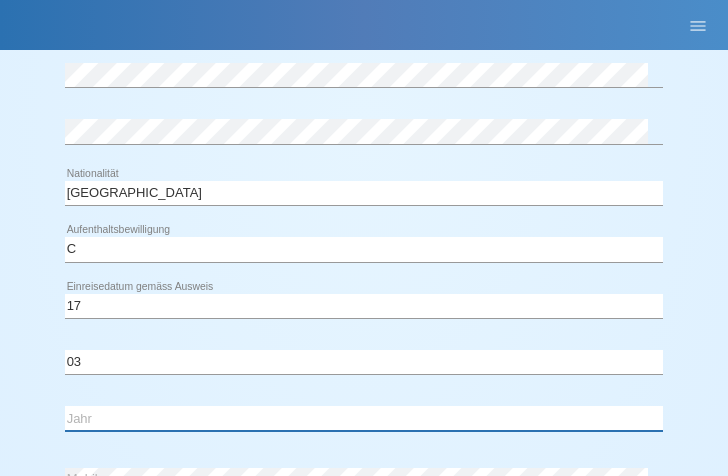 click on "Jahr
2025
2024
2023
2022
2021
2020
2019
2018
2017 2016 2015 2014 2013 2012 2011 2010 2009 2008 2007 2006 2005 2004 2003 2002 2001" at bounding box center (364, 418) 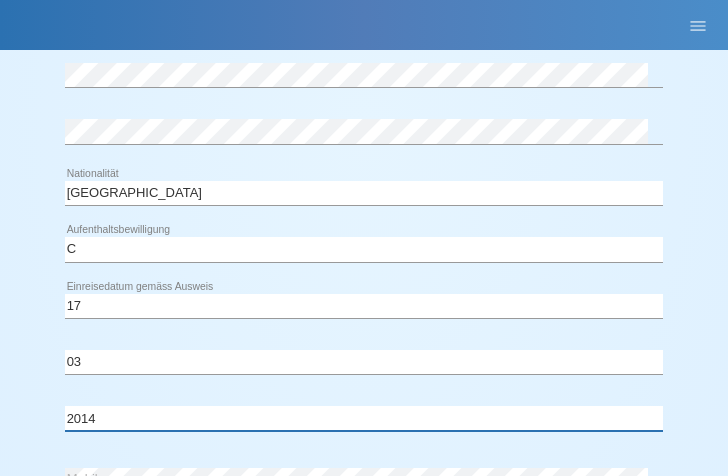 click on "Jahr
2025
2024
2023
2022
2021
2020
2019
2018
2017 2016 2015 2014 2013 2012 2011 2010 2009 2008 2007 2006 2005 2004 2003 2002 2001" at bounding box center [364, 418] 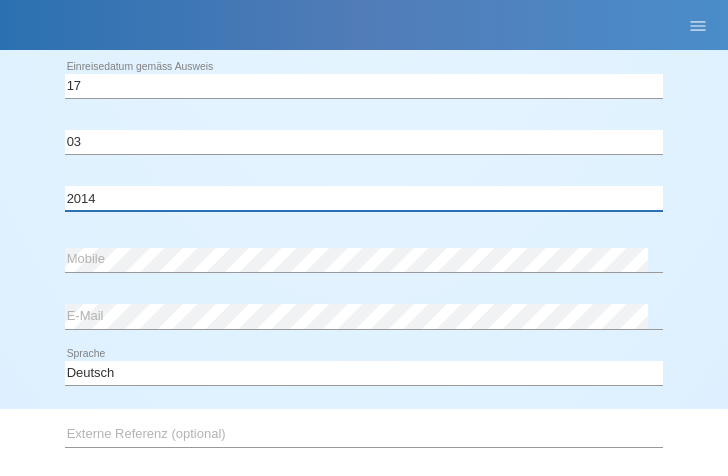 scroll, scrollTop: 761, scrollLeft: 0, axis: vertical 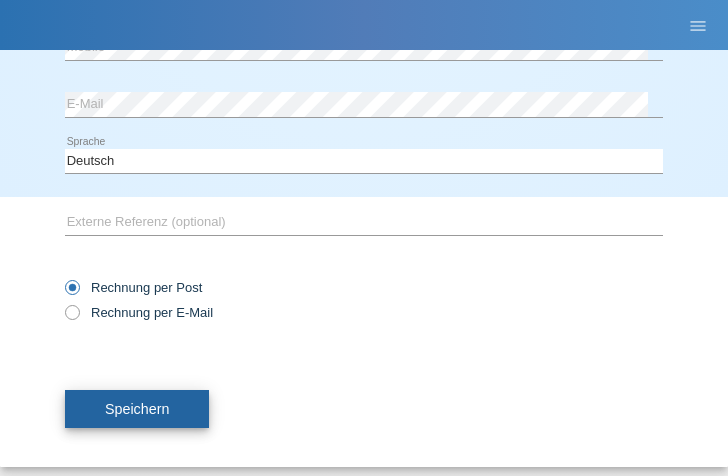 click on "Speichern" at bounding box center (137, 409) 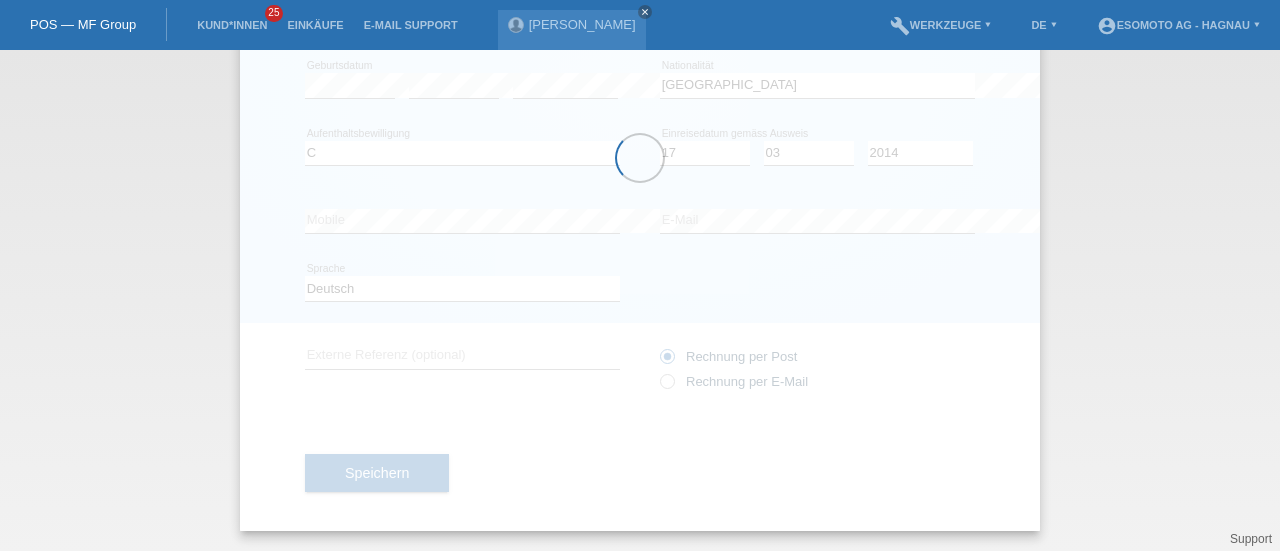 scroll, scrollTop: 283, scrollLeft: 0, axis: vertical 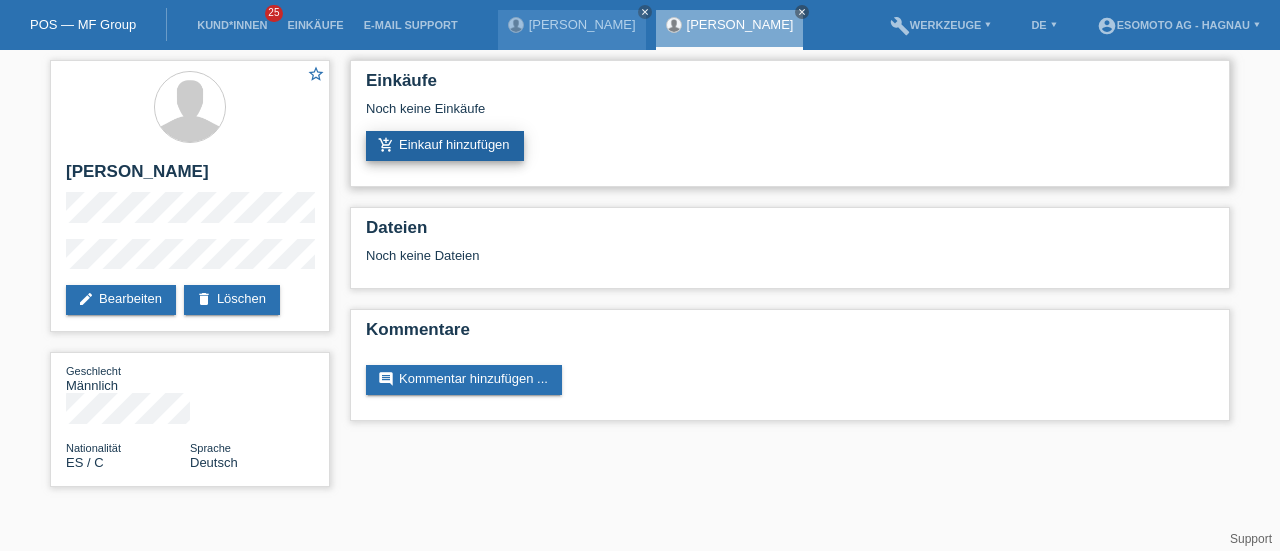 click on "add_shopping_cart  Einkauf hinzufügen" at bounding box center (445, 146) 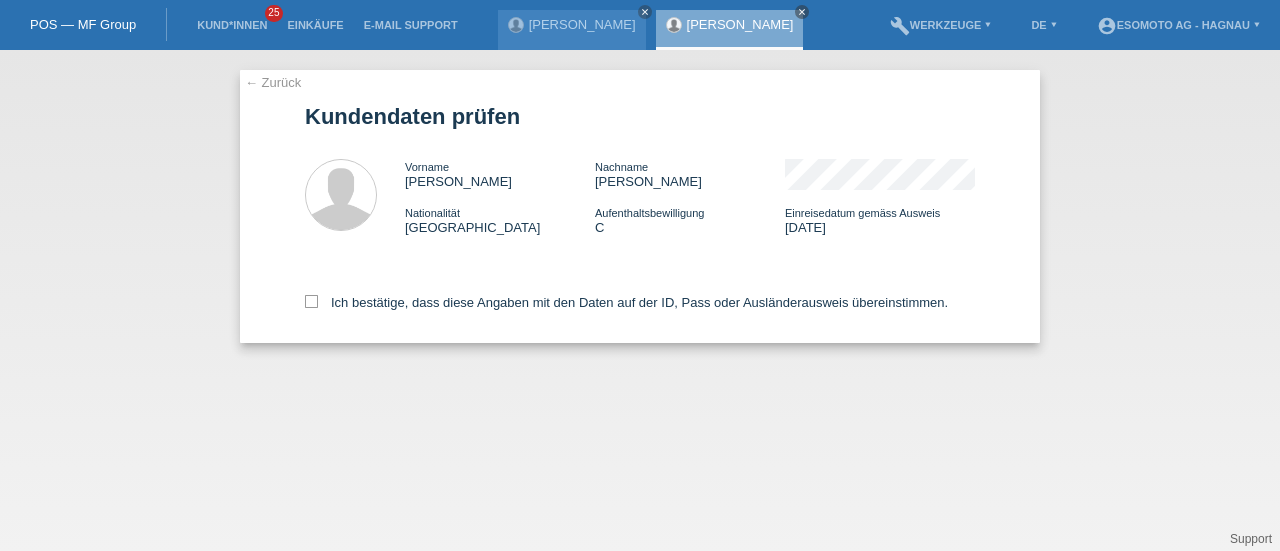 scroll, scrollTop: 0, scrollLeft: 0, axis: both 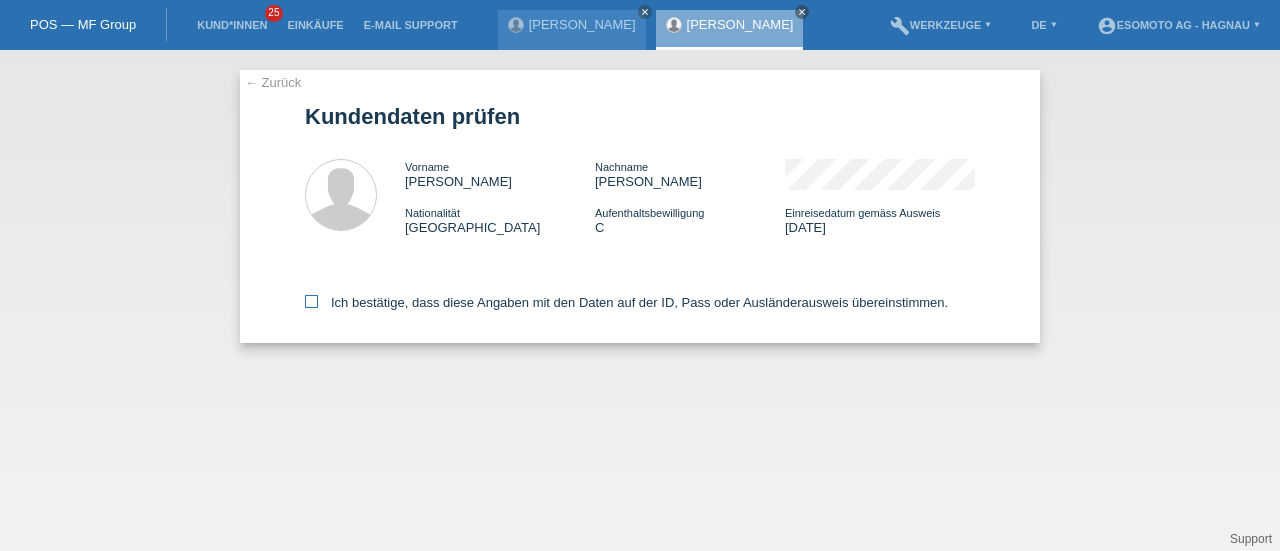 click at bounding box center [311, 301] 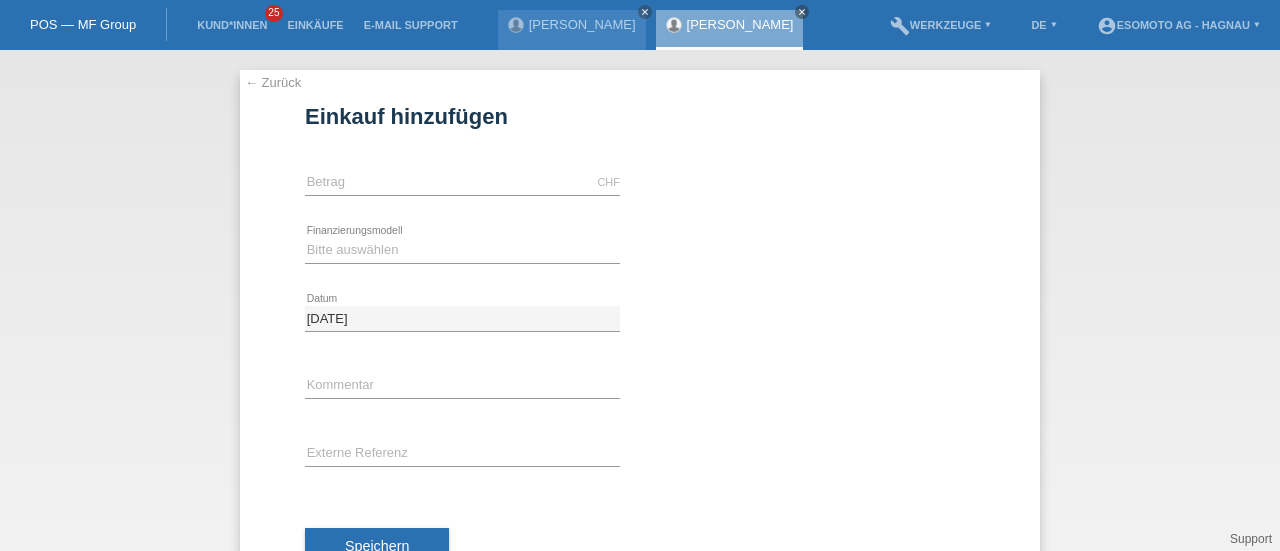scroll, scrollTop: 0, scrollLeft: 0, axis: both 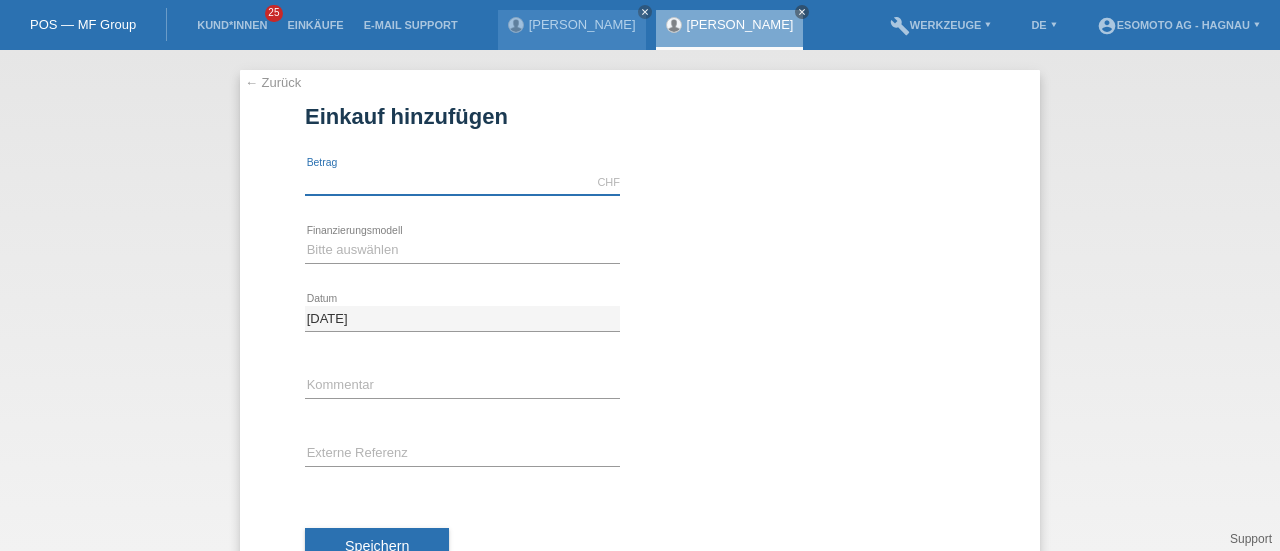 click at bounding box center [462, 182] 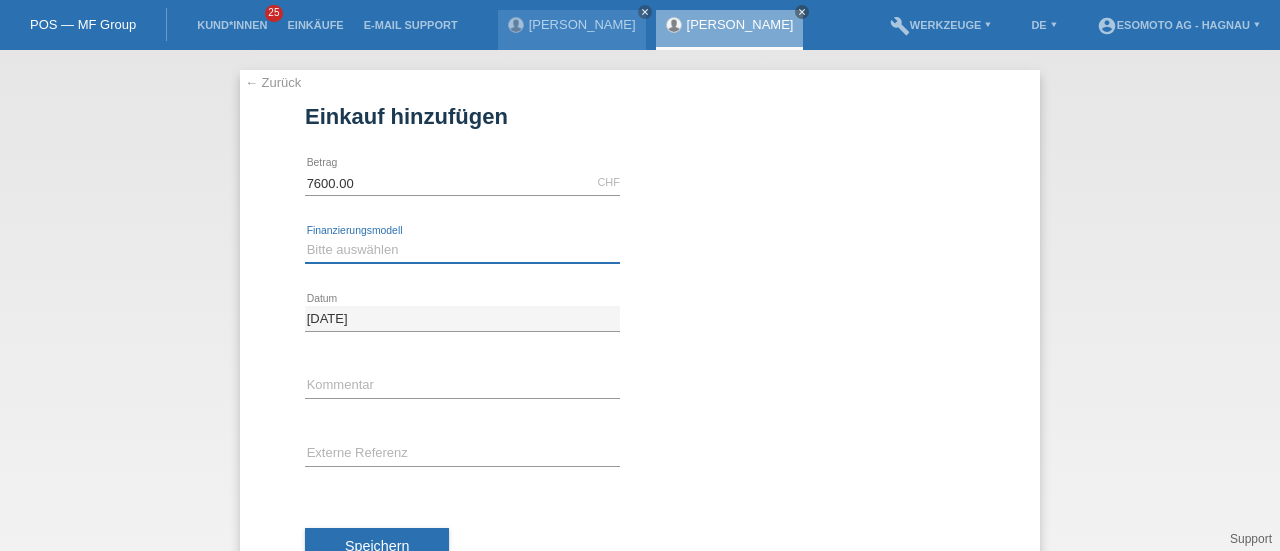 click on "Bitte auswählen
Fixe Raten
Kauf auf Rechnung mit Teilzahlungsoption" at bounding box center [462, 250] 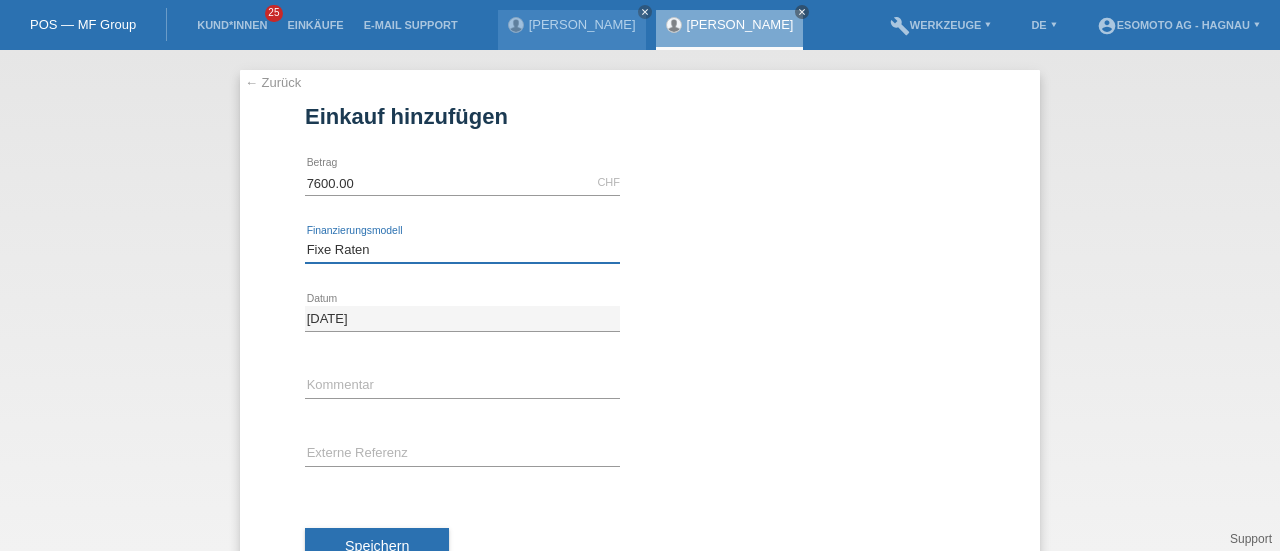 click on "Bitte auswählen
Fixe Raten
Kauf auf Rechnung mit Teilzahlungsoption" at bounding box center (462, 250) 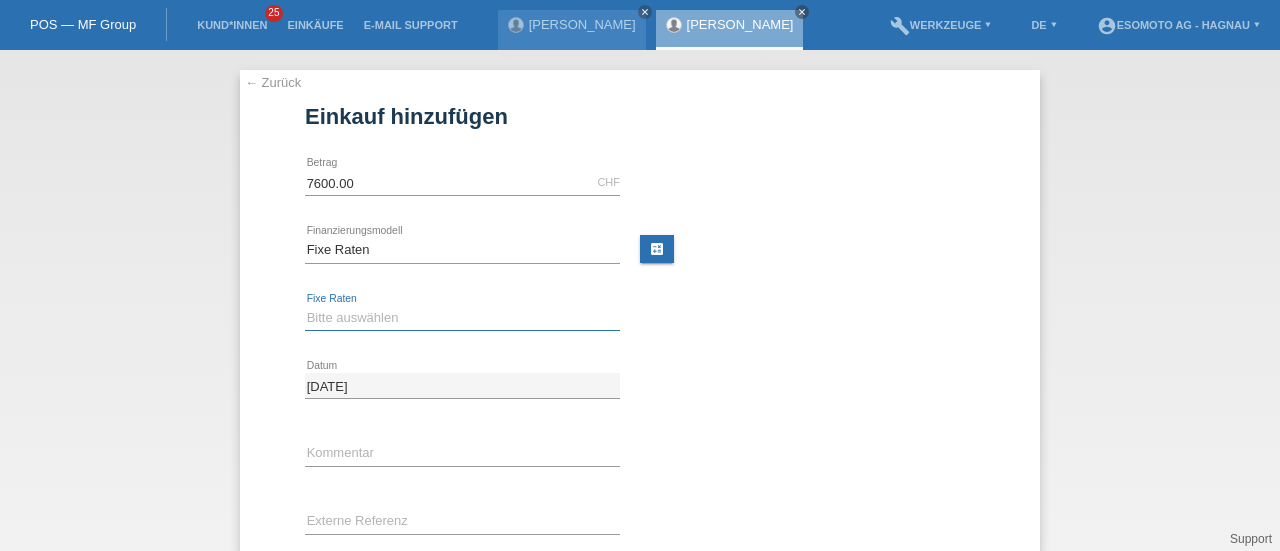 click on "Bitte auswählen
12 Raten
24 Raten
36 Raten
48 Raten" at bounding box center (462, 318) 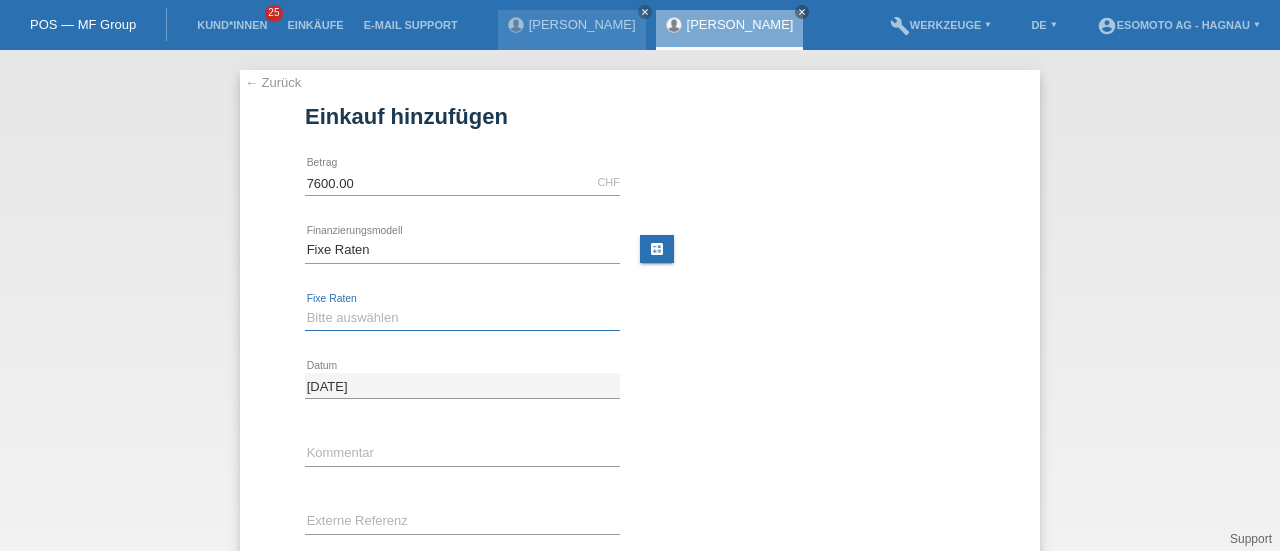 select on "140" 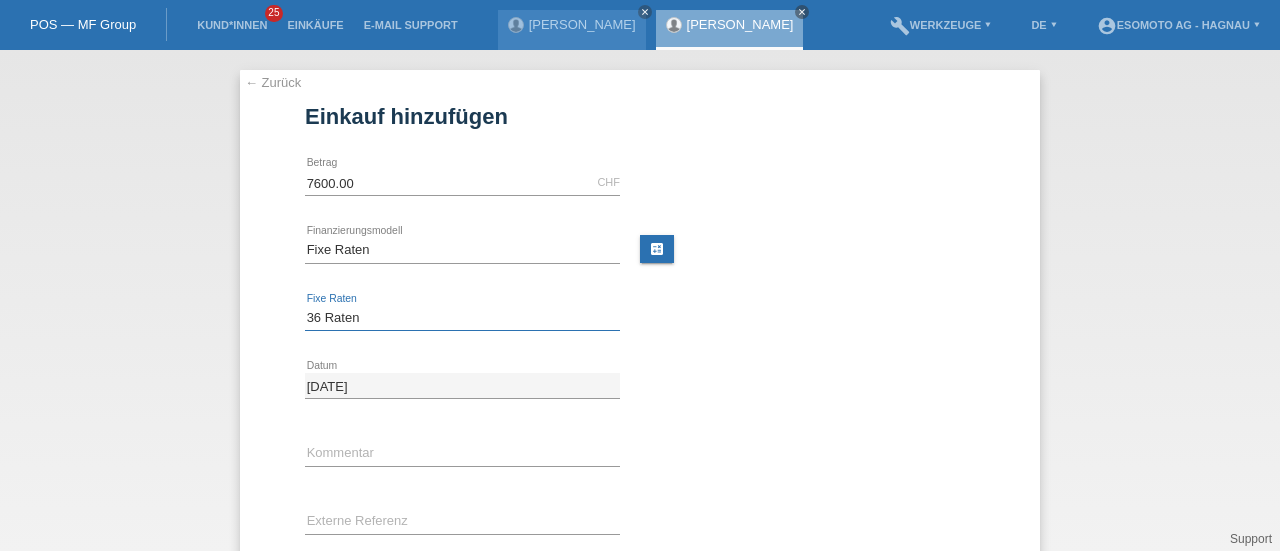 click on "Bitte auswählen
12 Raten
24 Raten
36 Raten
48 Raten" at bounding box center (462, 318) 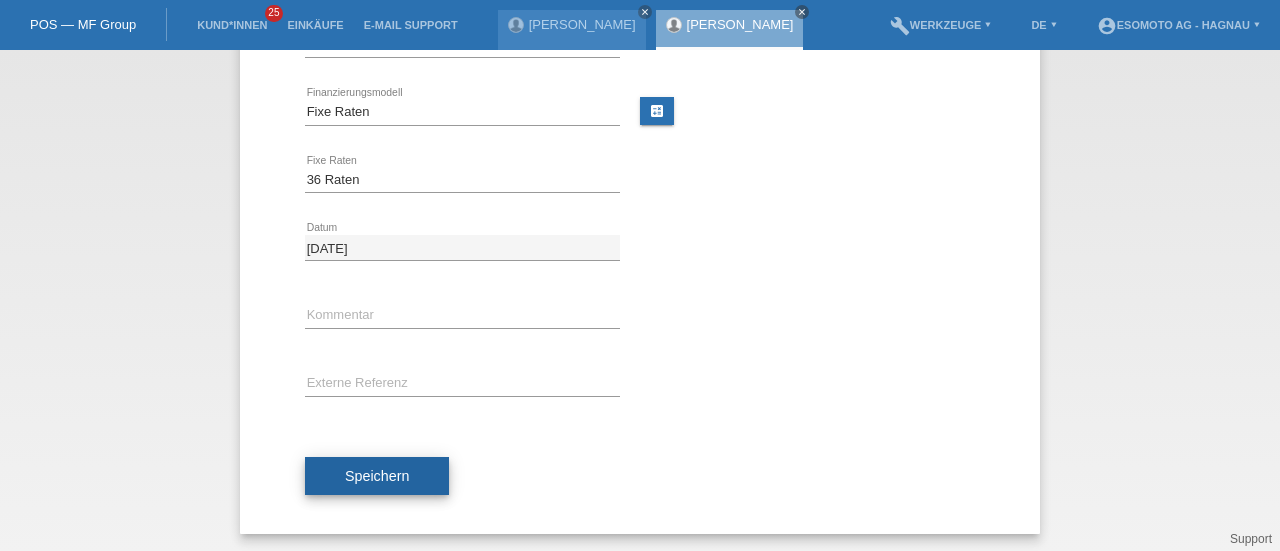 click on "Speichern" at bounding box center (377, 476) 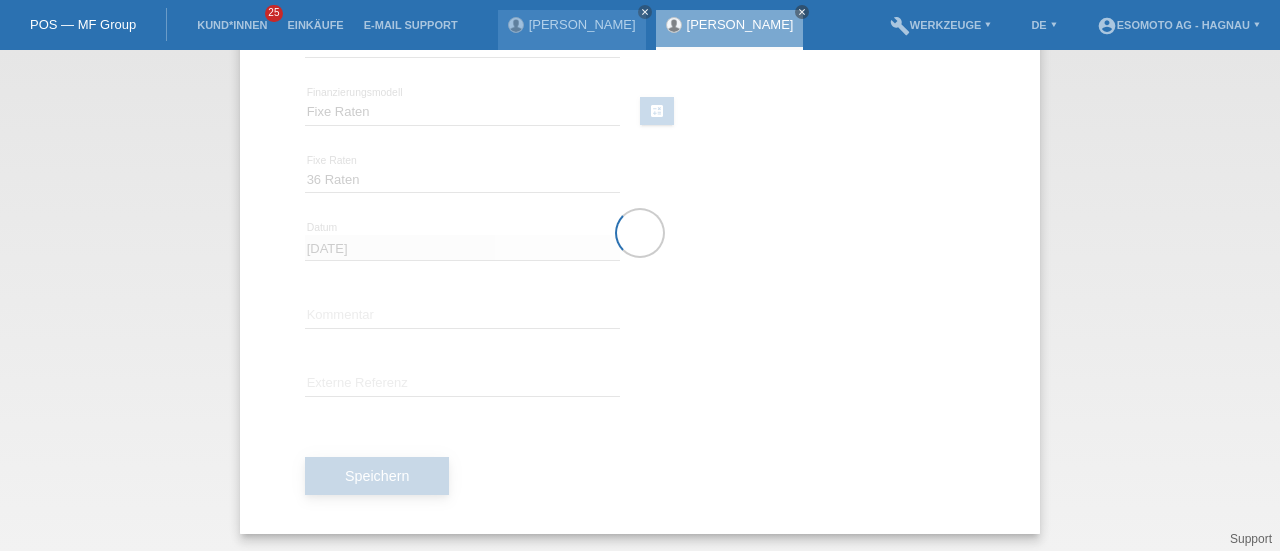 scroll, scrollTop: 0, scrollLeft: 0, axis: both 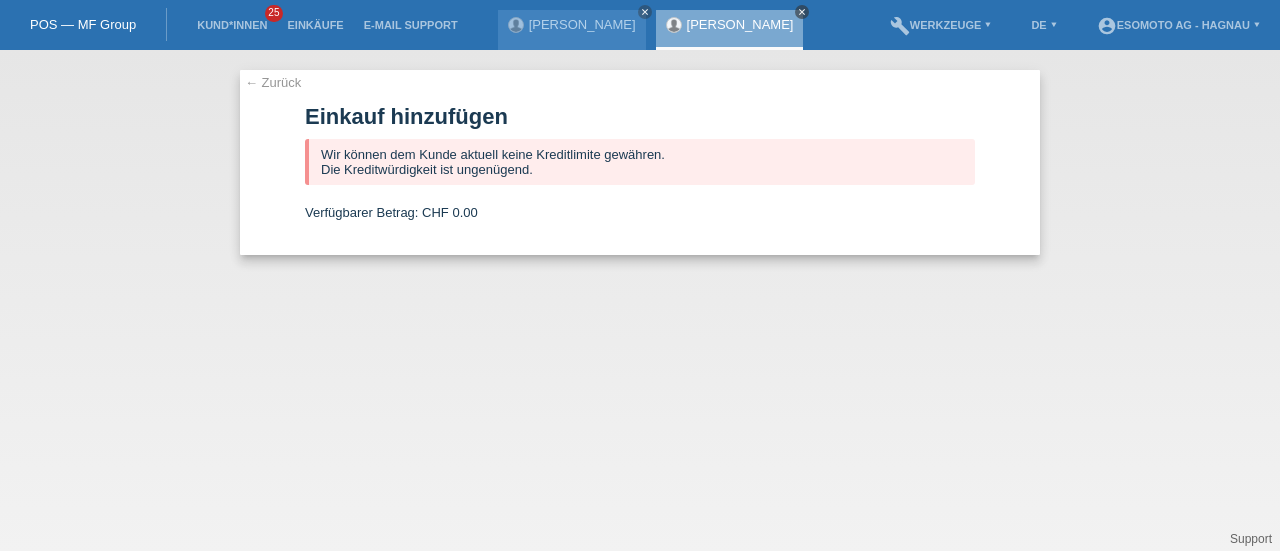 click on "close" at bounding box center [802, 12] 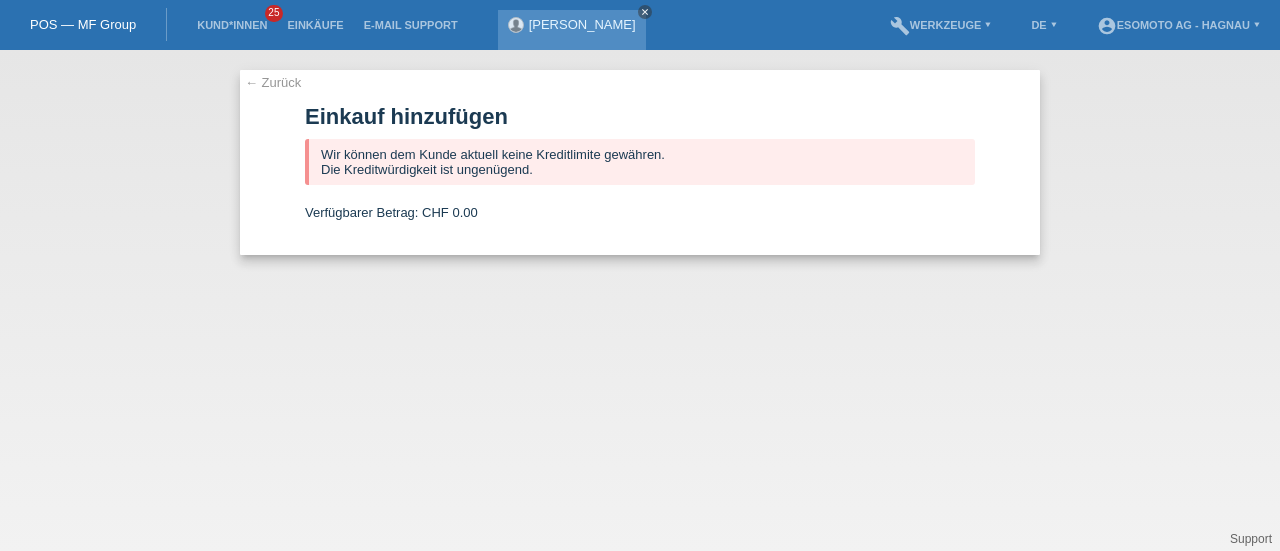 click on "close" at bounding box center [645, 12] 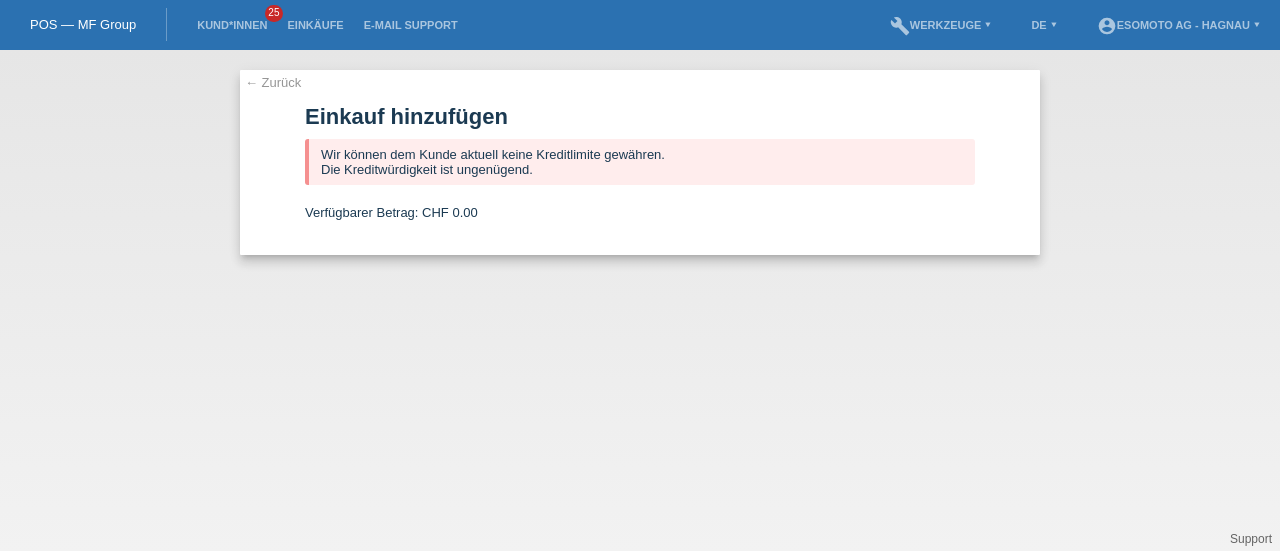 click on "POS — MF Group" at bounding box center [83, 24] 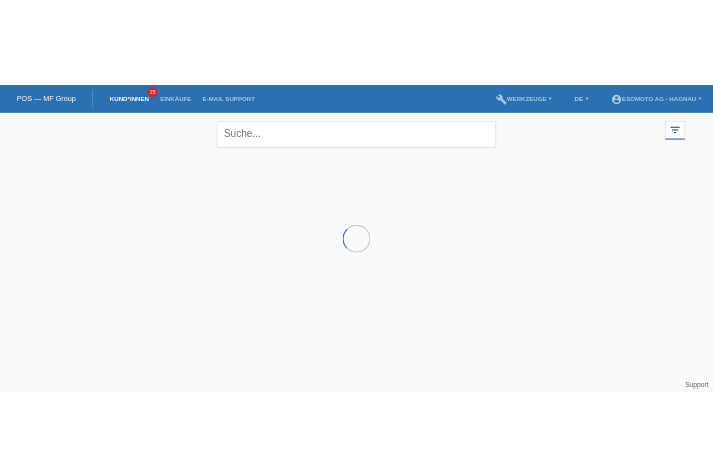 scroll, scrollTop: 0, scrollLeft: 0, axis: both 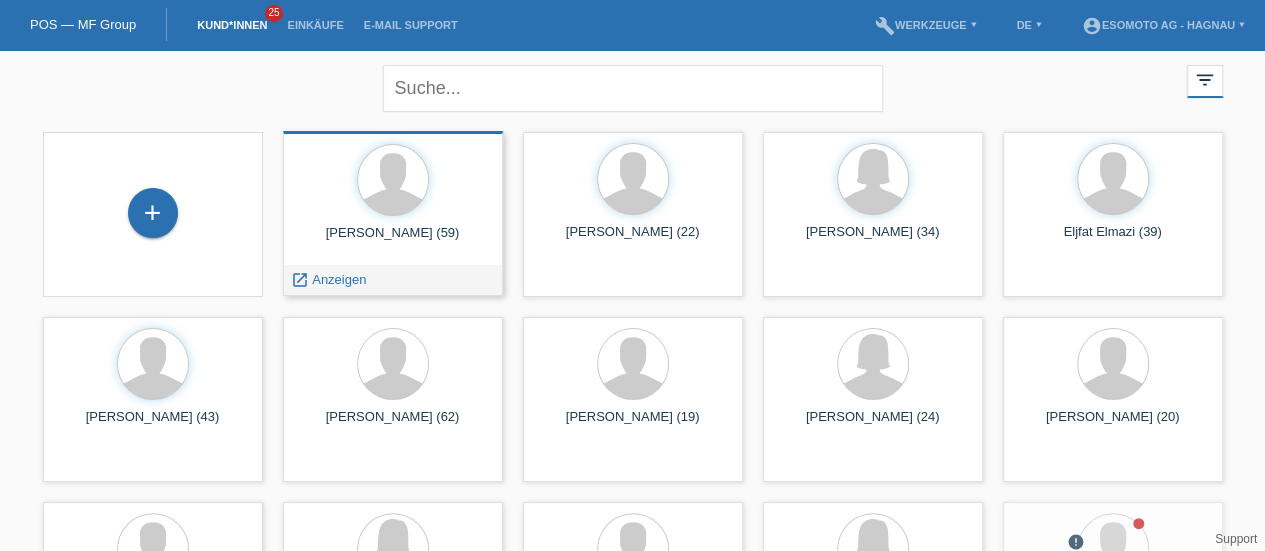 click on "Julian Tobal Cruz (59)" at bounding box center [393, 241] 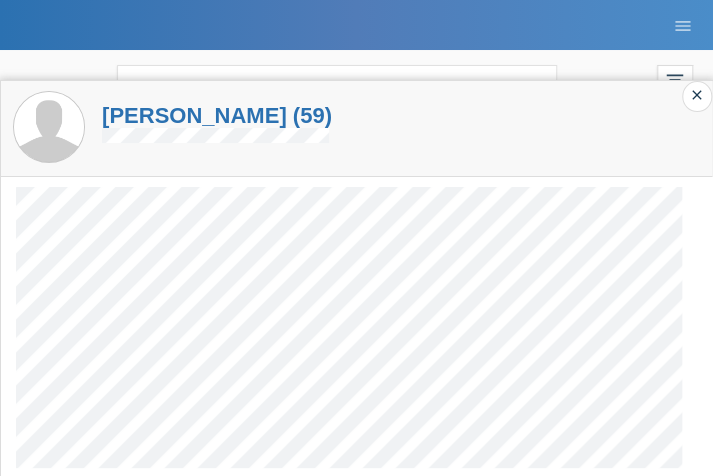 click on "Julian Tobal Cruz (59)" at bounding box center [356, 128] 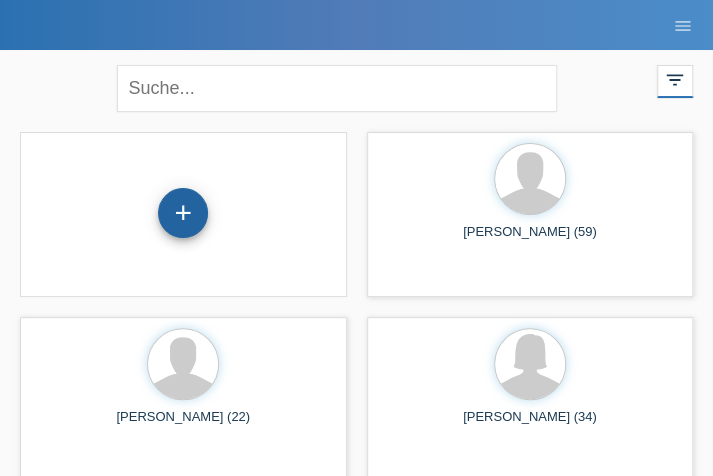 click on "+" at bounding box center (183, 213) 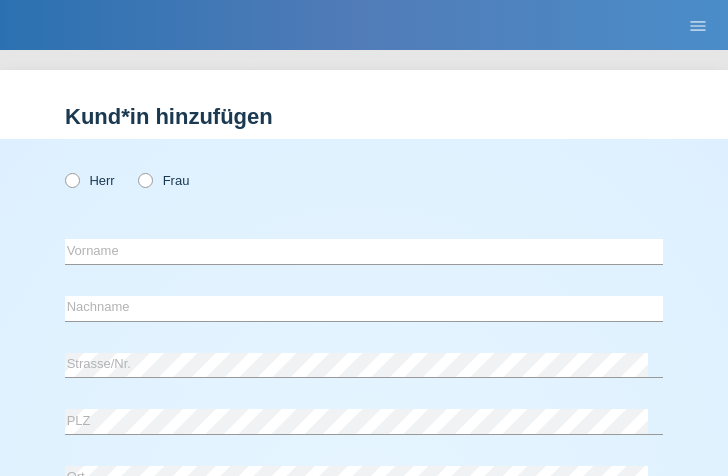 scroll, scrollTop: 0, scrollLeft: 0, axis: both 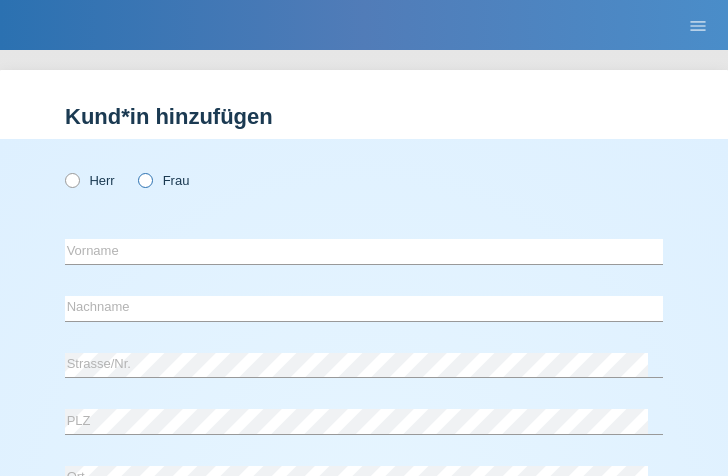 click at bounding box center [135, 170] 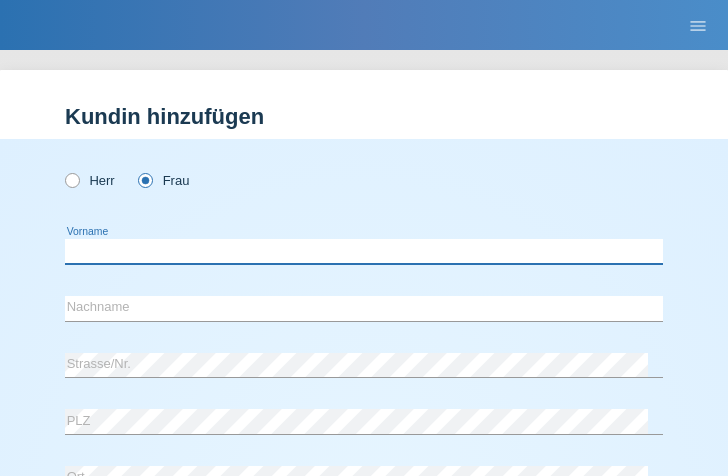 click at bounding box center [364, 251] 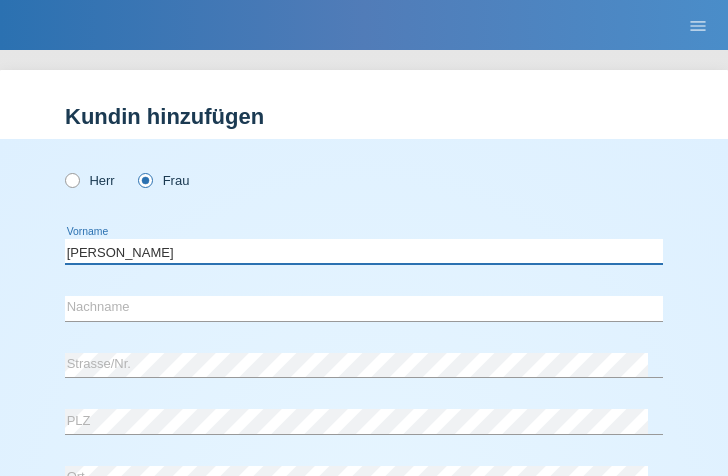 type on "[PERSON_NAME]" 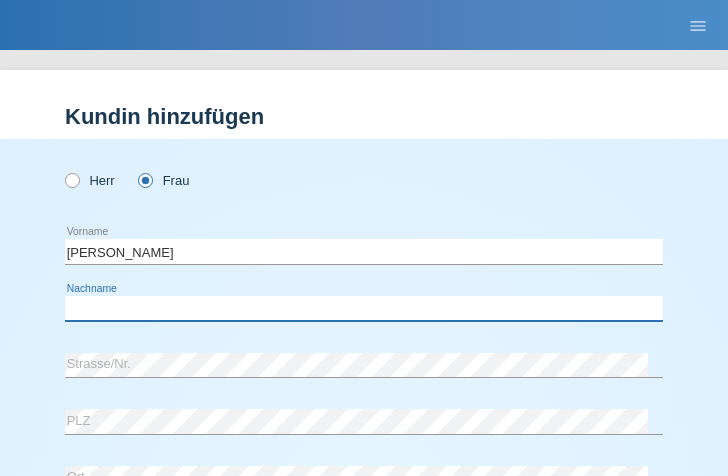 click at bounding box center (364, 308) 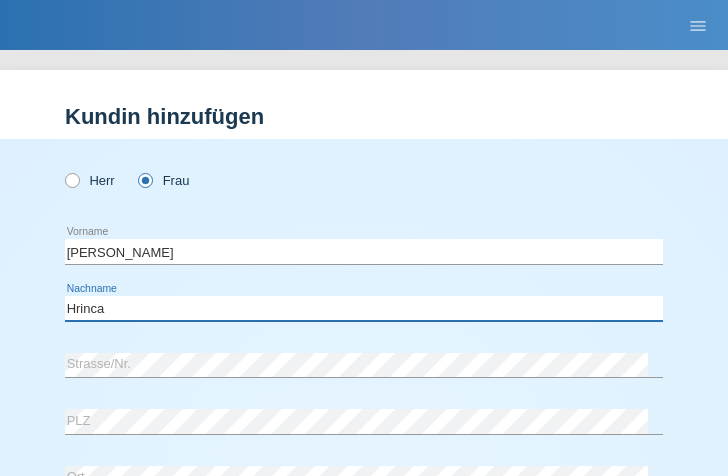 type on "Hrinca" 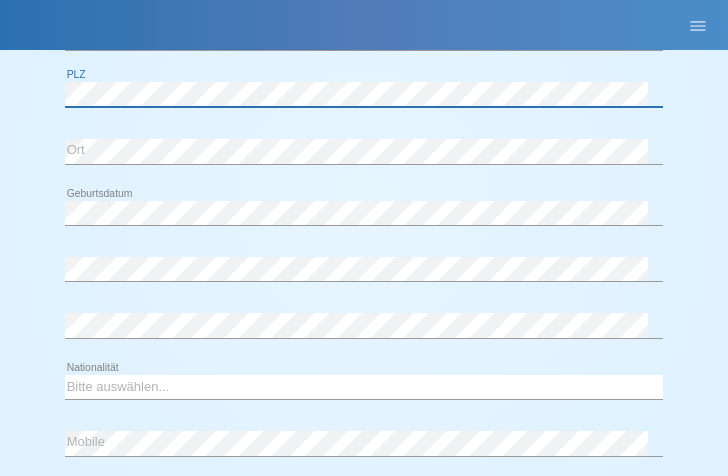 scroll, scrollTop: 329, scrollLeft: 0, axis: vertical 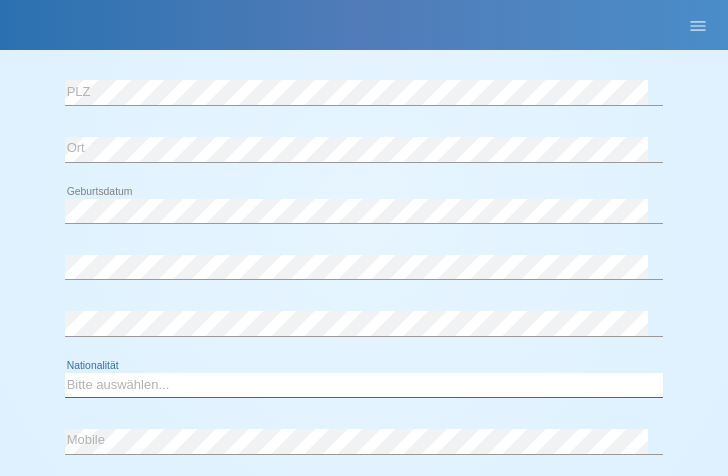 click on "Bitte auswählen...
Schweiz
Deutschland
Liechtenstein
Österreich
------------
Afghanistan
Ägypten
Åland
Albanien
Algerien" at bounding box center [364, 385] 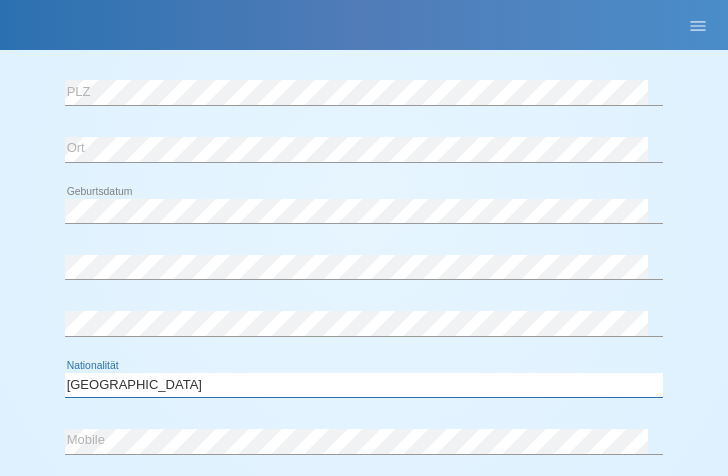 click on "Bitte auswählen...
Schweiz
Deutschland
Liechtenstein
Österreich
------------
Afghanistan
Ägypten
Åland
Albanien
Algerien" at bounding box center (364, 385) 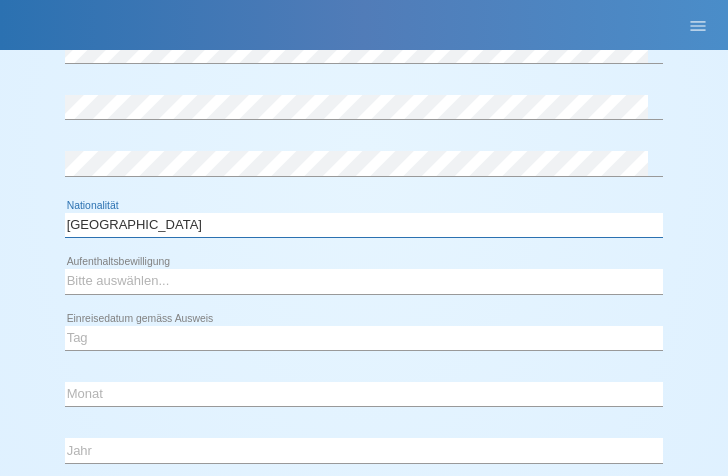 scroll, scrollTop: 490, scrollLeft: 0, axis: vertical 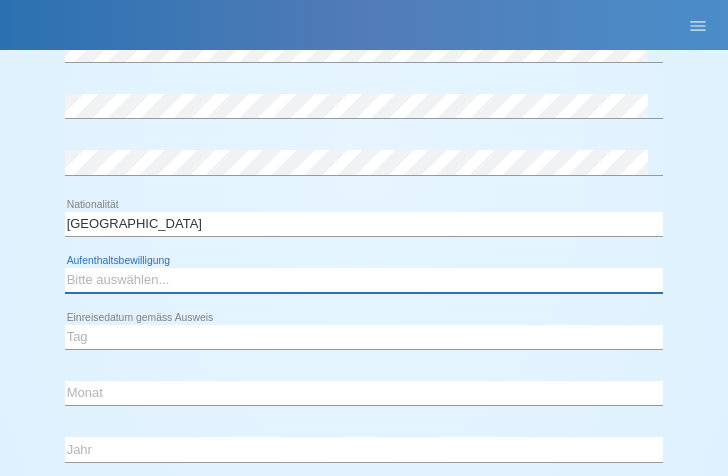 click on "Bitte auswählen...
C
B
B - Flüchtlingsstatus
Andere" at bounding box center [364, 280] 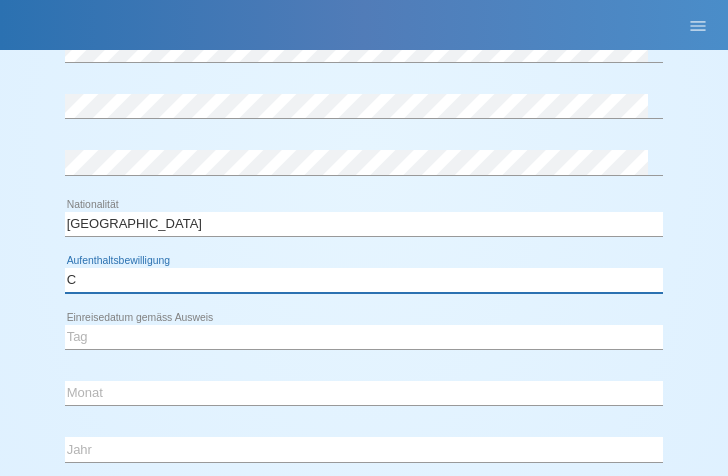 click on "Bitte auswählen...
C
B
B - Flüchtlingsstatus
Andere" at bounding box center [364, 280] 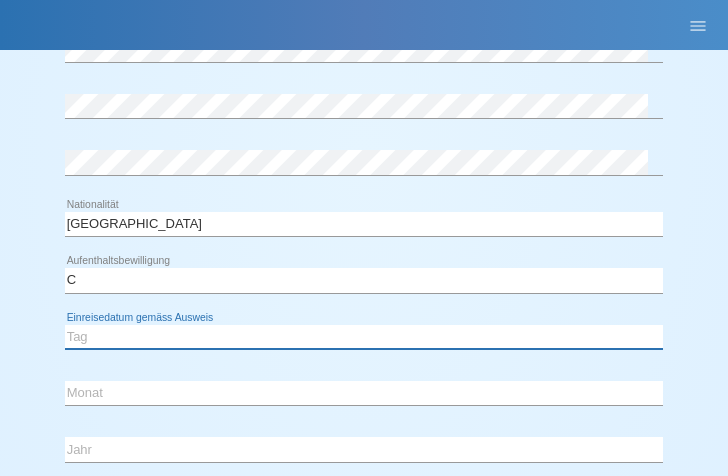 click on "Tag
01
02
03
04
05
06
07
08
09
10 11" at bounding box center [364, 337] 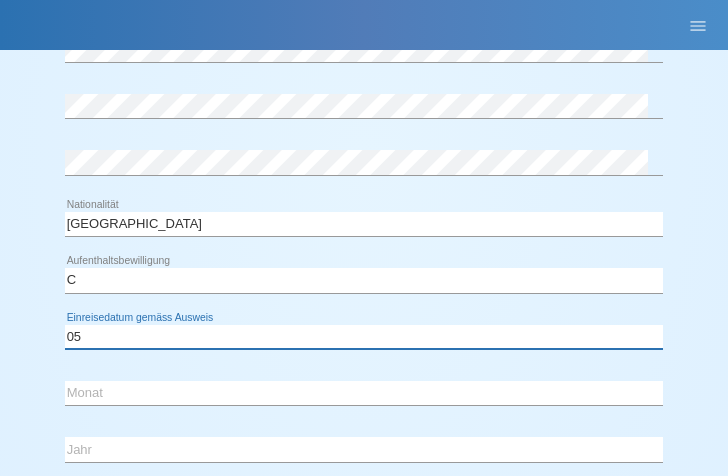 click on "Tag
01
02
03
04
05
06
07
08
09
10 11" at bounding box center (364, 337) 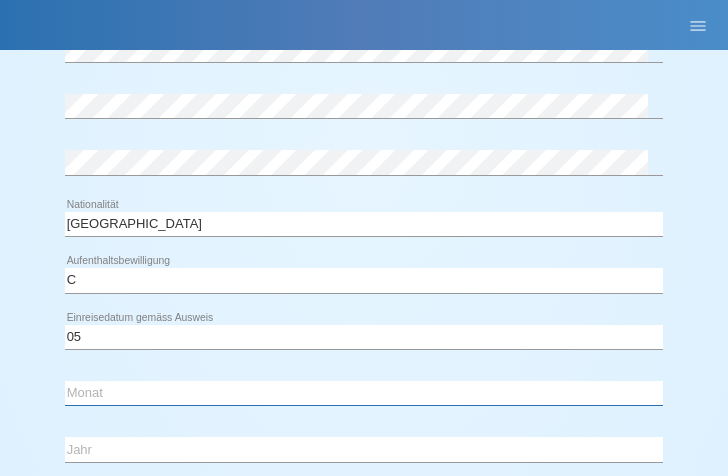 click on "Monat
01
02
03
04
05
06
07
08
09
10 11" at bounding box center [364, 393] 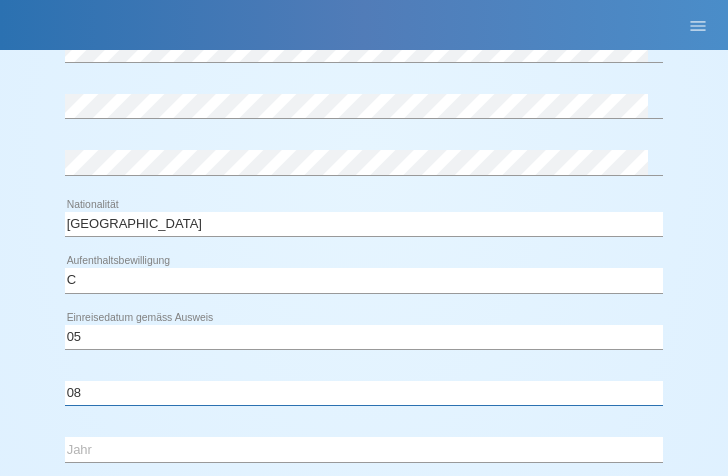 click on "Monat
01
02
03
04
05
06
07
08
09
10 11" at bounding box center (364, 393) 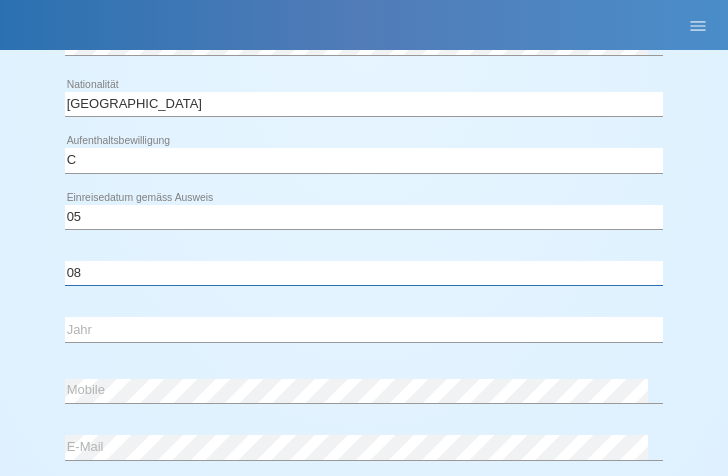 scroll, scrollTop: 619, scrollLeft: 0, axis: vertical 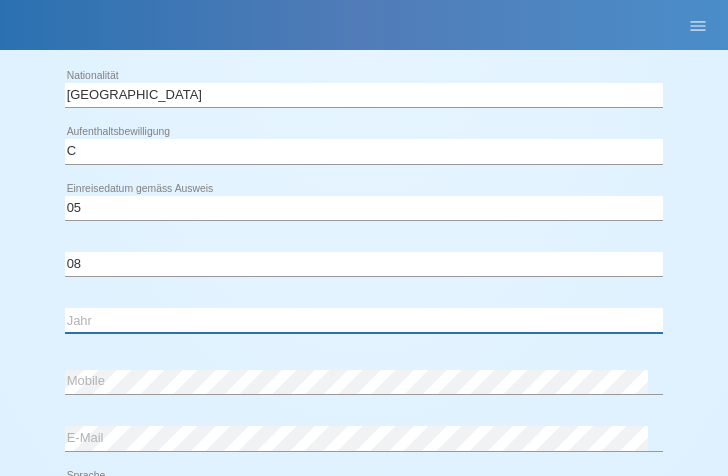 click on "Jahr
2025
2024
2023
2022
2021
2020
2019
2018
2017 2016 2015 2014 2013 2012 2011 2010 2009 2008 2007 2006 2005 2004 2003 2002 2001" at bounding box center (364, 320) 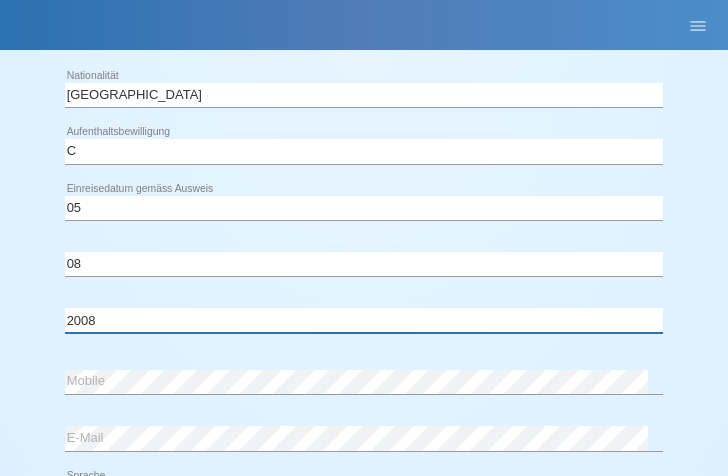 click on "Jahr
2025
2024
2023
2022
2021
2020
2019
2018
2017 2016 2015 2014 2013 2012 2011 2010 2009 2008 2007 2006 2005 2004 2003 2002 2001" at bounding box center [364, 320] 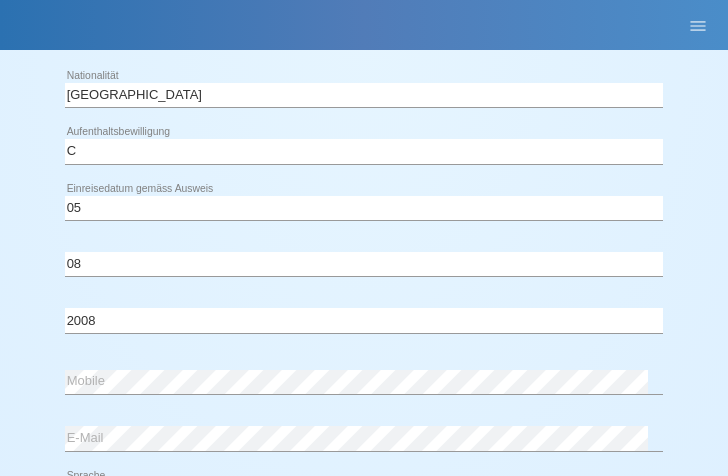 click on "Monat
01
02
03
04
05
06
07
08
09 10 11 12 error" at bounding box center [364, 264] 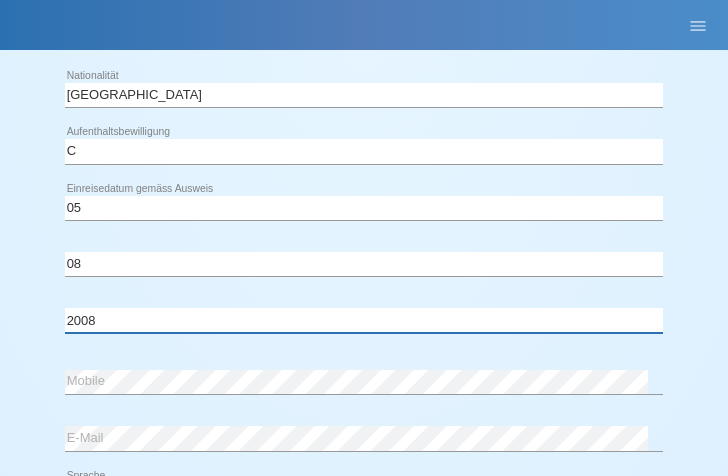 click on "Jahr
2025
2024
2023
2022
2021
2020
2019
2018
2017 2016 2015 2014 2013 2012 2011 2010 2009 2008 2007 2006 2005 2004 2003 2002 2001" at bounding box center (364, 320) 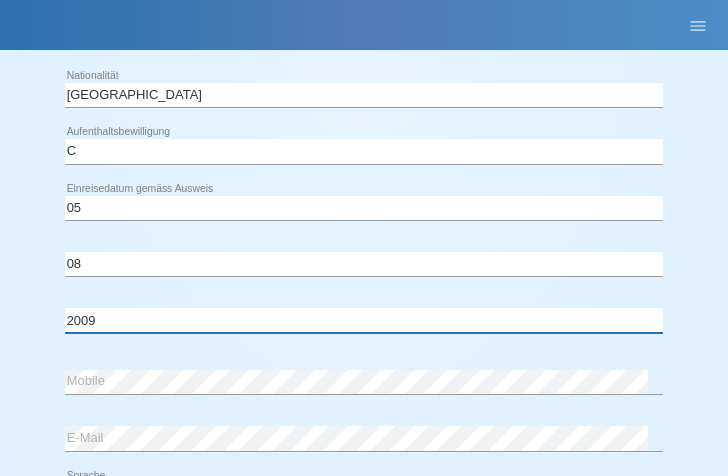 click on "Jahr
2025
2024
2023
2022
2021
2020
2019
2018
2017 2016 2015 2014 2013 2012 2011 2010 2009 2008 2007 2006 2005 2004 2003 2002 2001" at bounding box center (364, 320) 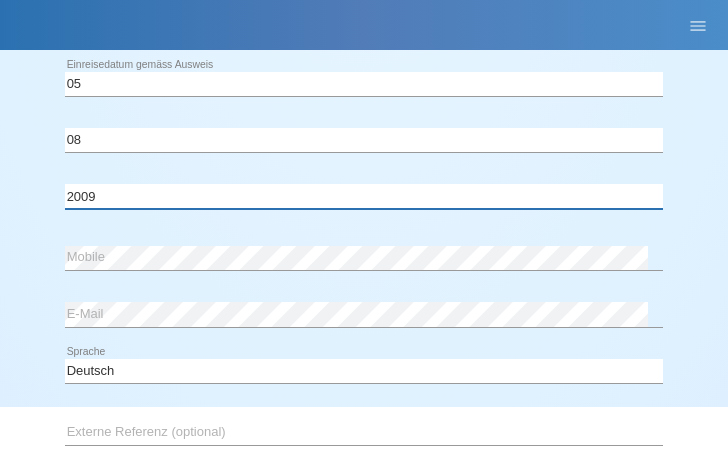 scroll, scrollTop: 776, scrollLeft: 0, axis: vertical 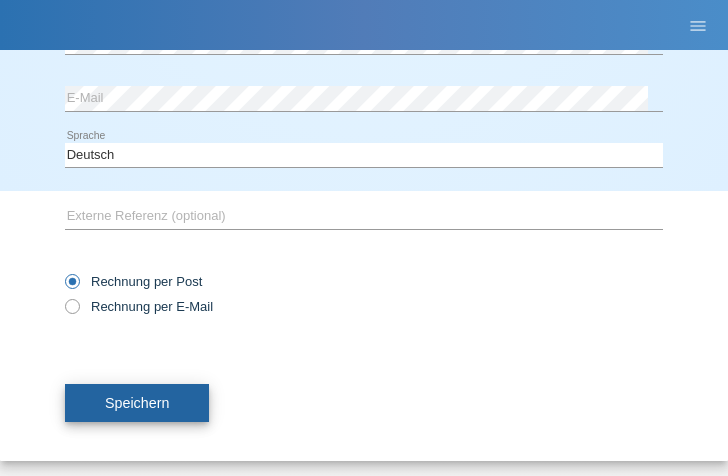 click on "Speichern" at bounding box center (137, 403) 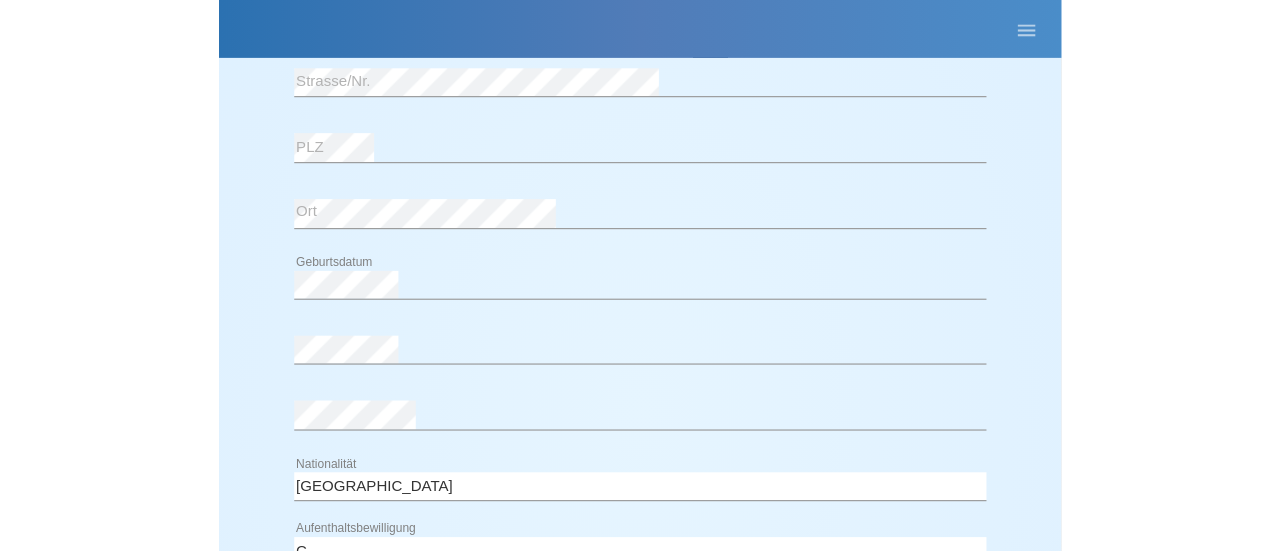 scroll, scrollTop: 959, scrollLeft: 0, axis: vertical 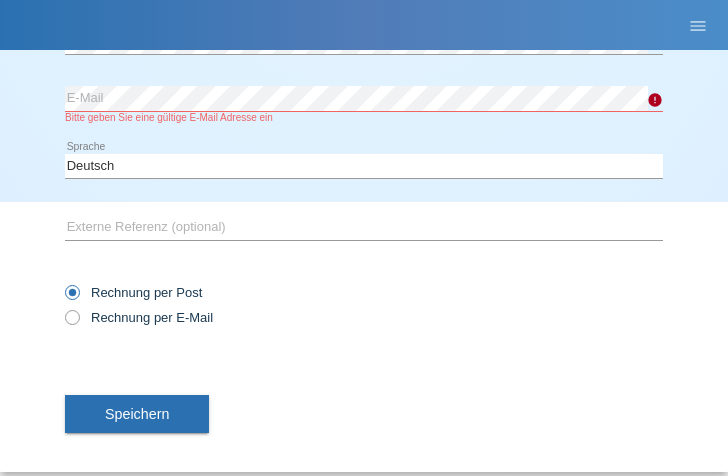 click on "Deutsch
Français
Italiano
English
error
Sprache" at bounding box center (364, 166) 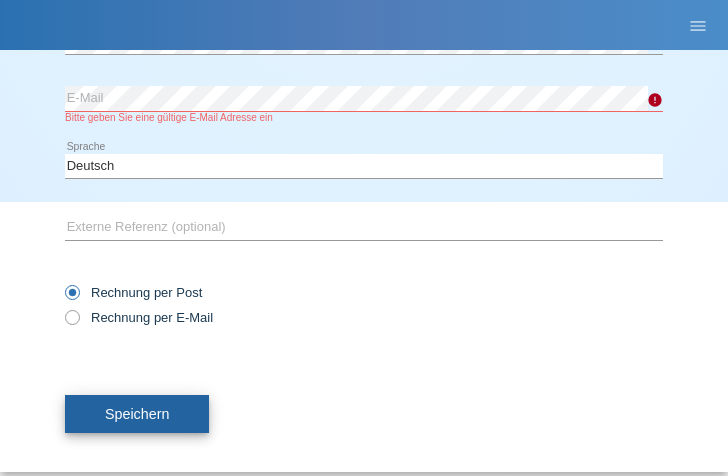 click on "Speichern" at bounding box center (137, 414) 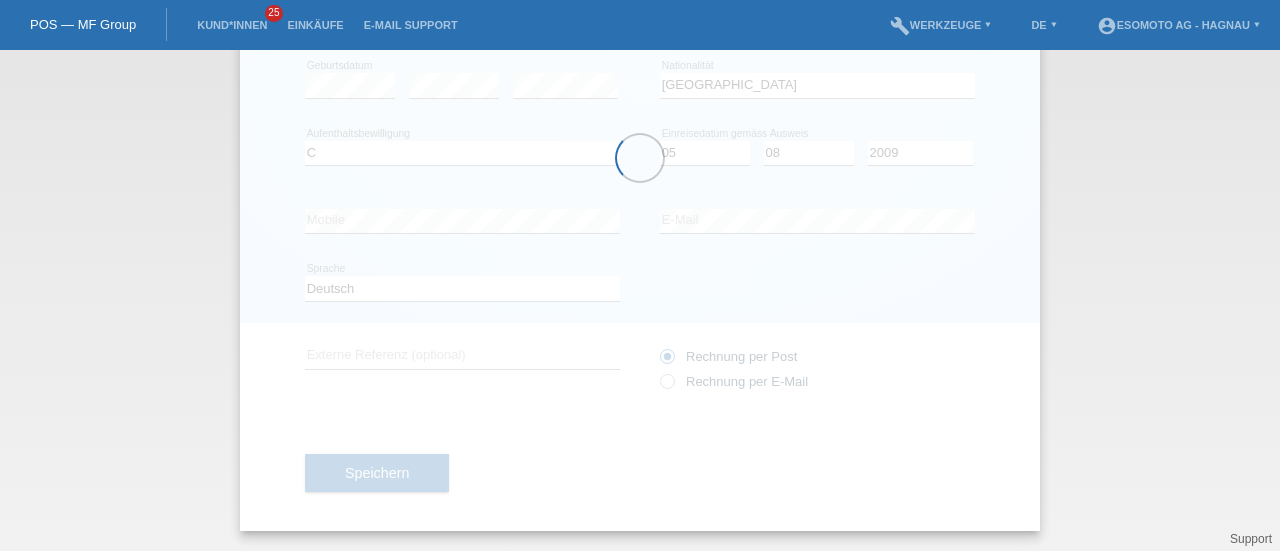scroll, scrollTop: 283, scrollLeft: 0, axis: vertical 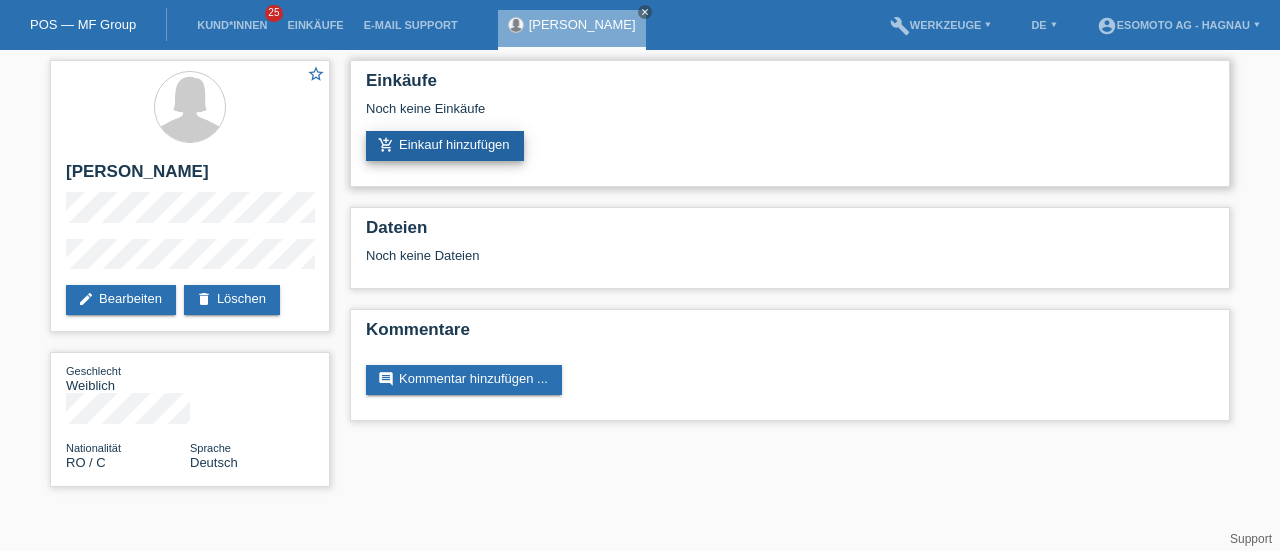 click on "add_shopping_cart  Einkauf hinzufügen" at bounding box center (445, 146) 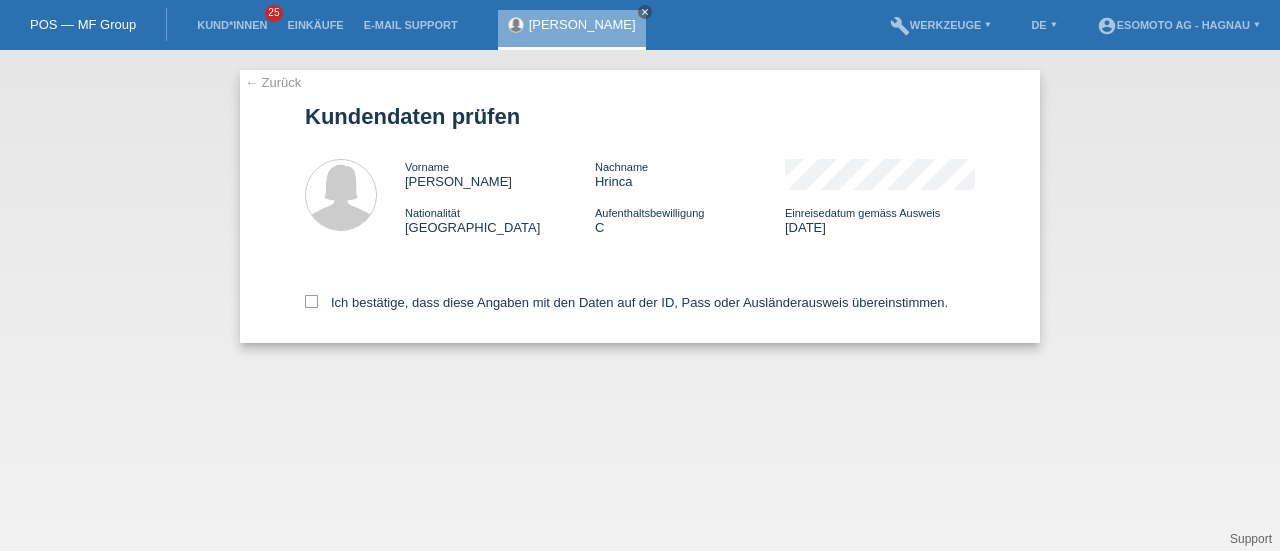 scroll, scrollTop: 0, scrollLeft: 0, axis: both 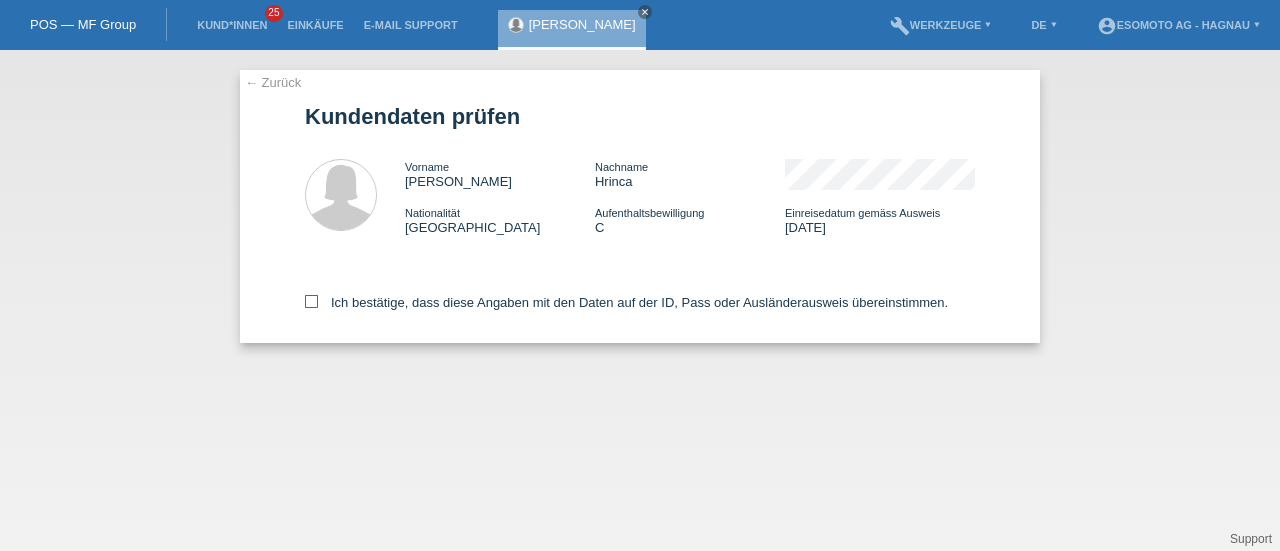 click at bounding box center [311, 301] 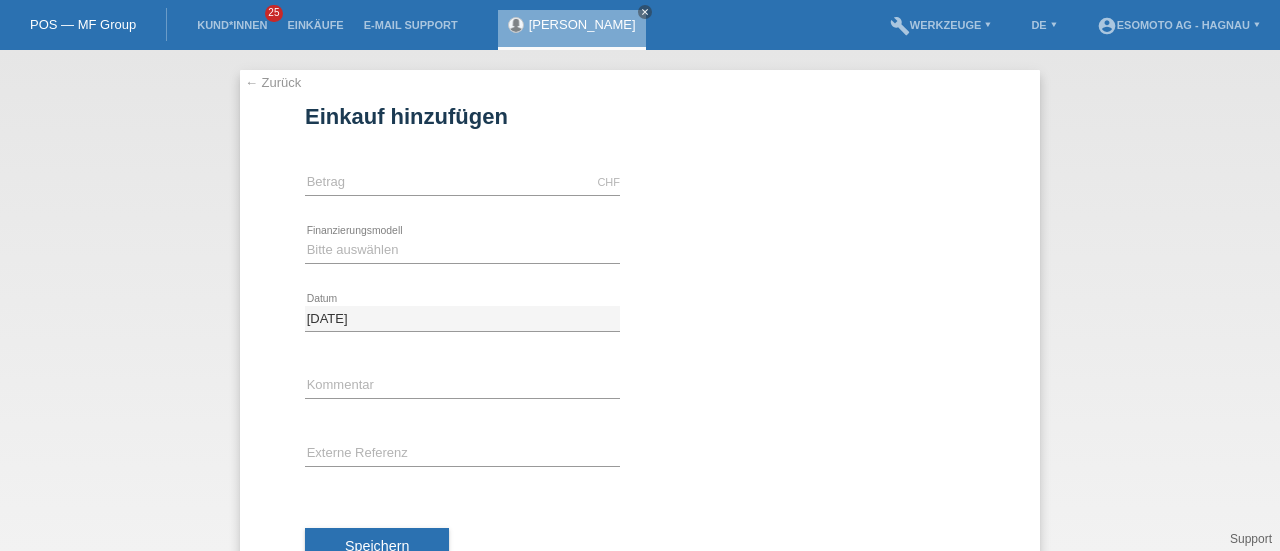 scroll, scrollTop: 0, scrollLeft: 0, axis: both 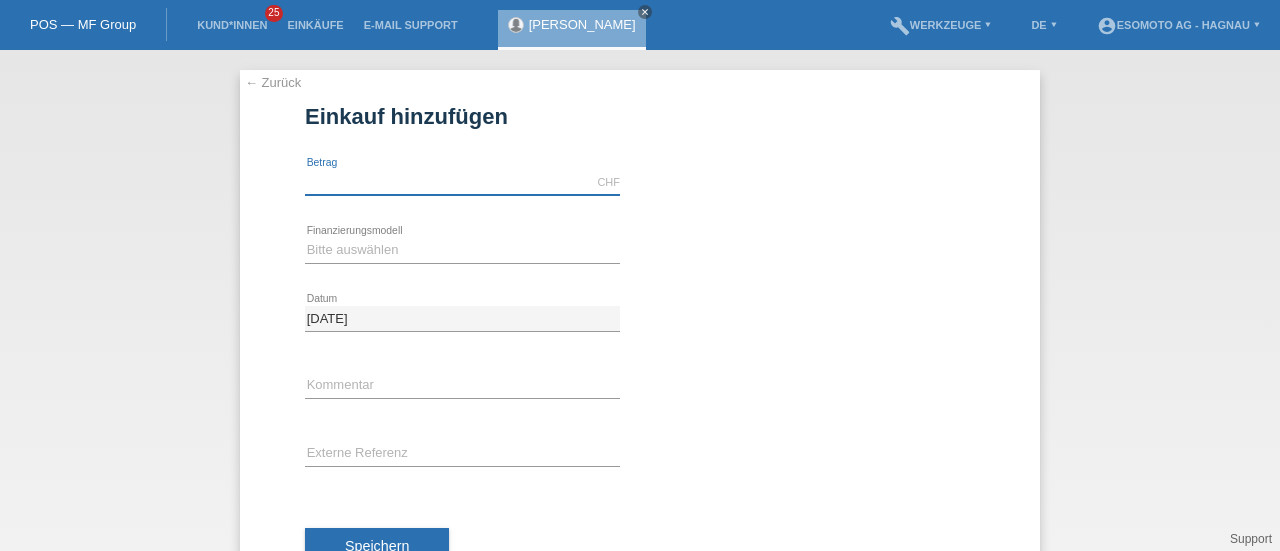 click at bounding box center [462, 182] 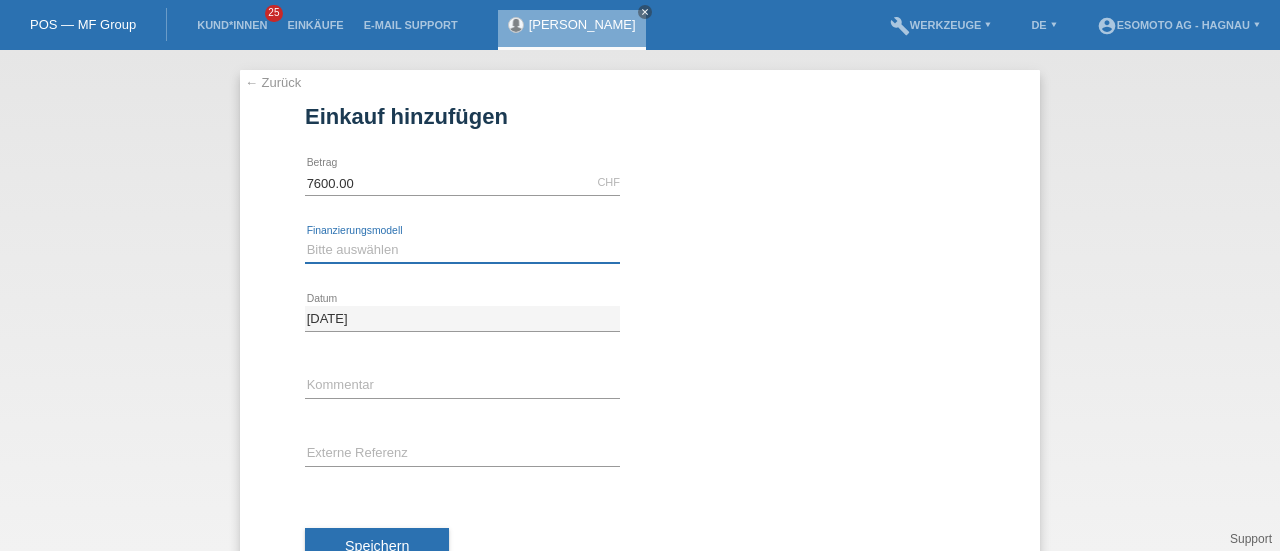 click on "Bitte auswählen
Fixe Raten
Kauf auf Rechnung mit Teilzahlungsoption" at bounding box center (462, 250) 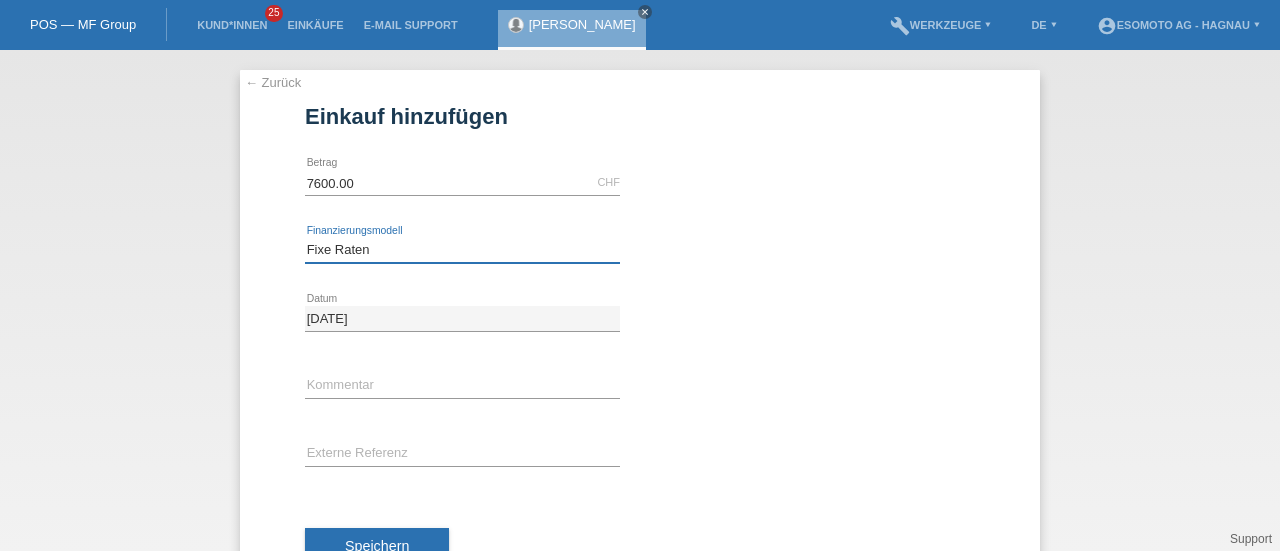 click on "Bitte auswählen
Fixe Raten
Kauf auf Rechnung mit Teilzahlungsoption" at bounding box center (462, 250) 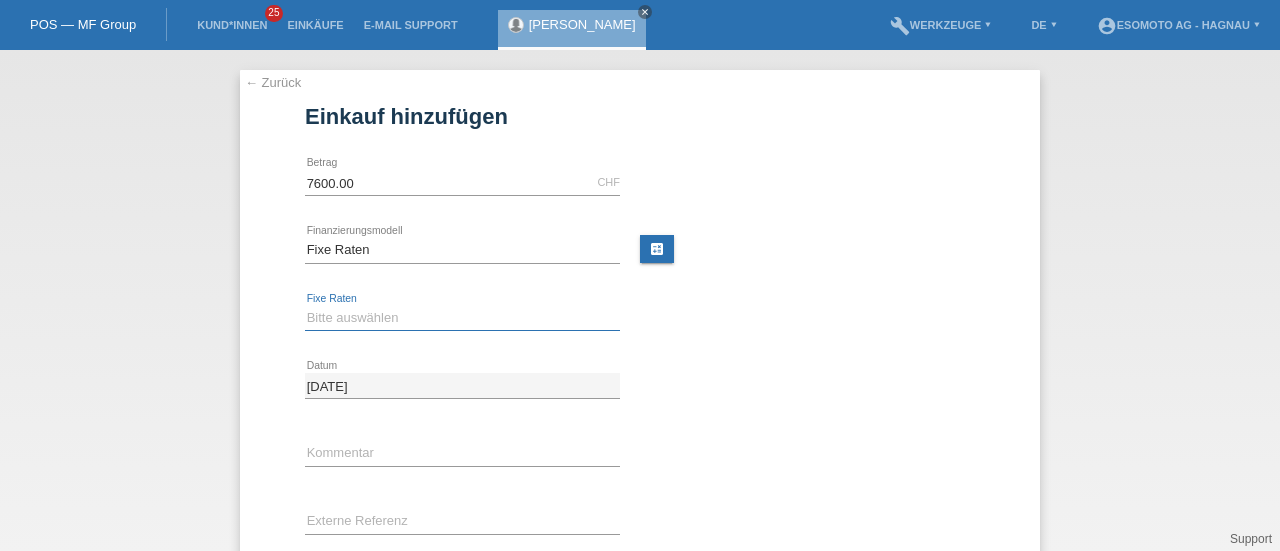 click on "Bitte auswählen
12 Raten
24 Raten
36 Raten
48 Raten" at bounding box center [462, 318] 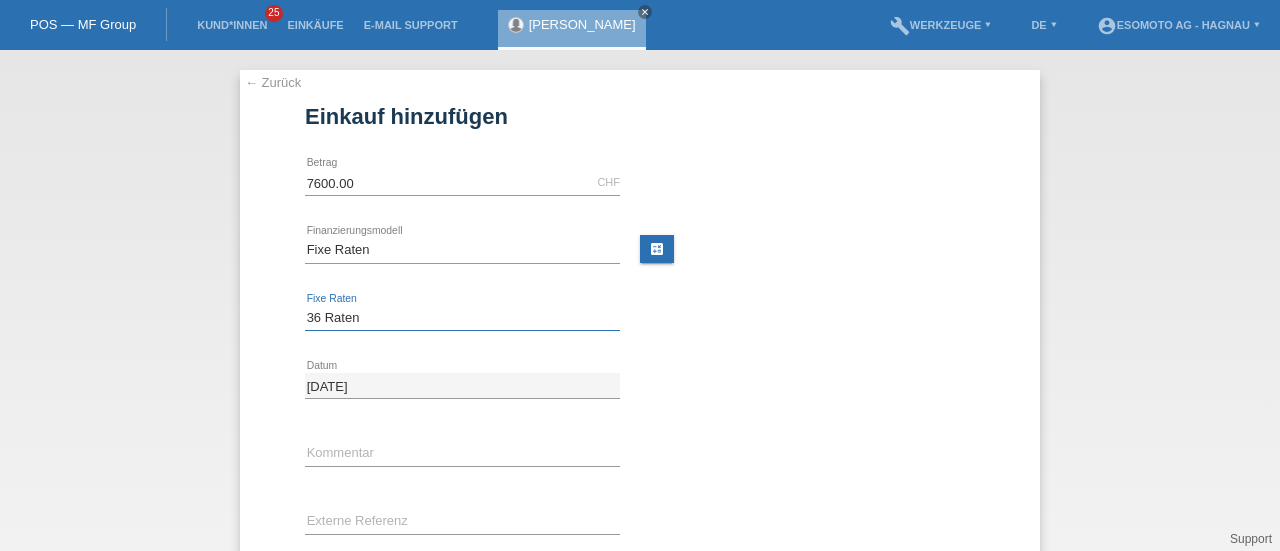 click on "Bitte auswählen
12 Raten
24 Raten
36 Raten
48 Raten" at bounding box center [462, 318] 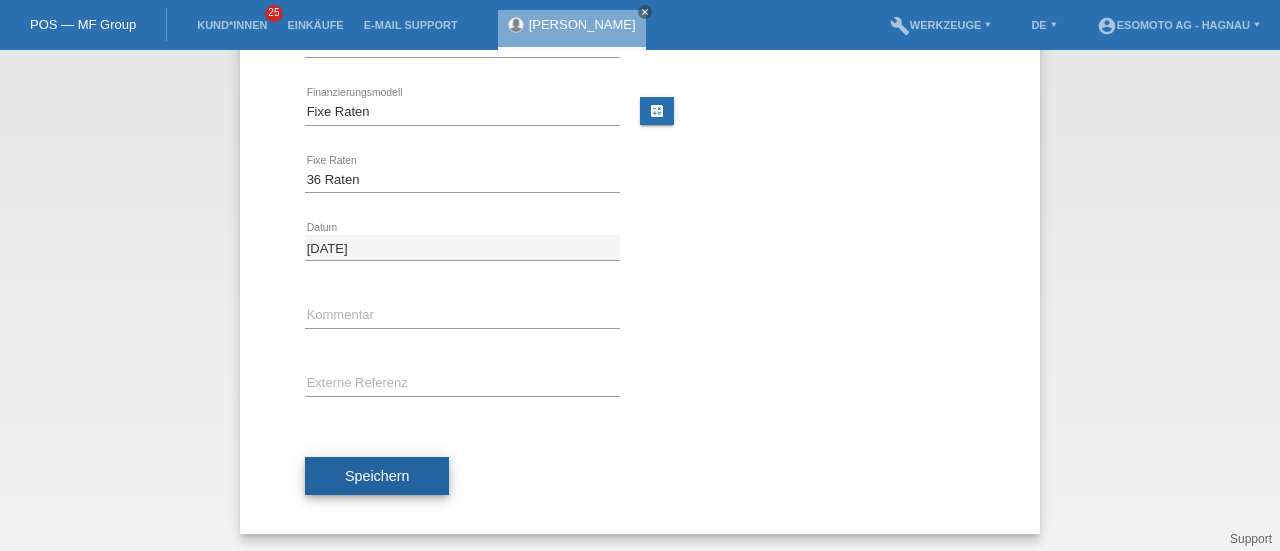 click on "Speichern" at bounding box center [377, 476] 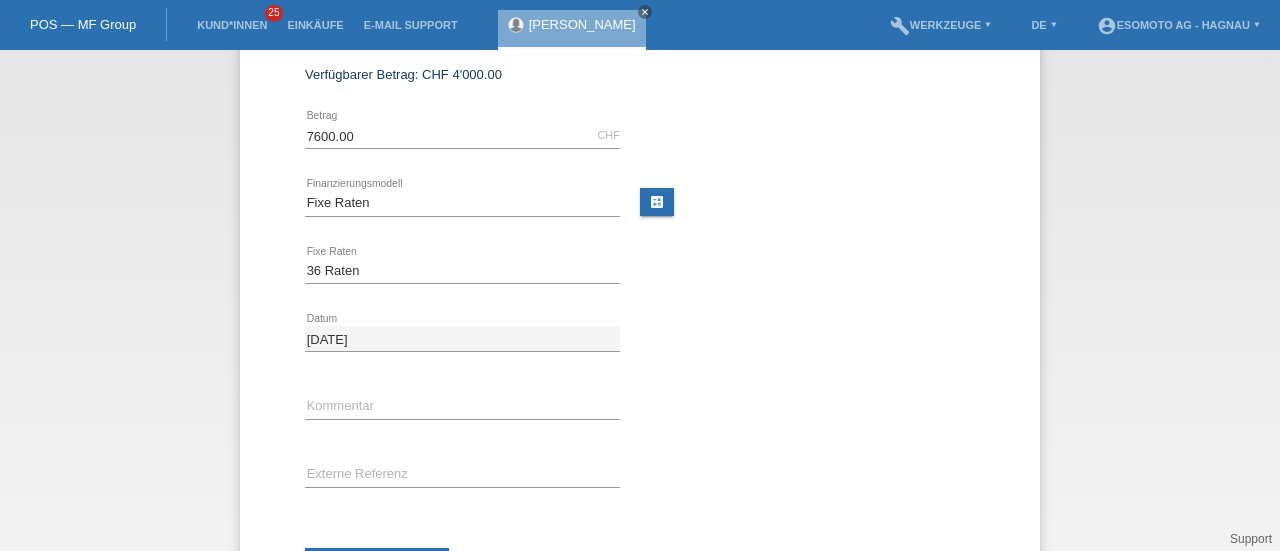 scroll, scrollTop: 0, scrollLeft: 0, axis: both 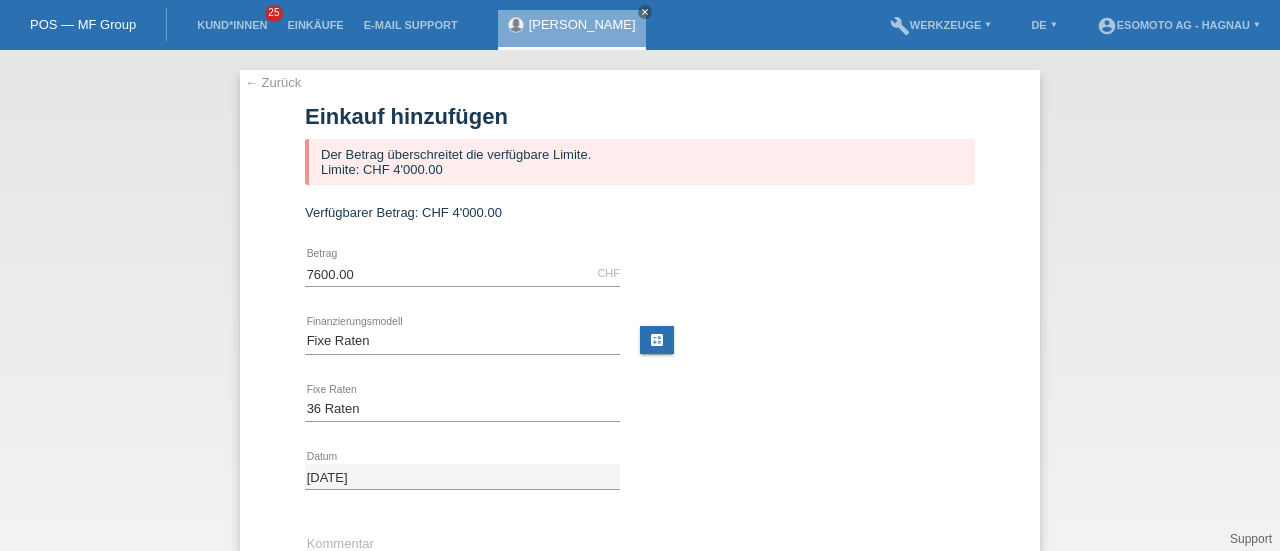 click on "← Zurück
Einkauf hinzufügen
Der Betrag überschreitet die verfügbare Limite. Limite: CHF 4'000.00
Verfügbarer Betrag:   CHF 4'000.00
7600.00
CHF
error
Betrag Bitte auswählen" at bounding box center [640, 416] 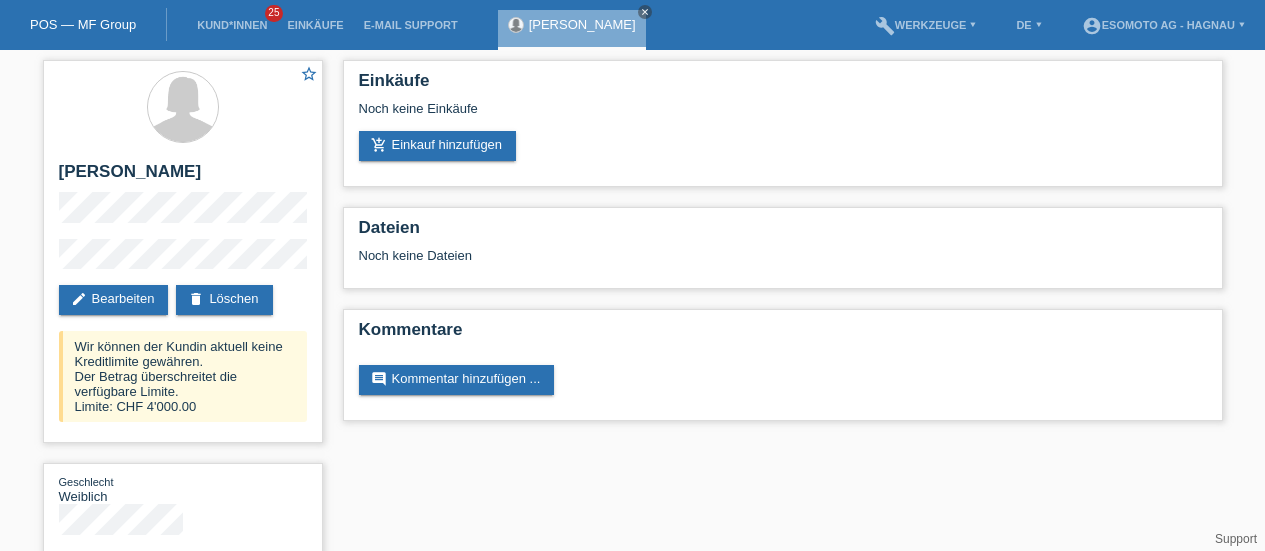 scroll, scrollTop: 0, scrollLeft: 0, axis: both 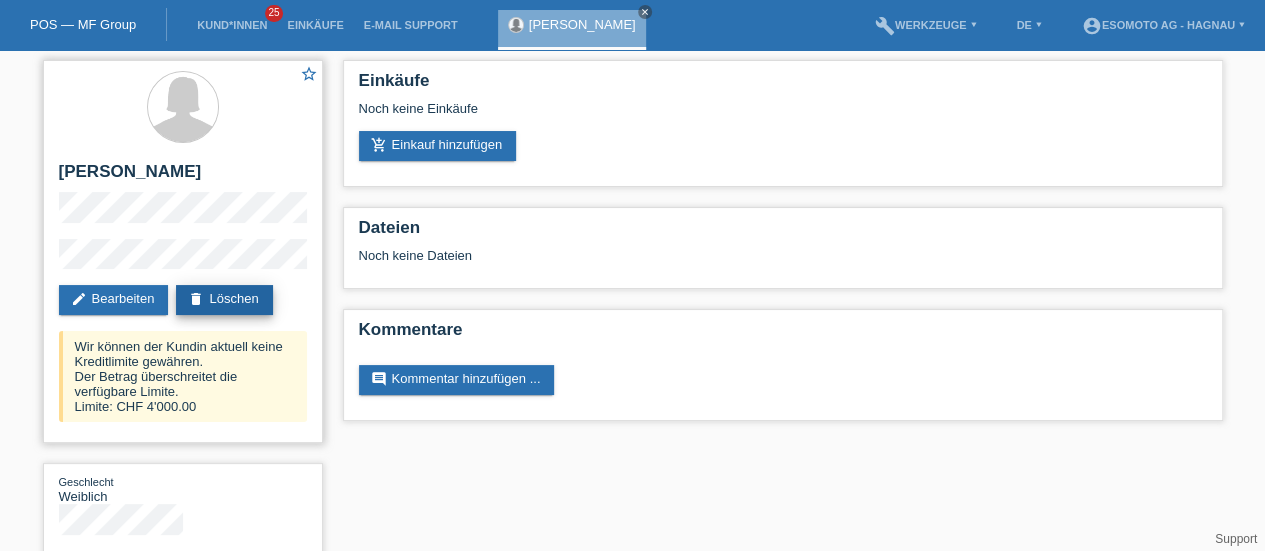 click on "delete  Löschen" at bounding box center (224, 300) 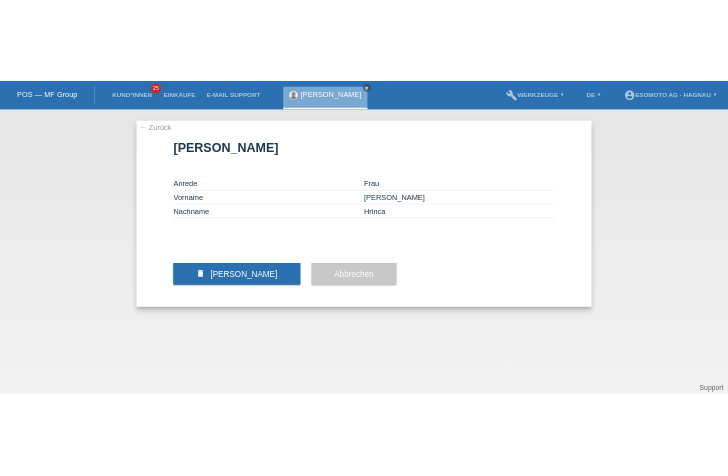 scroll, scrollTop: 0, scrollLeft: 0, axis: both 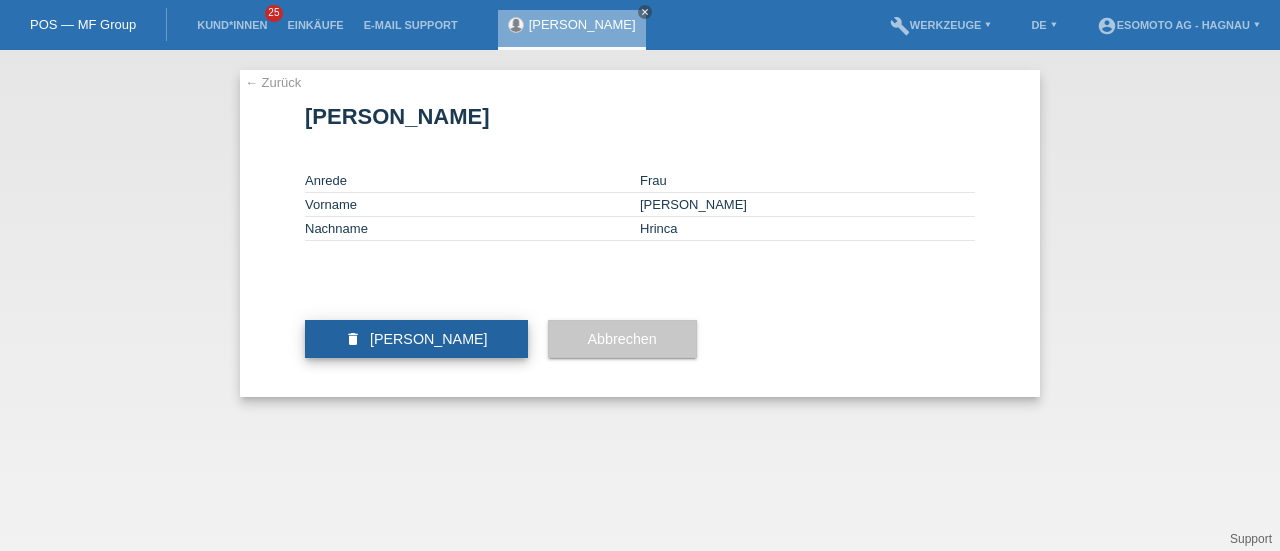 click on "[PERSON_NAME]" at bounding box center [429, 339] 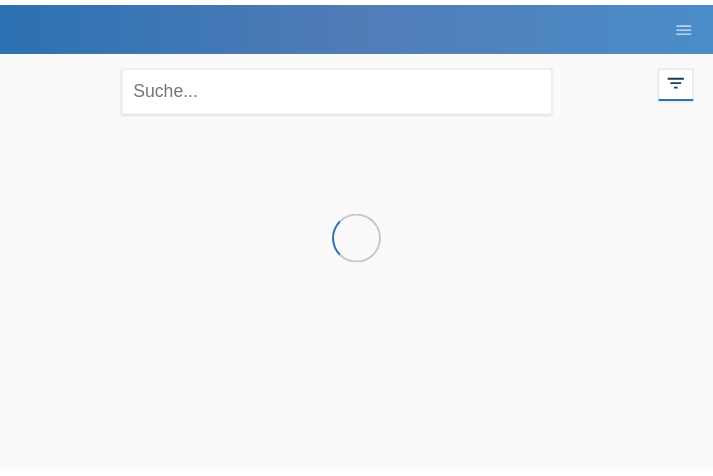 scroll, scrollTop: 0, scrollLeft: 0, axis: both 